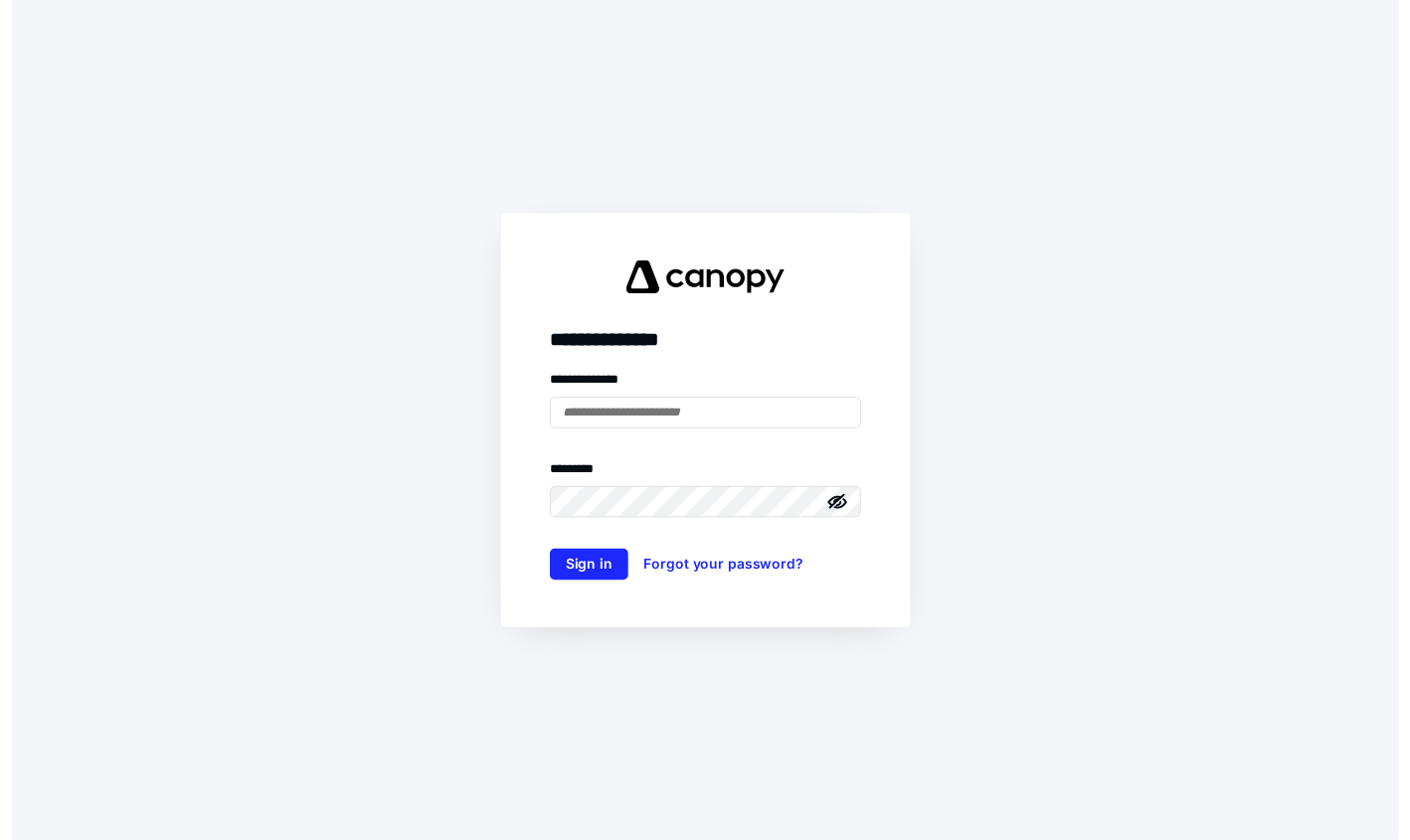 scroll, scrollTop: 0, scrollLeft: 0, axis: both 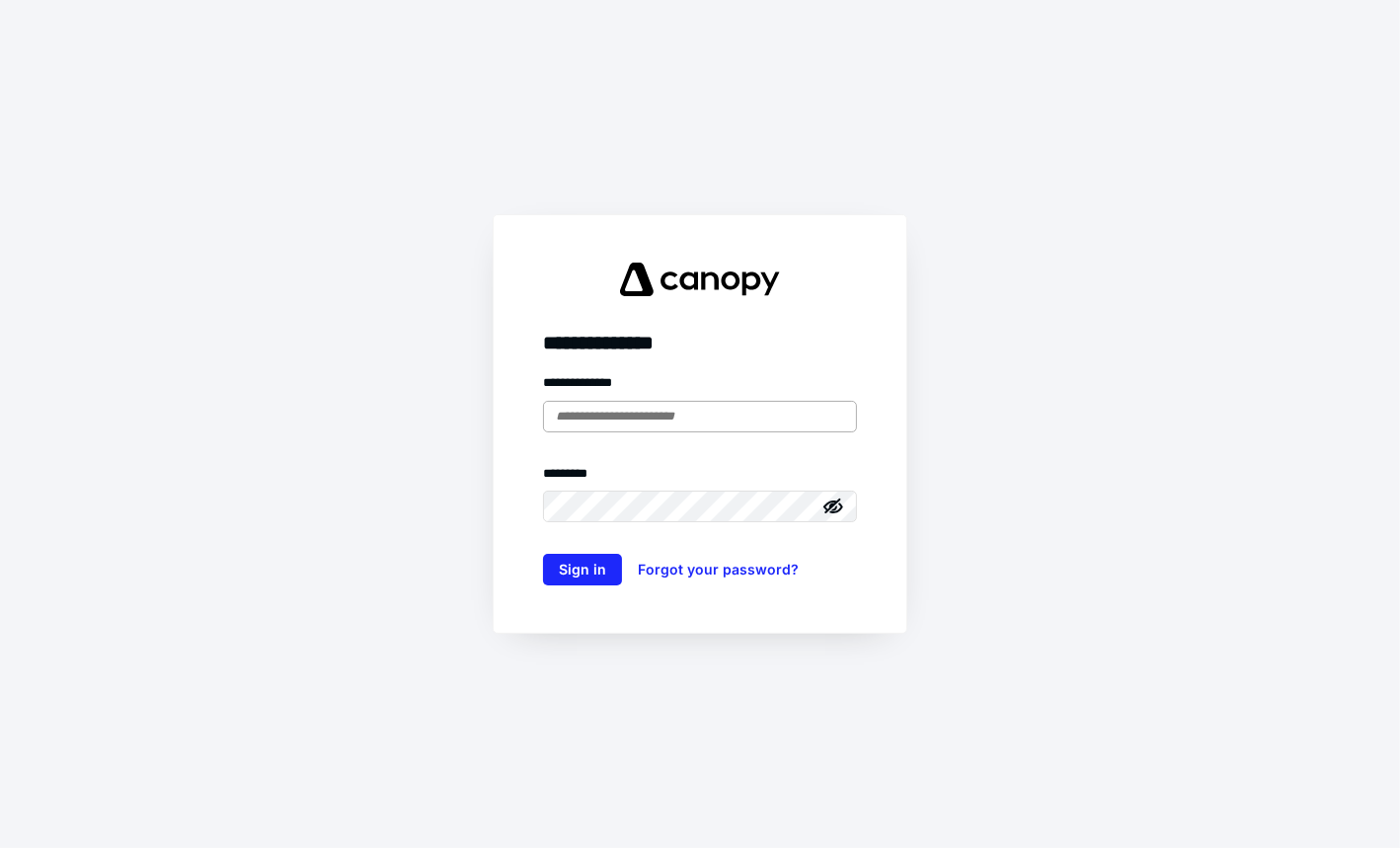 click at bounding box center [700, 417] 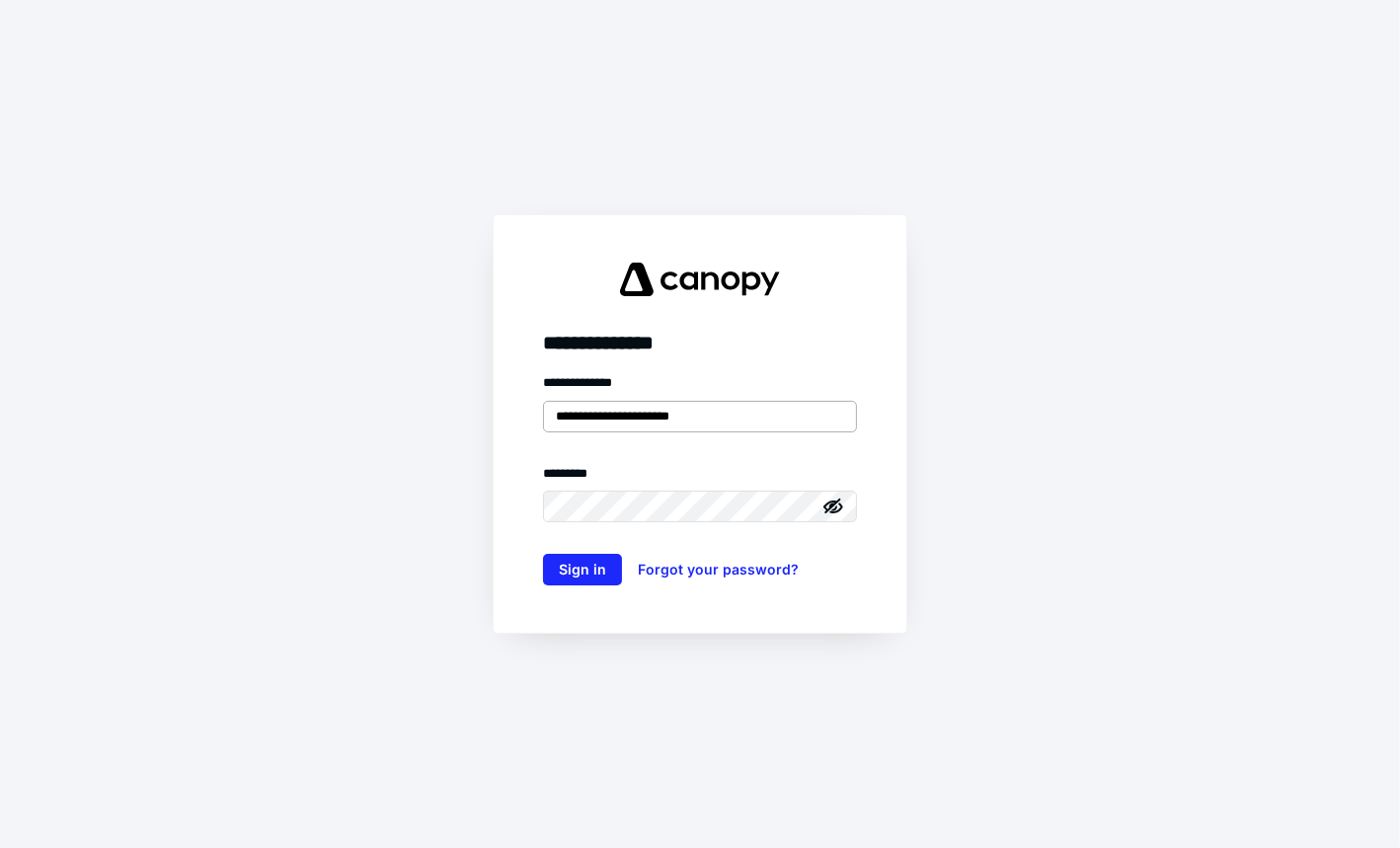 type on "**********" 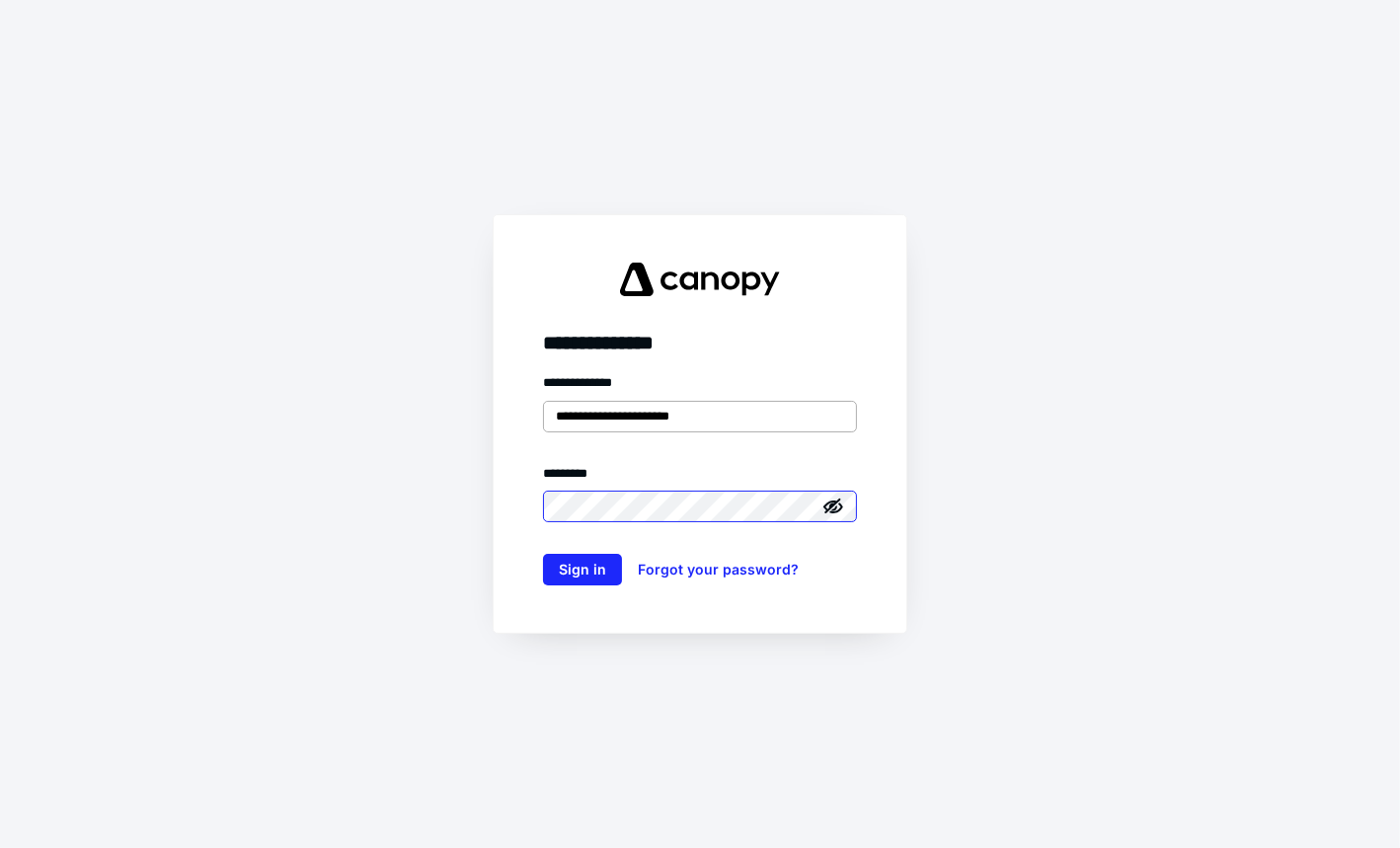 click on "Sign in" at bounding box center (583, 570) 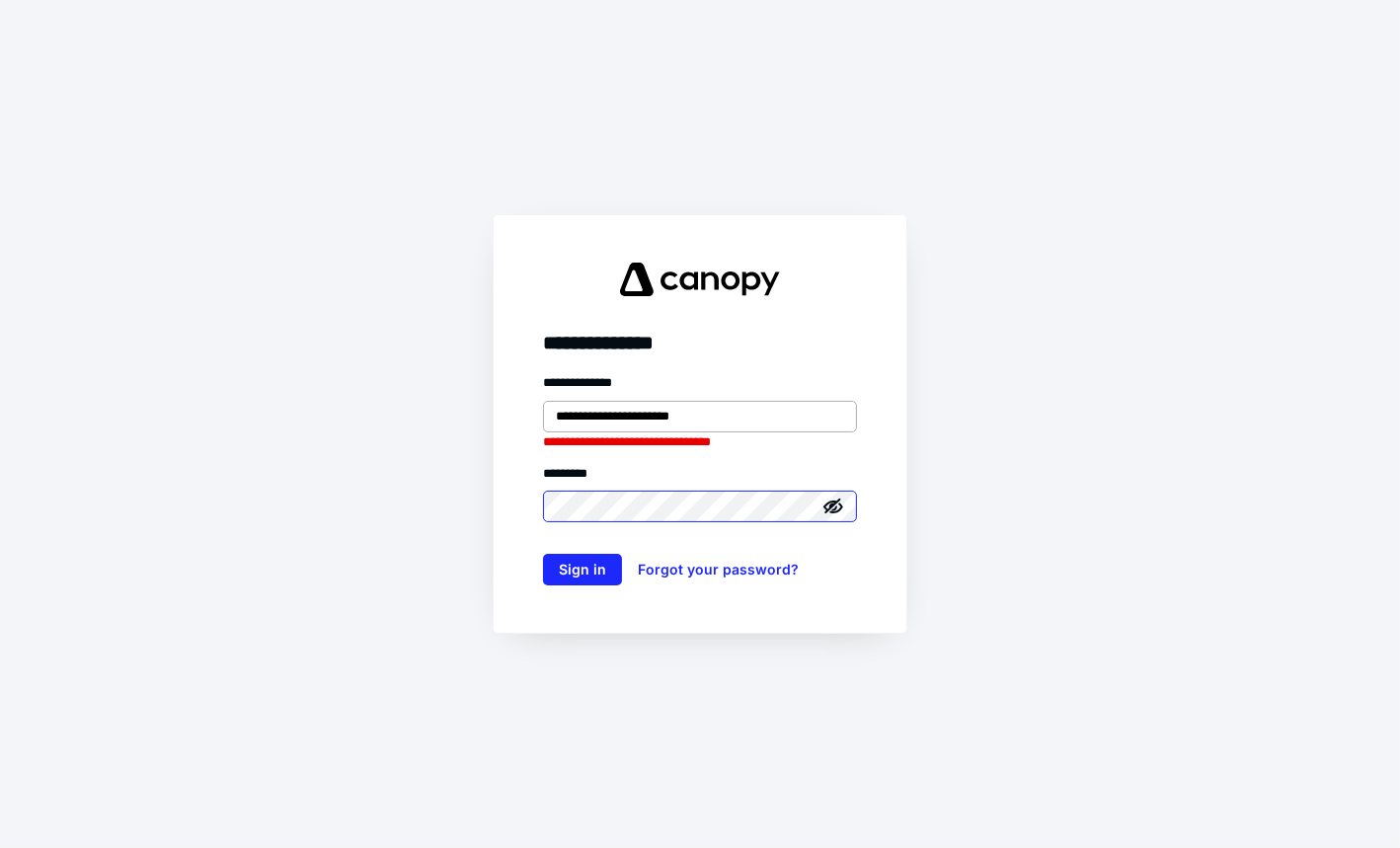 click on "Sign in" at bounding box center [583, 570] 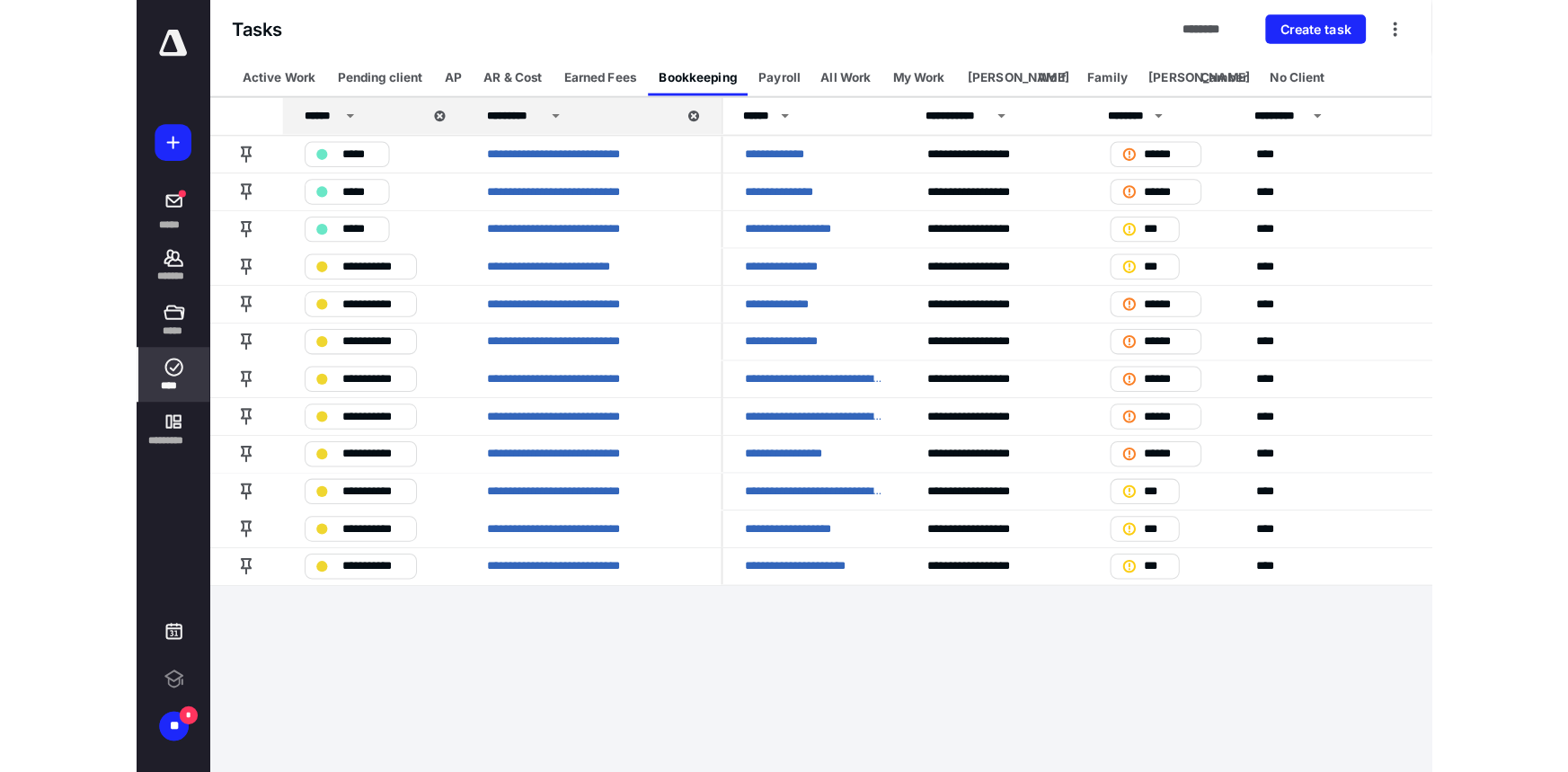 scroll, scrollTop: 0, scrollLeft: 0, axis: both 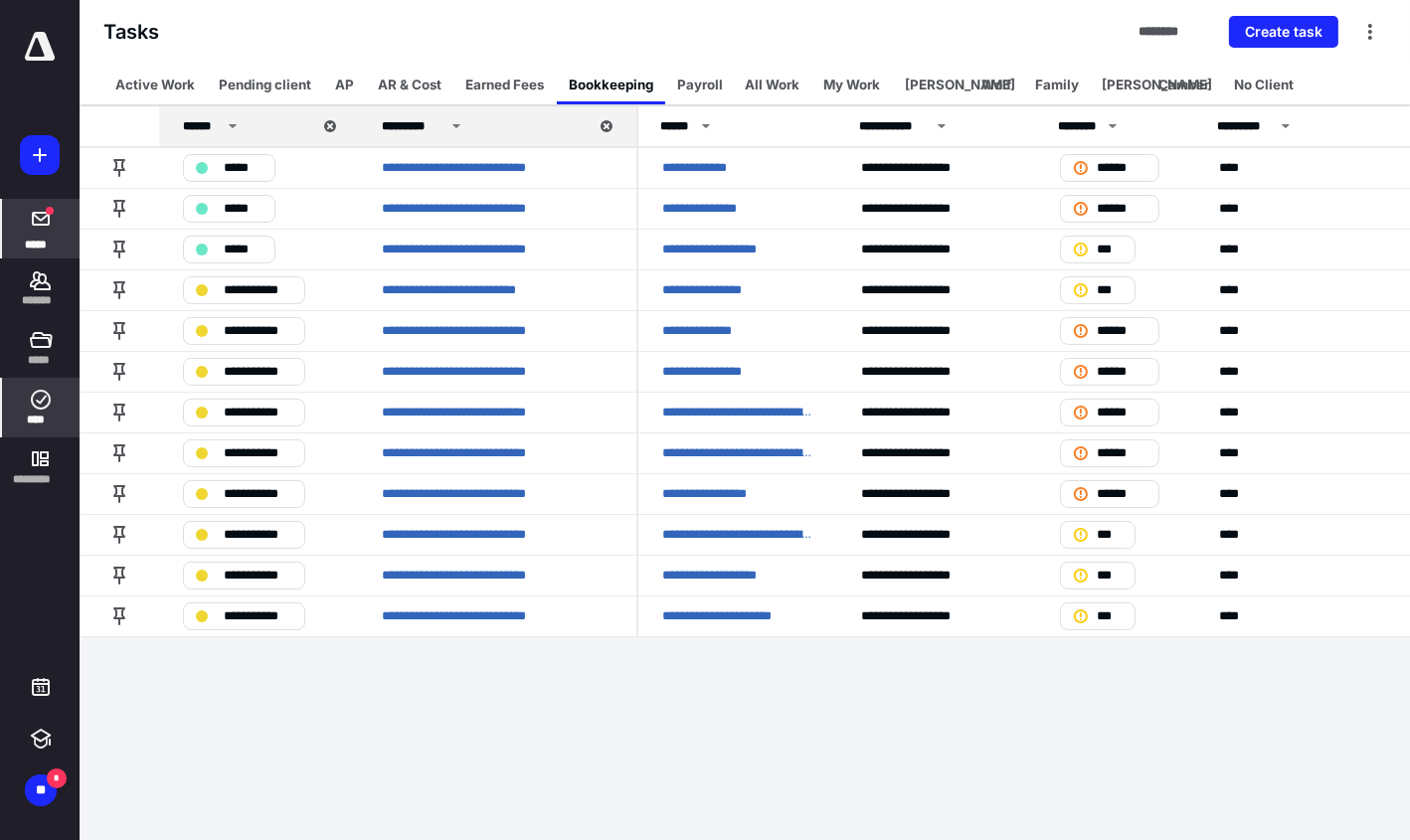 click 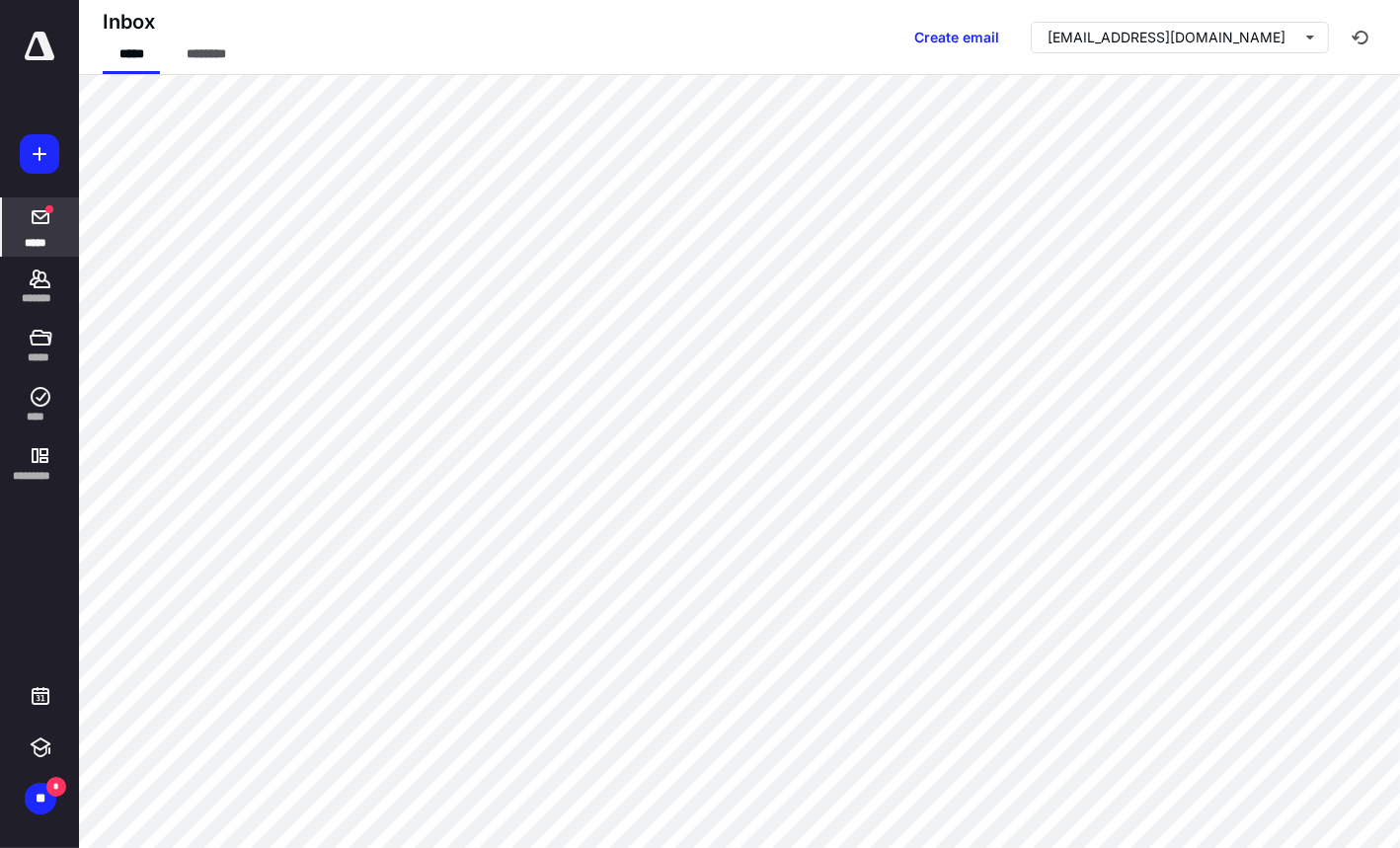 click on "Inbox ***** ******** Create email [EMAIL_ADDRESS][DOMAIN_NAME]" at bounding box center [739, 38] 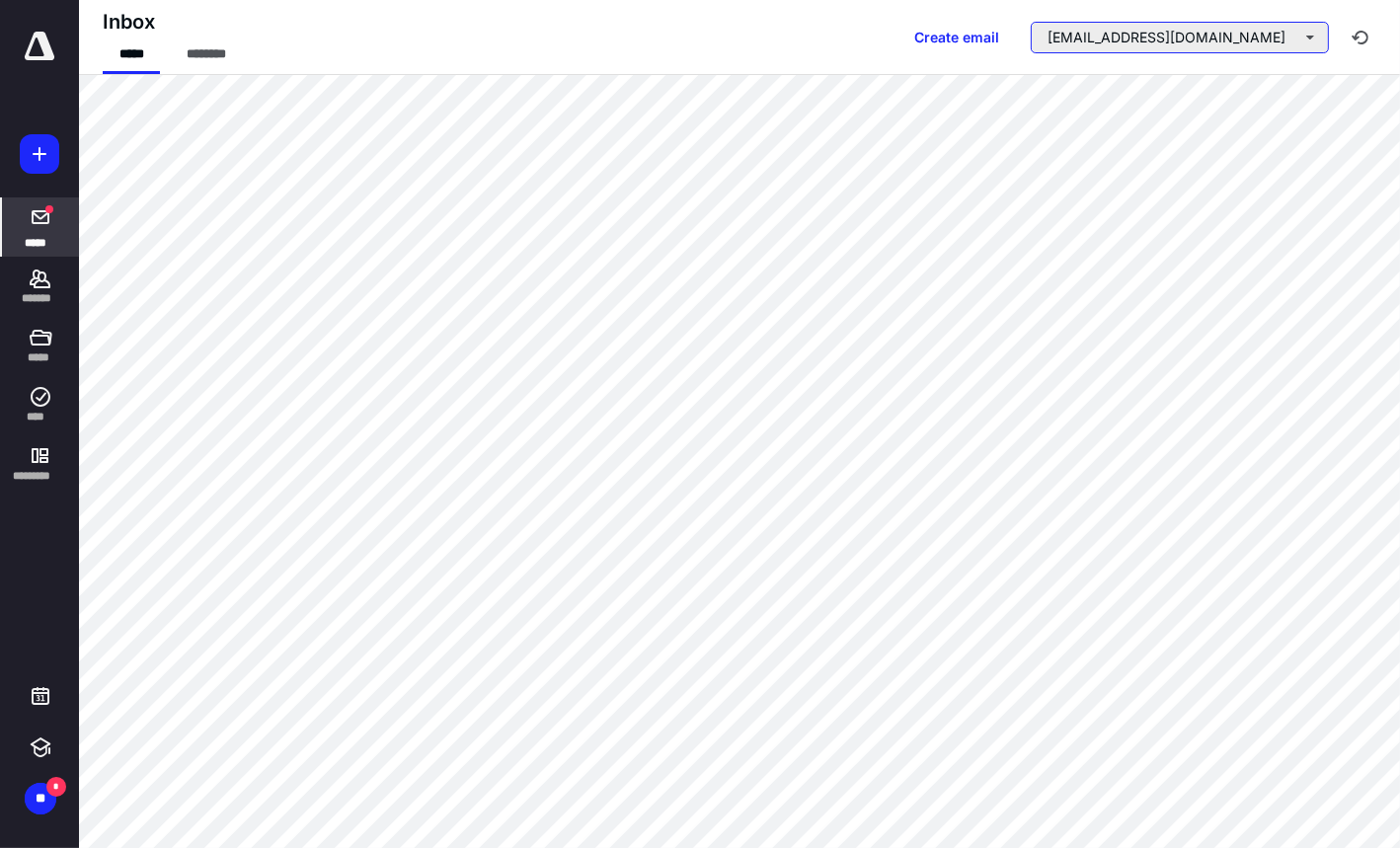 click on "[EMAIL_ADDRESS][DOMAIN_NAME]" at bounding box center (1180, 38) 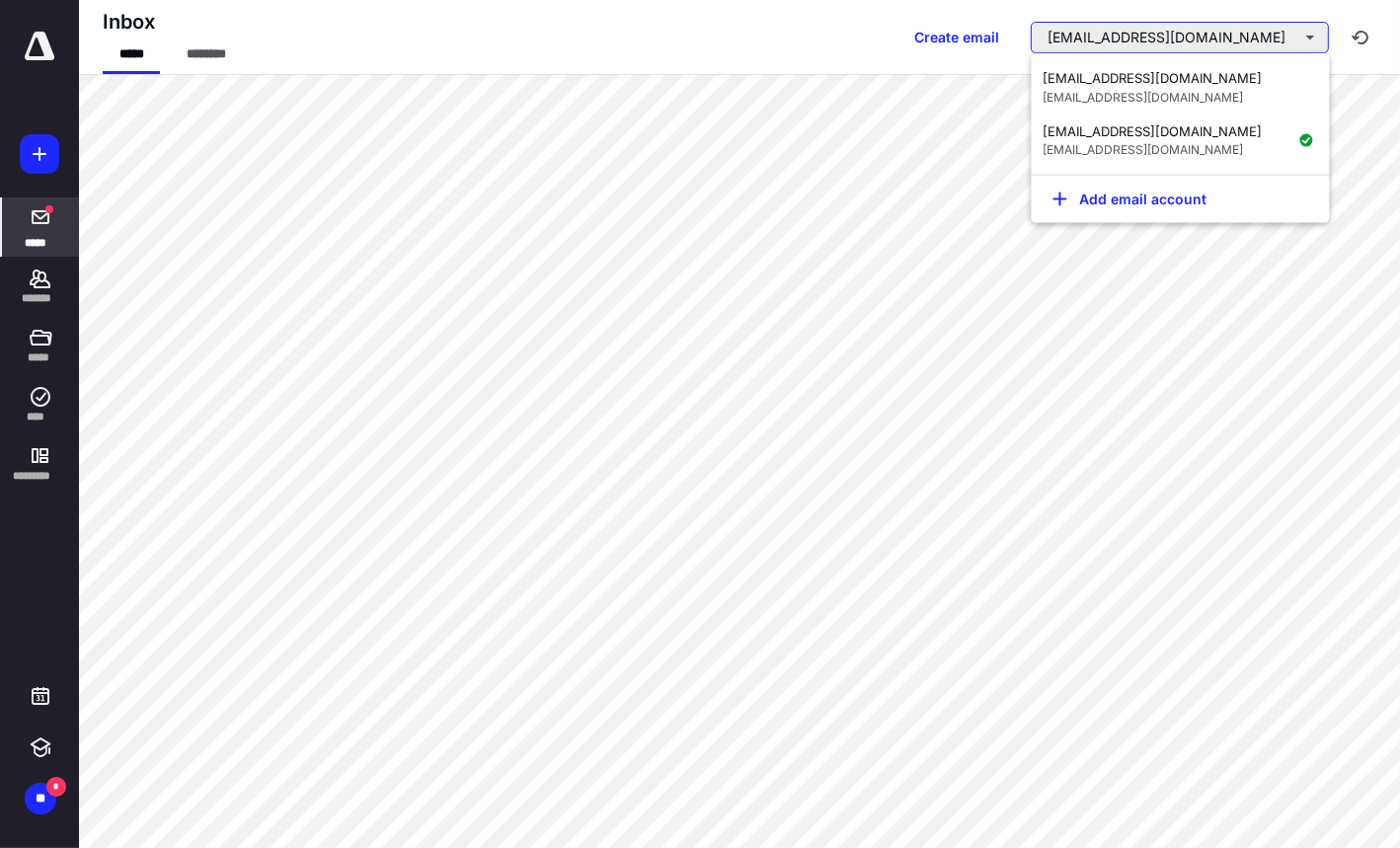 click on "[EMAIL_ADDRESS][DOMAIN_NAME]" at bounding box center (1180, 38) 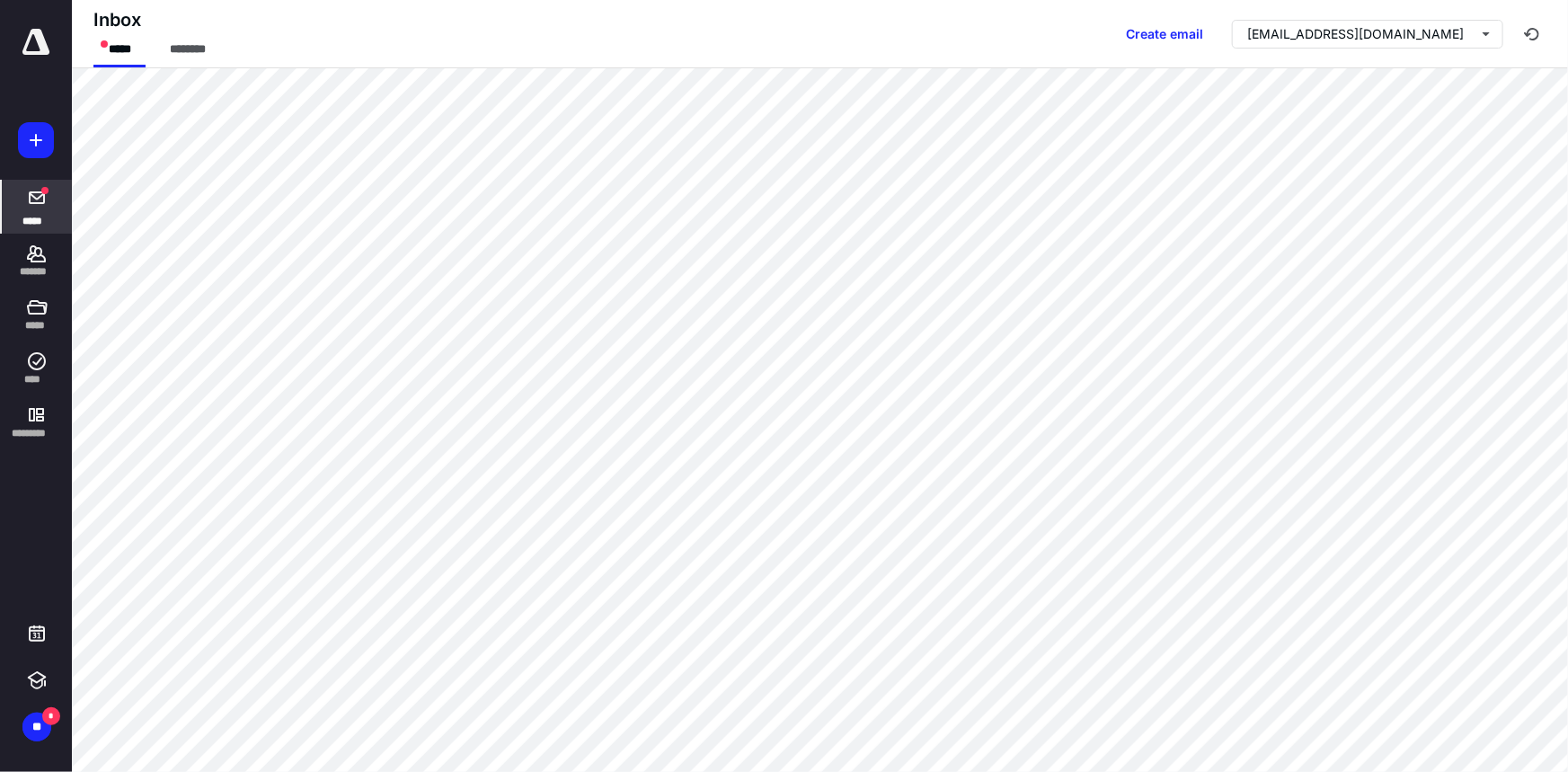 click on "***** ******* ***** **** *********" at bounding box center [36, 239] 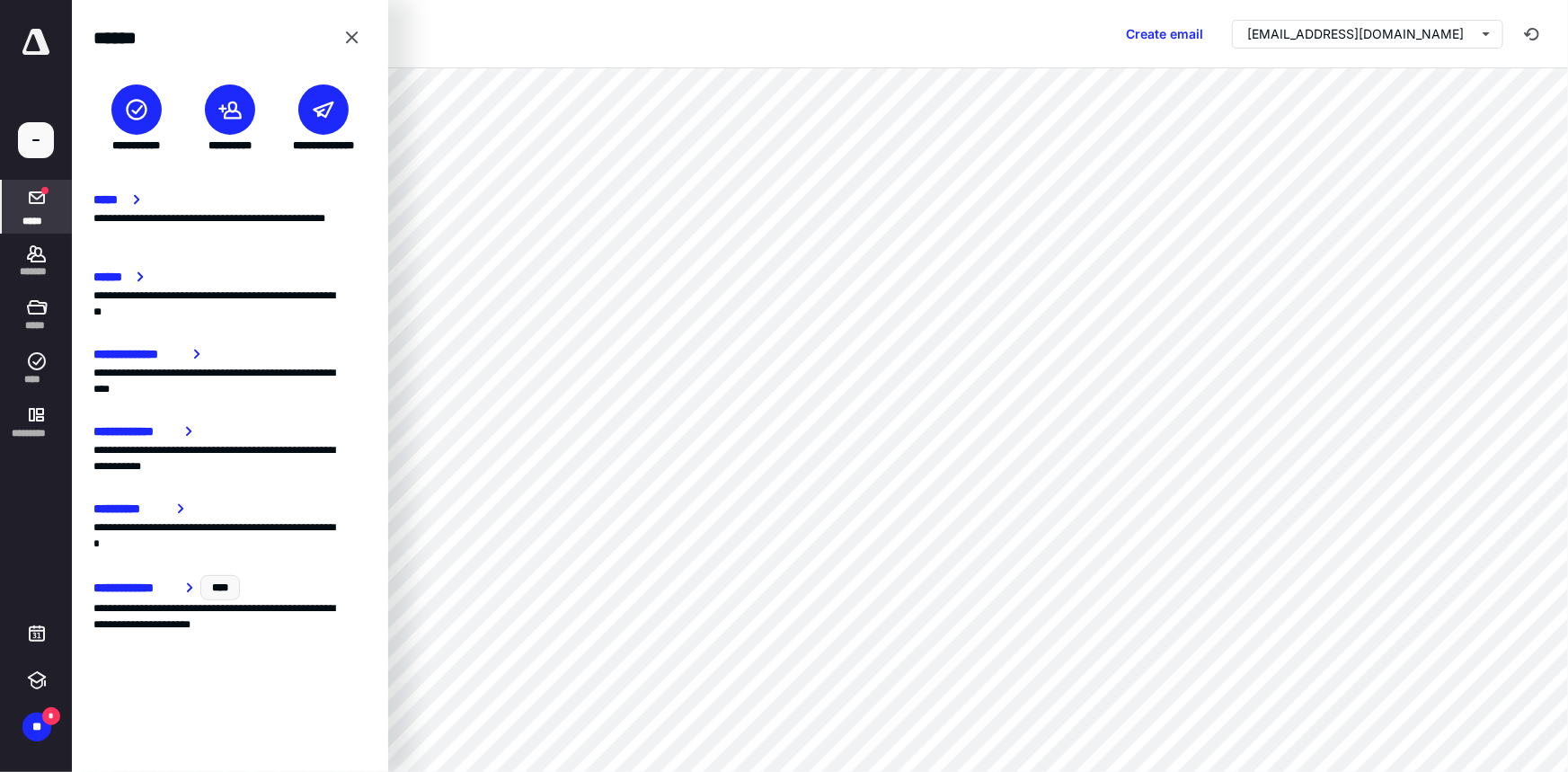 click 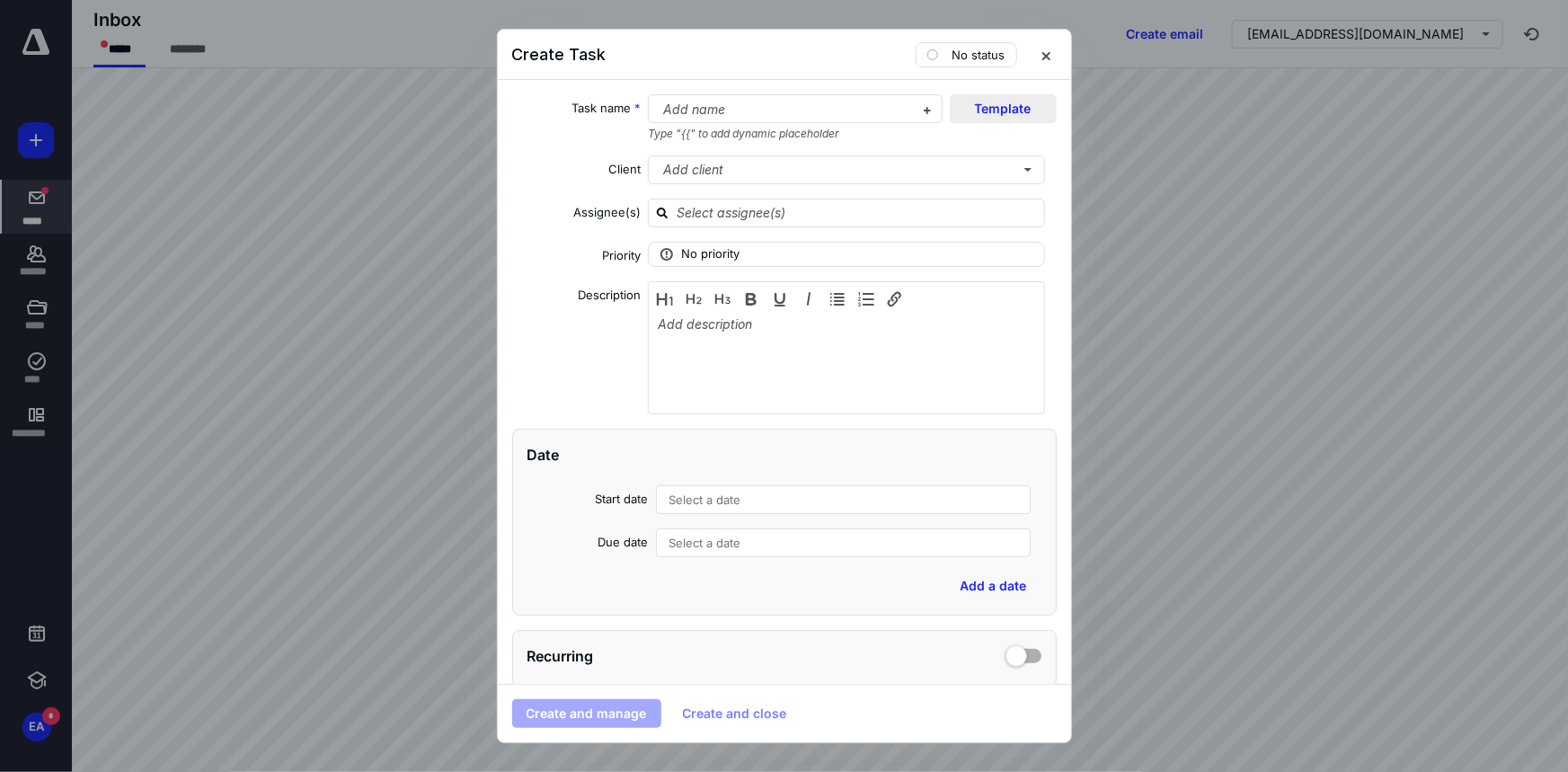click on "Template" at bounding box center (1003, 109) 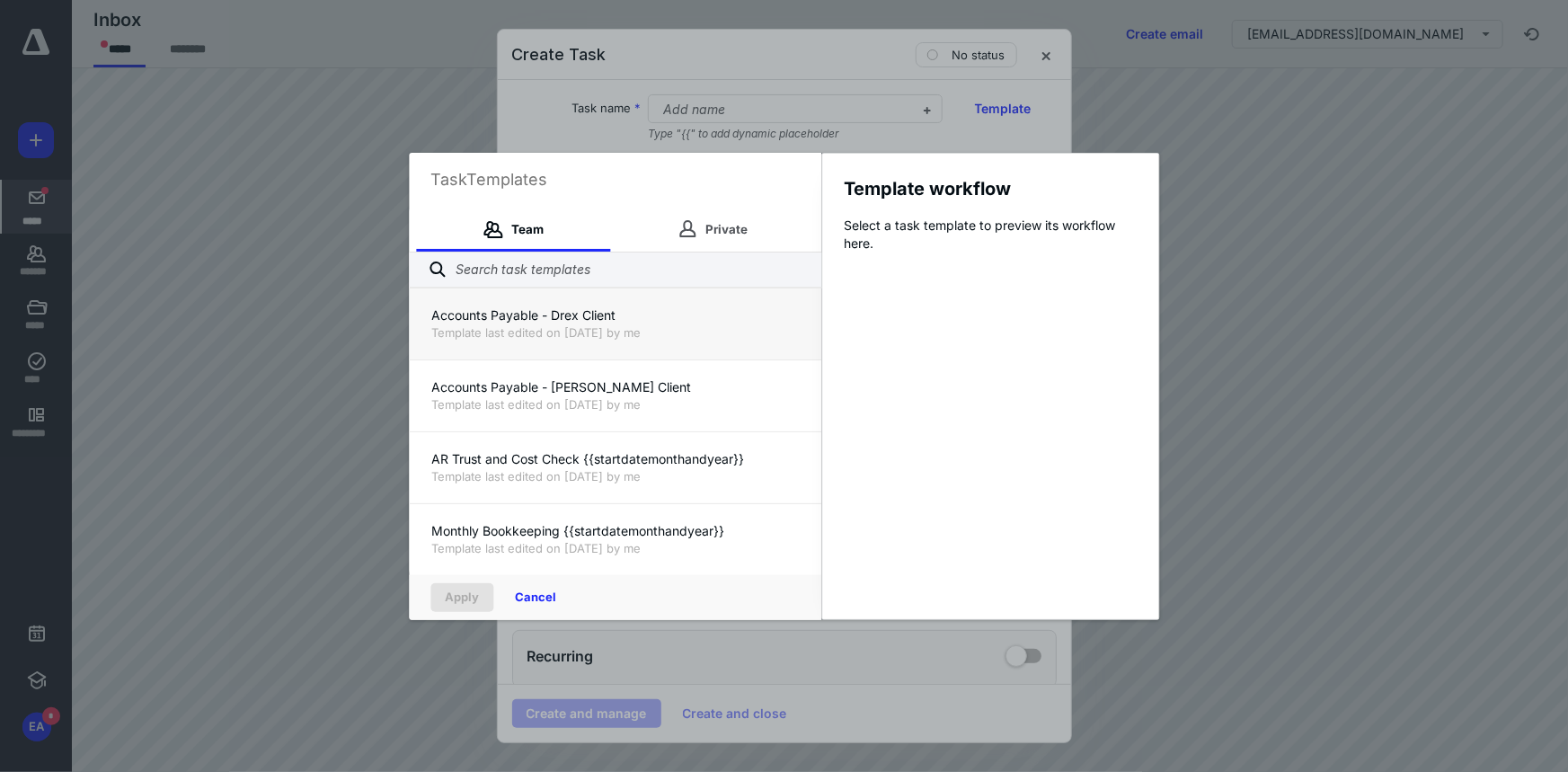 click on "Template last edited on [DATE] by me" at bounding box center [615, 333] 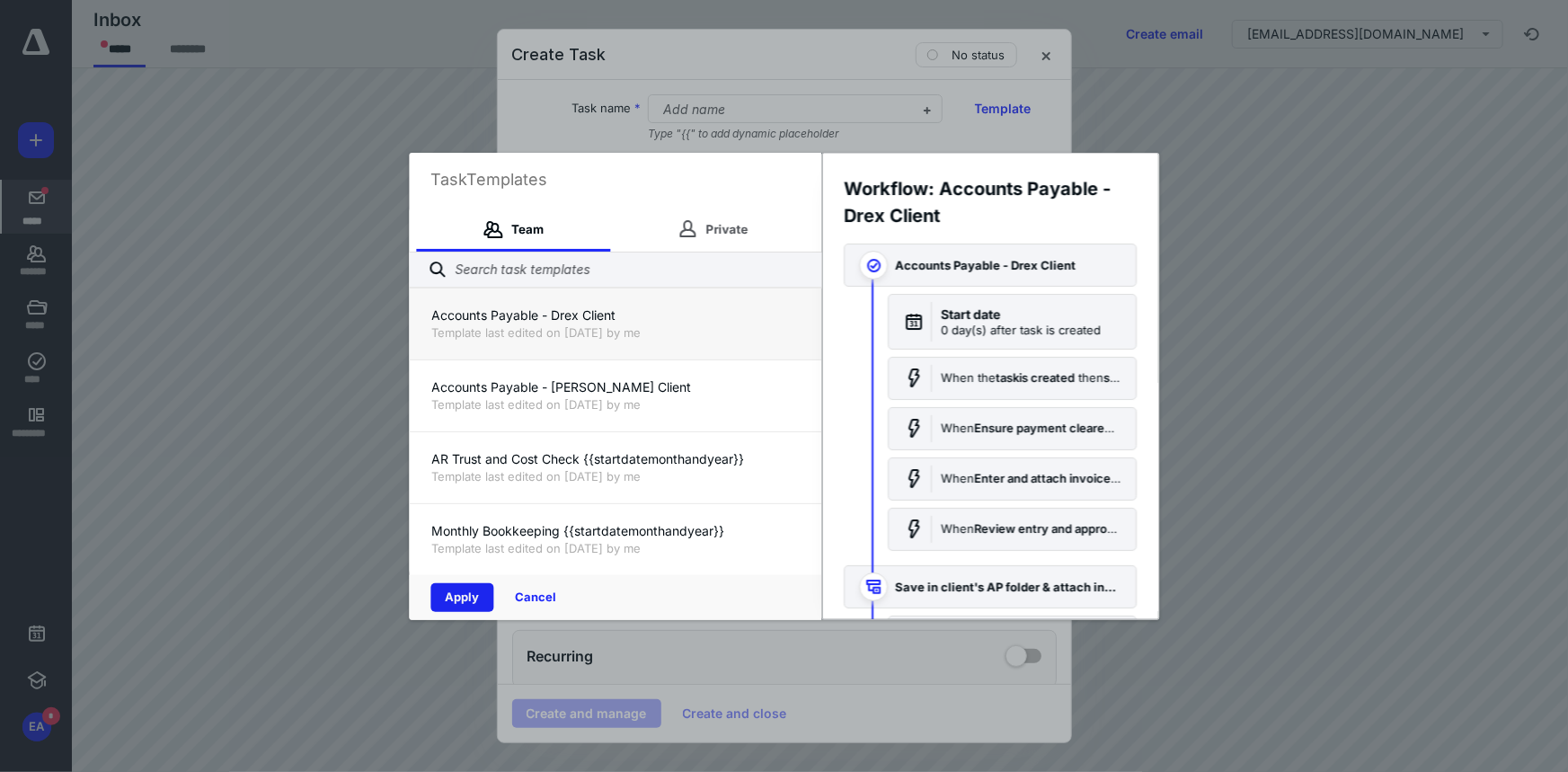 click on "Apply" at bounding box center [462, 598] 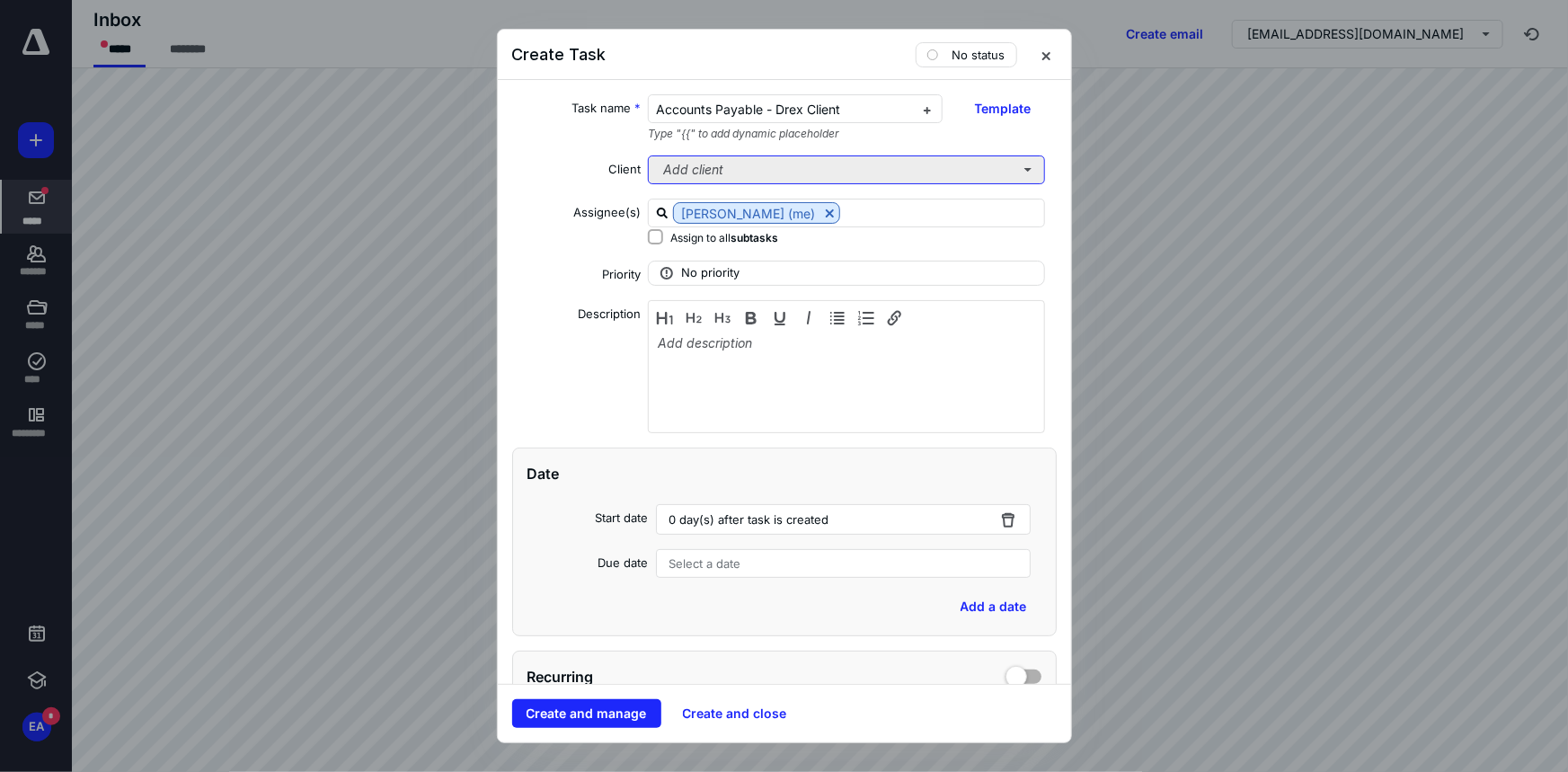click on "Add client" at bounding box center [846, 170] 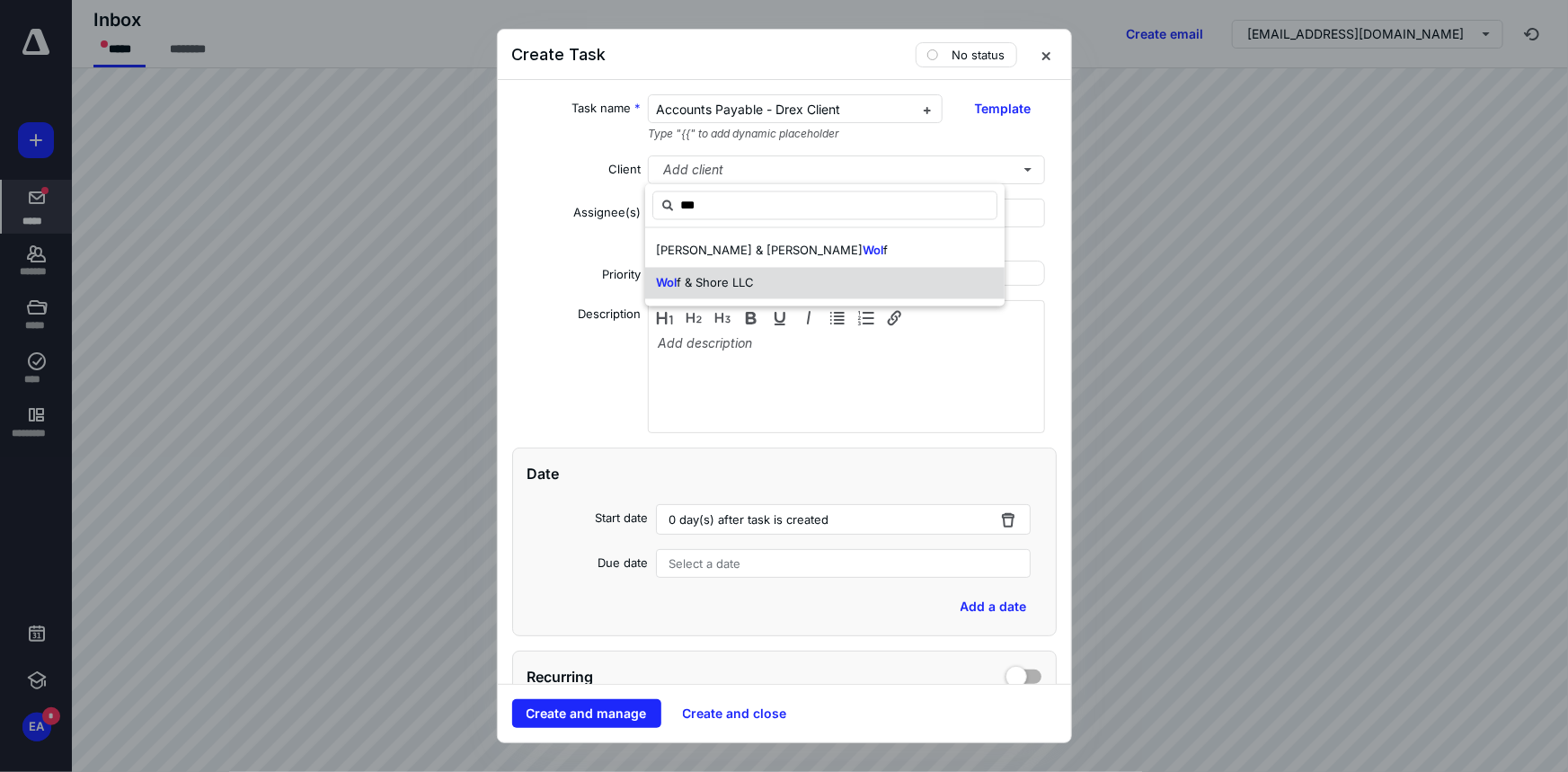 click on "f & Shore LLC" at bounding box center [715, 282] 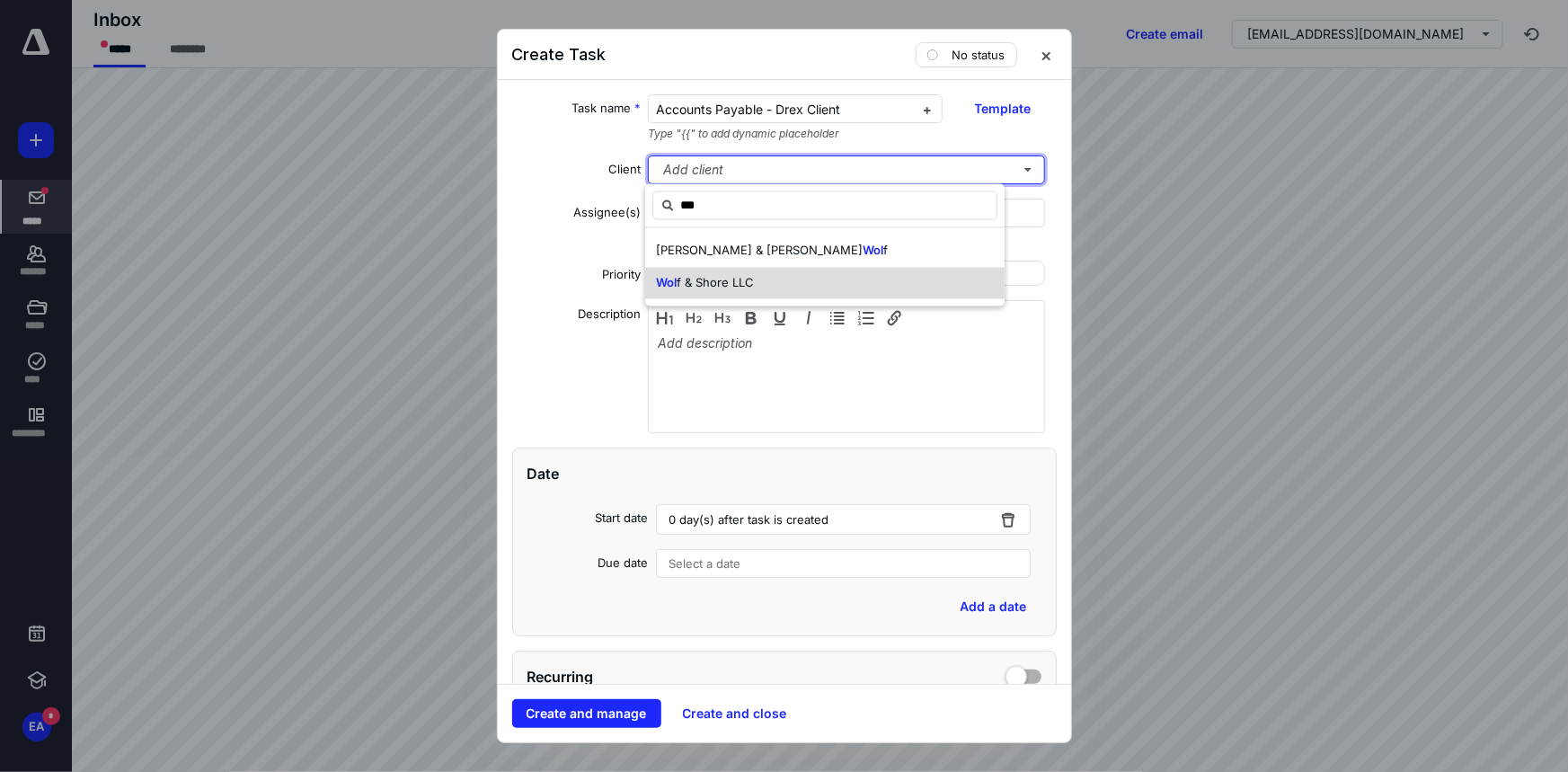 type 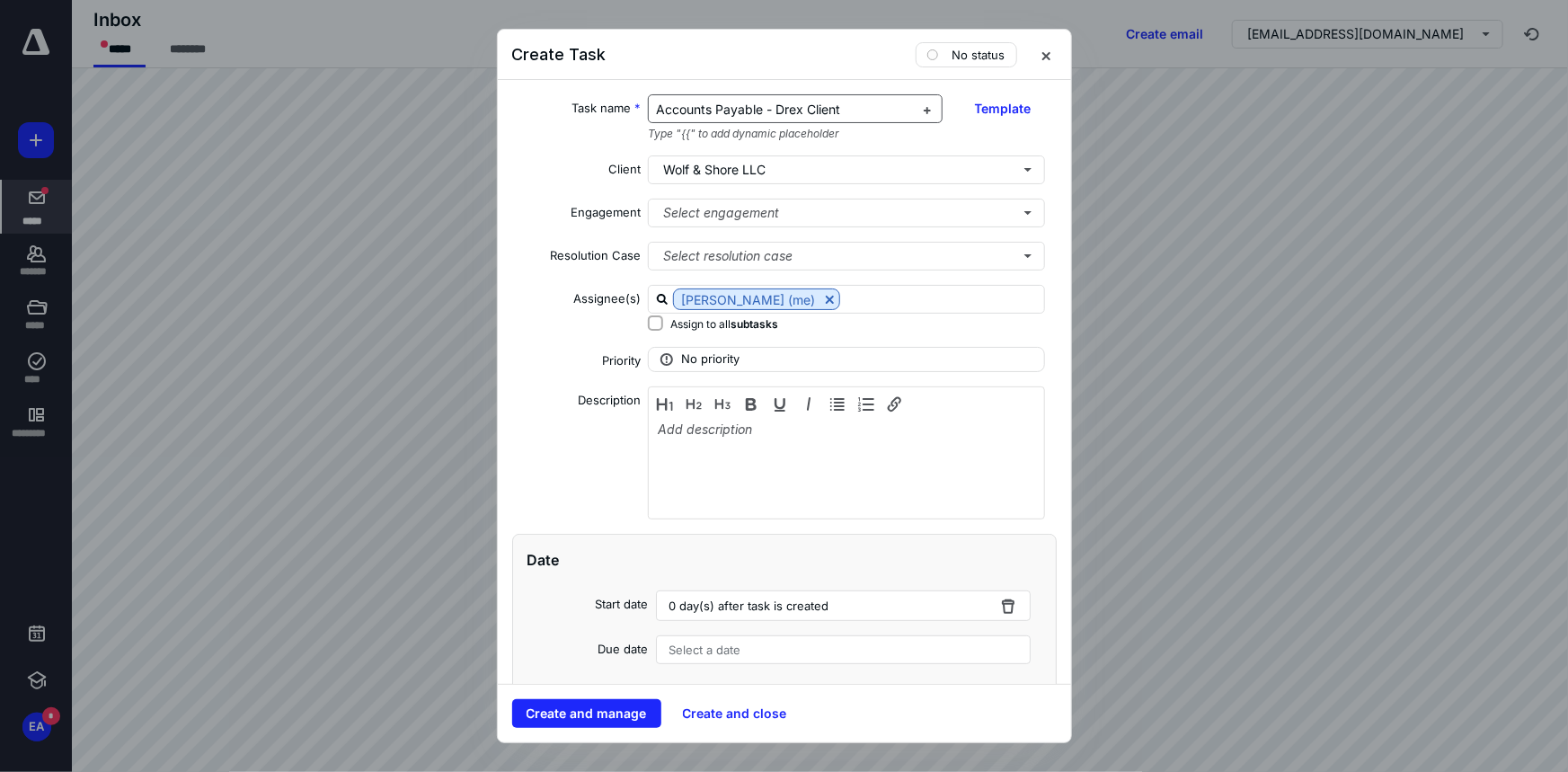 click on "Accounts Payable - Drex Client" at bounding box center [748, 109] 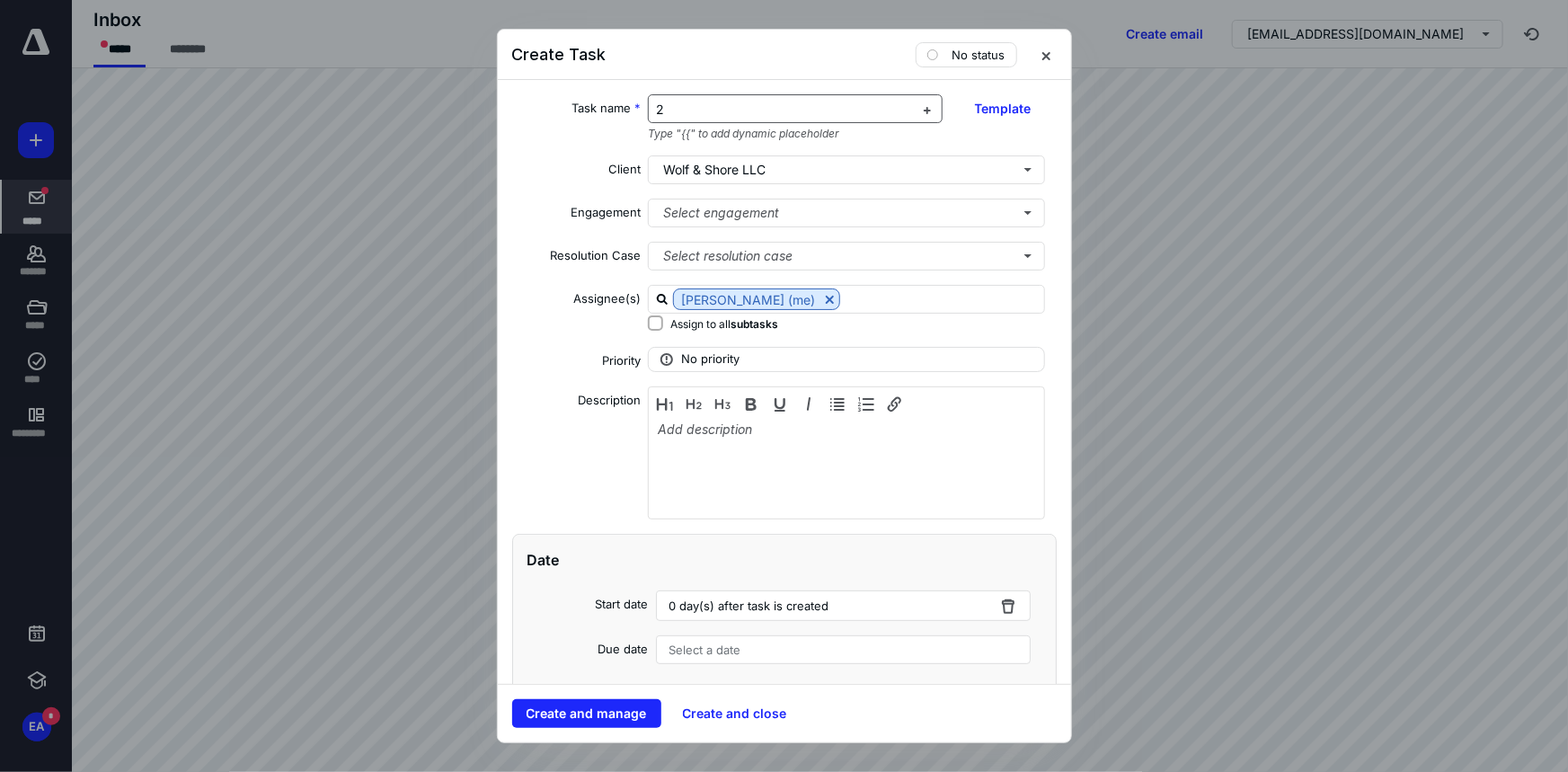 type 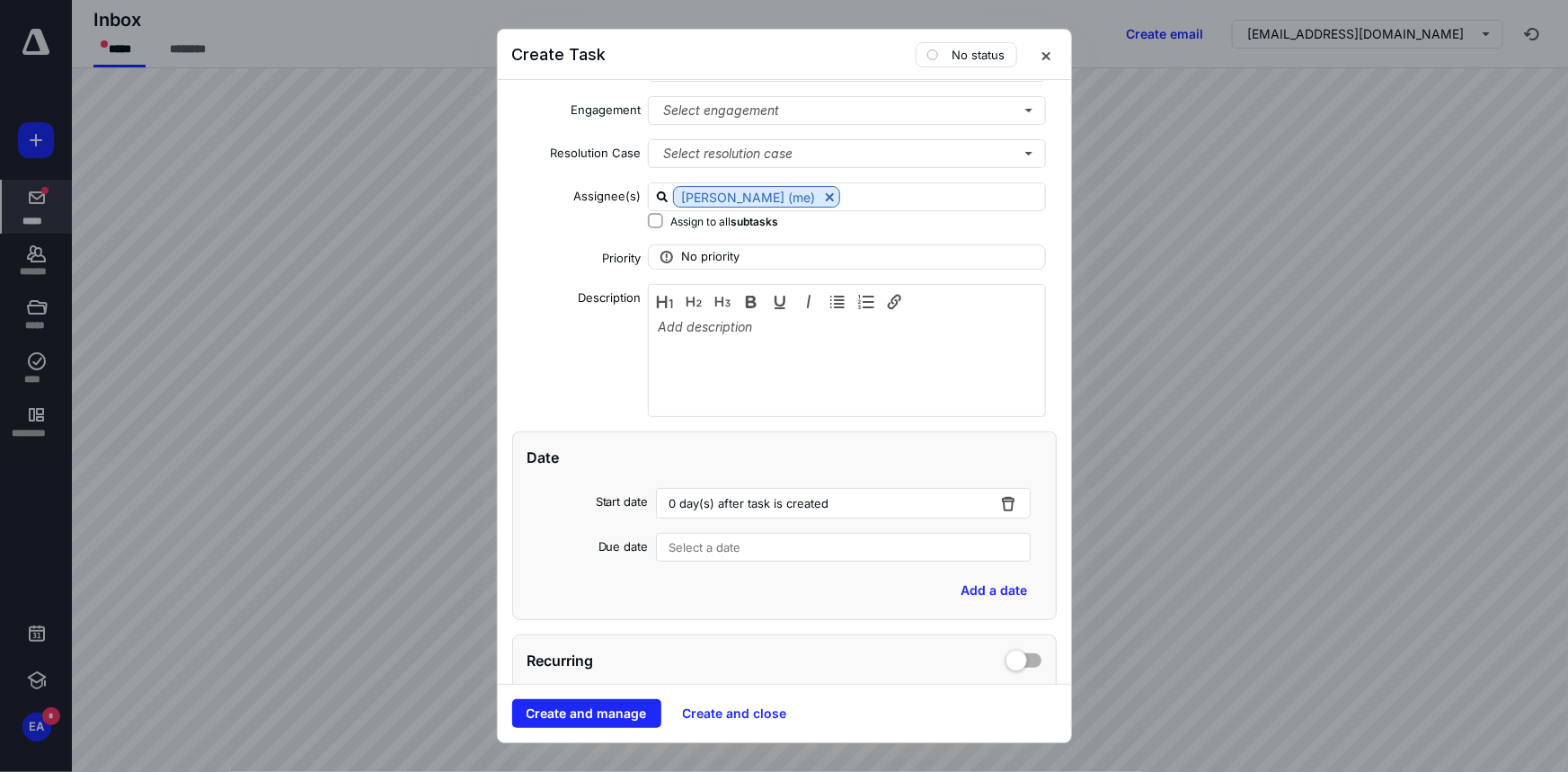 scroll, scrollTop: 244, scrollLeft: 0, axis: vertical 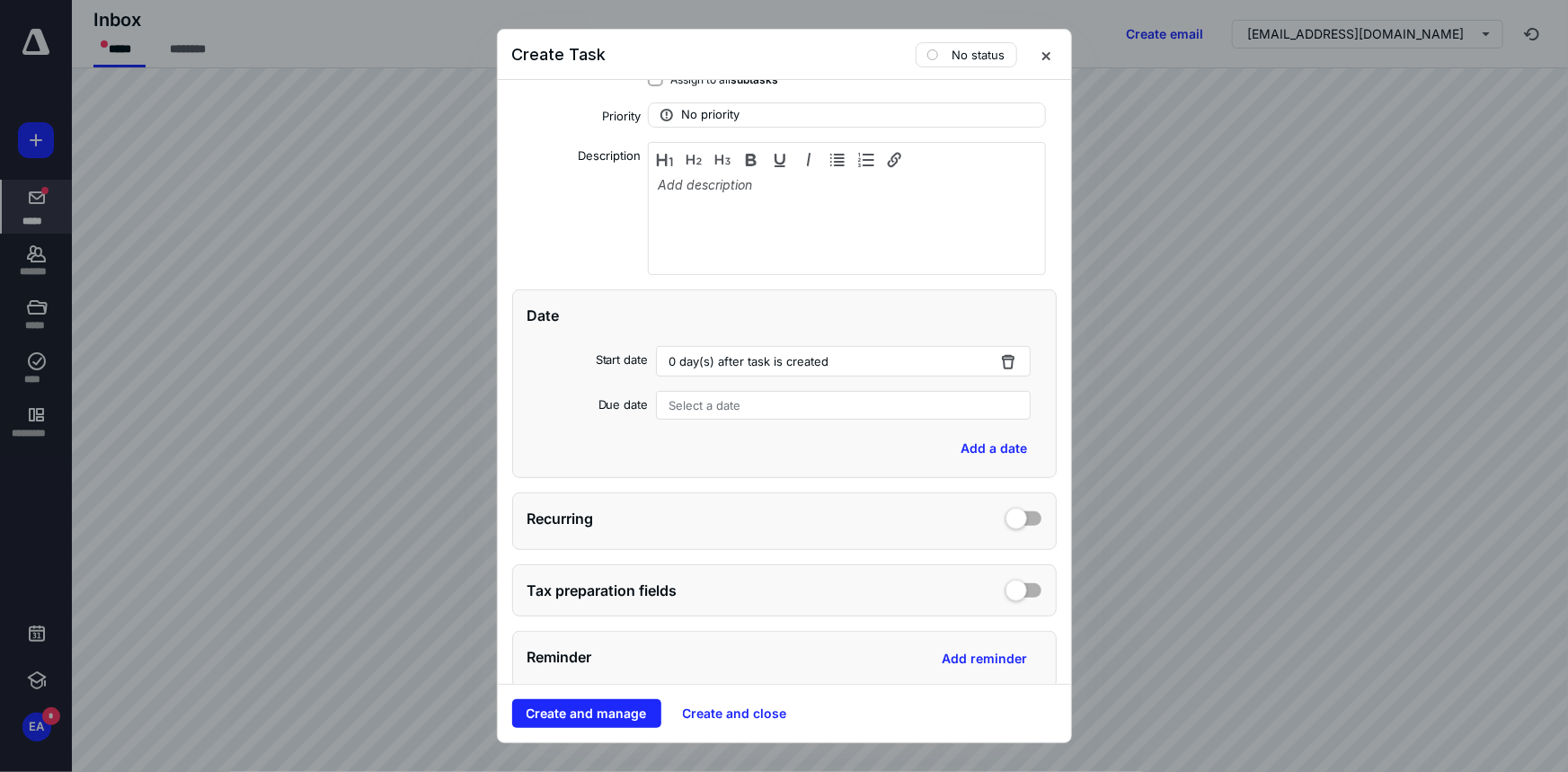 click on "Select a date" at bounding box center (844, 405) 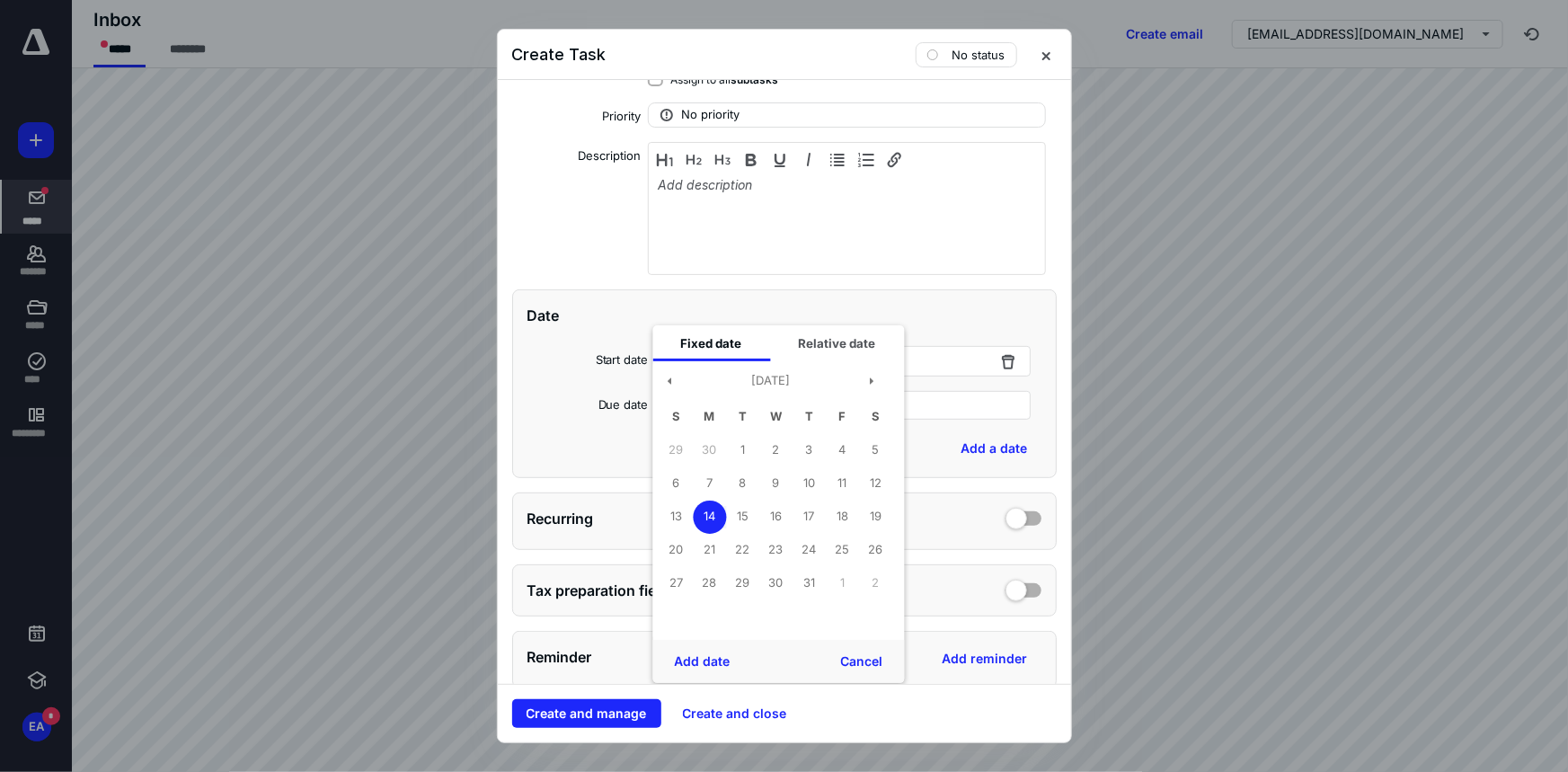 click on "14" at bounding box center [709, 517] 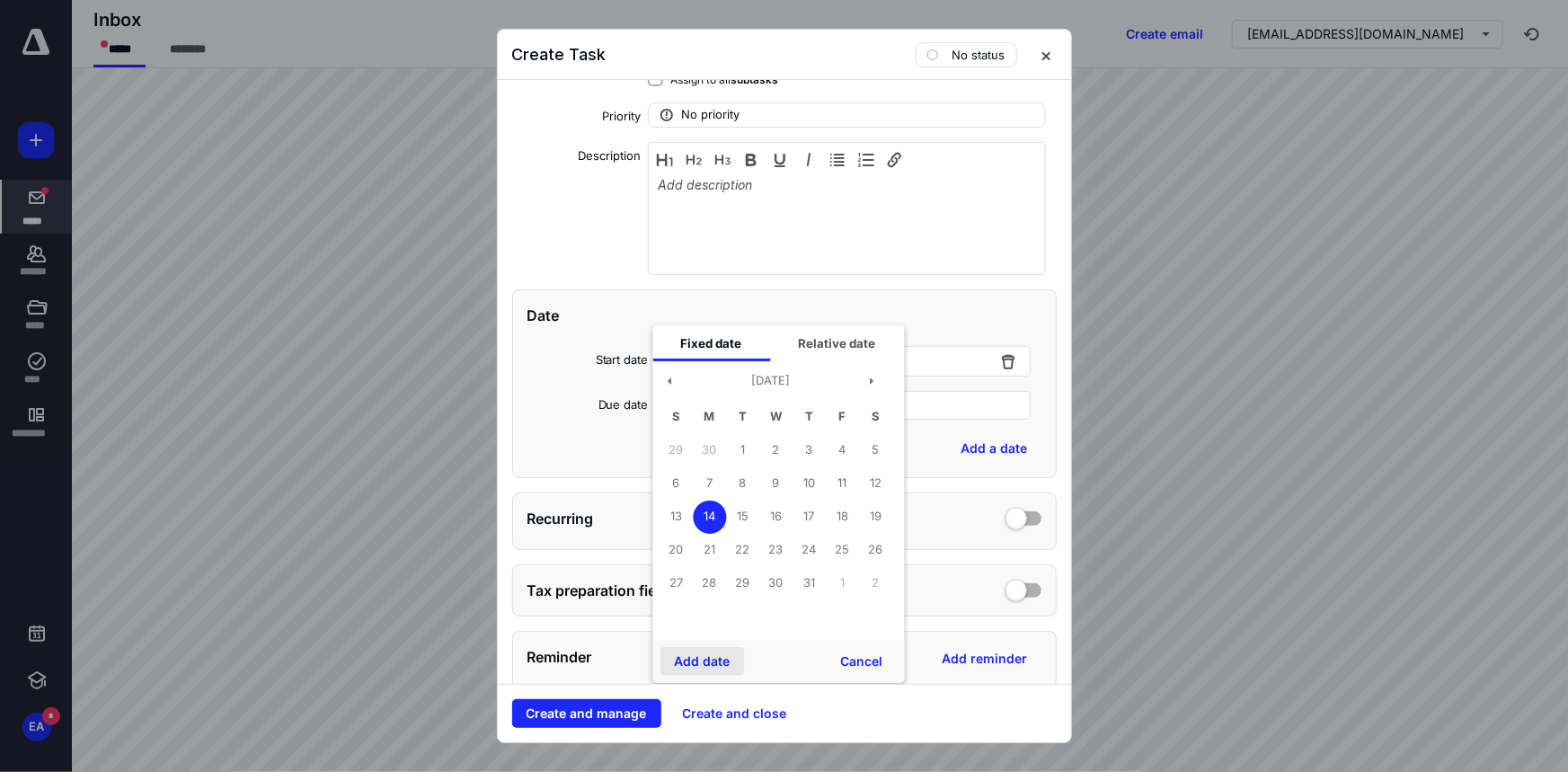 click on "Add date" at bounding box center [702, 661] 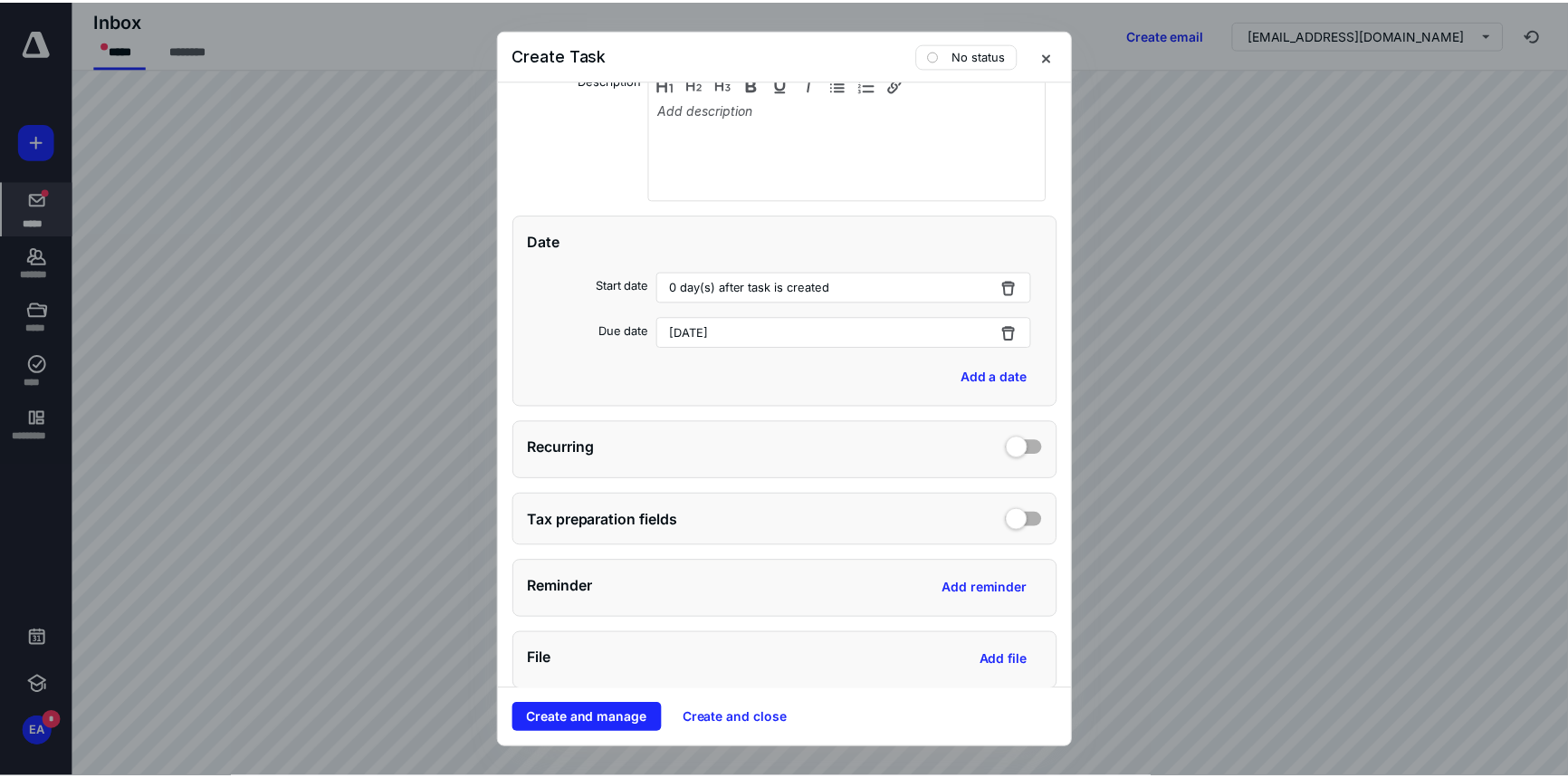 scroll, scrollTop: 494, scrollLeft: 0, axis: vertical 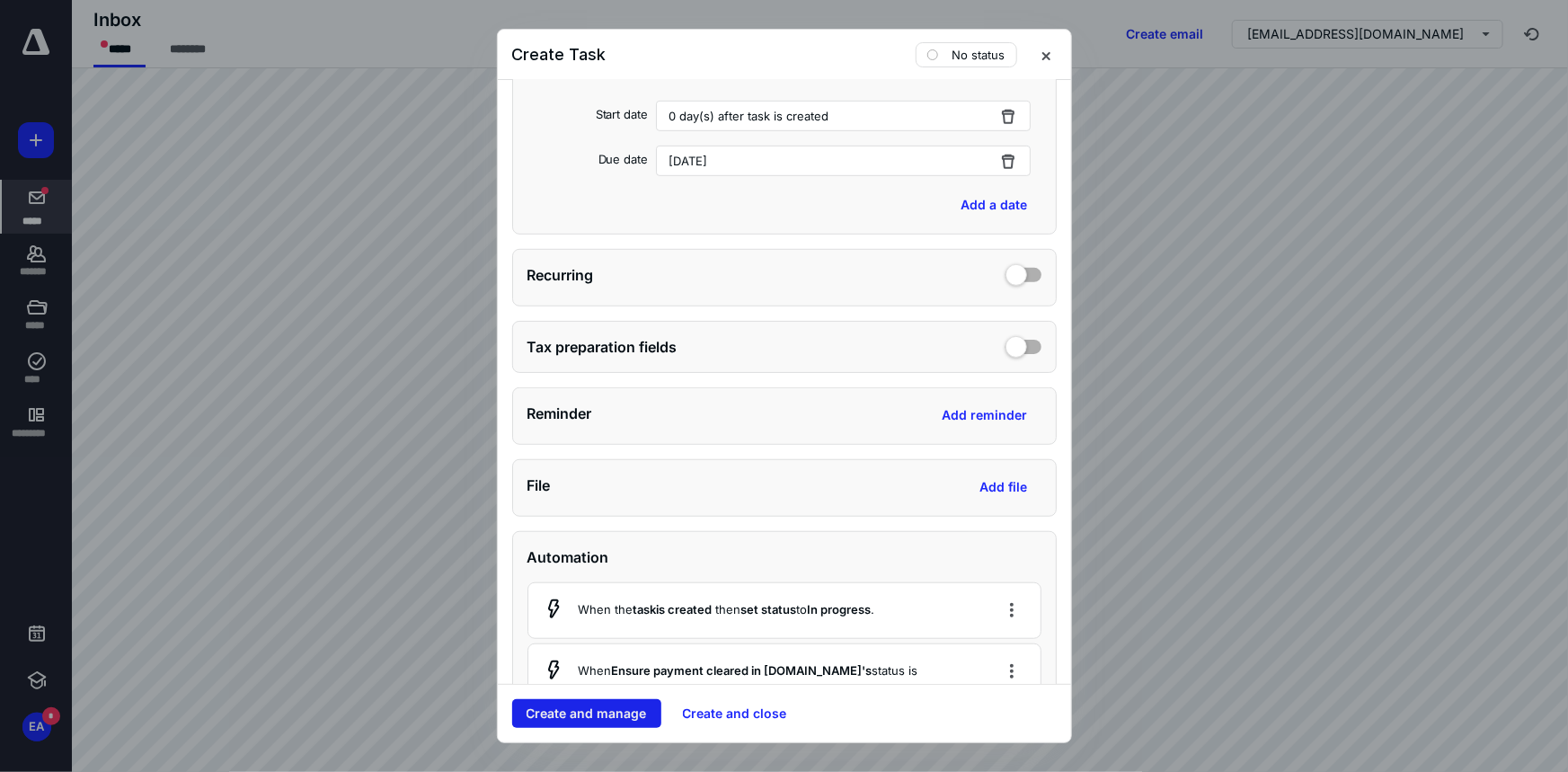 click on "Create and manage" at bounding box center (587, 714) 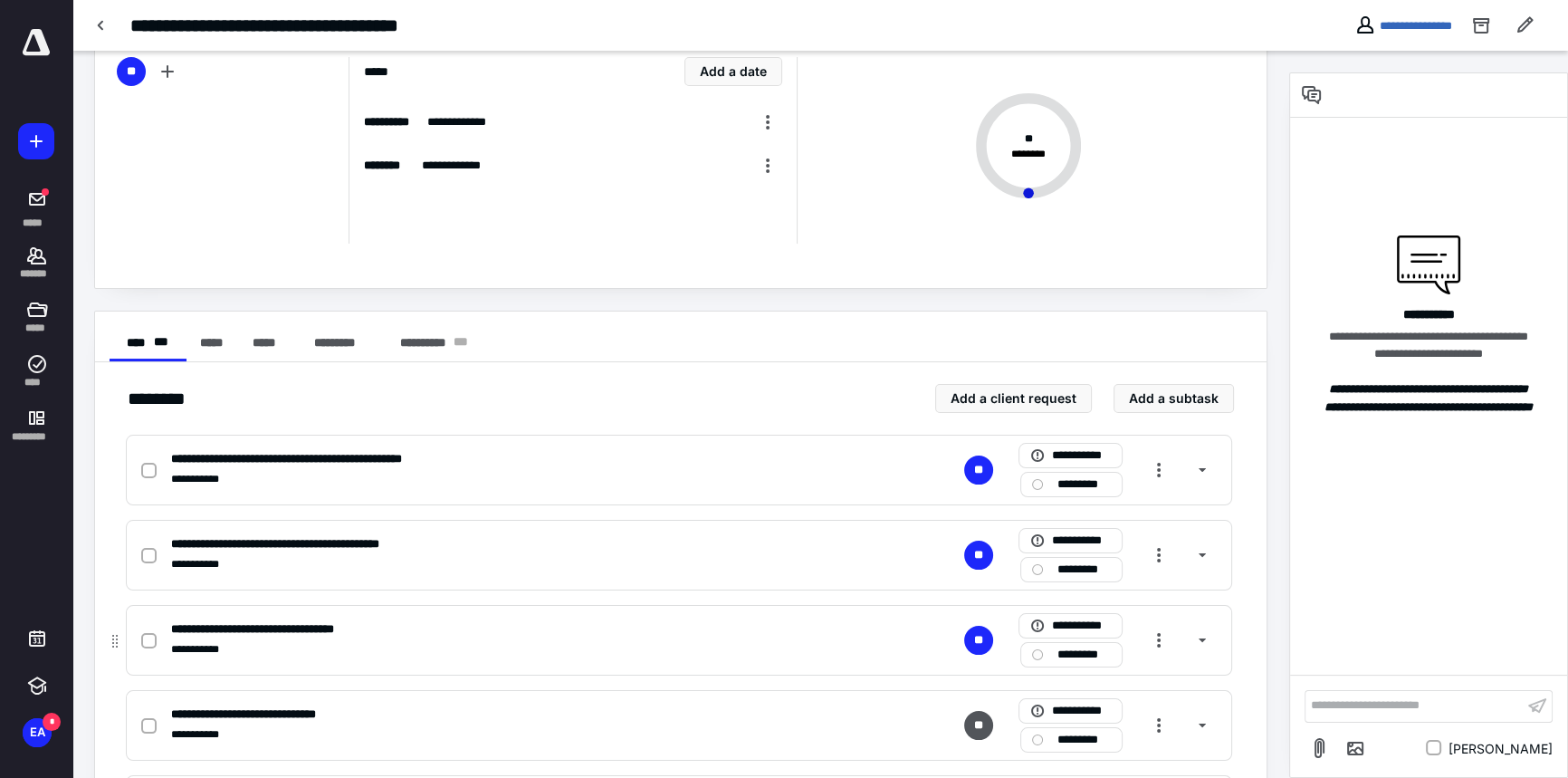 scroll, scrollTop: 0, scrollLeft: 0, axis: both 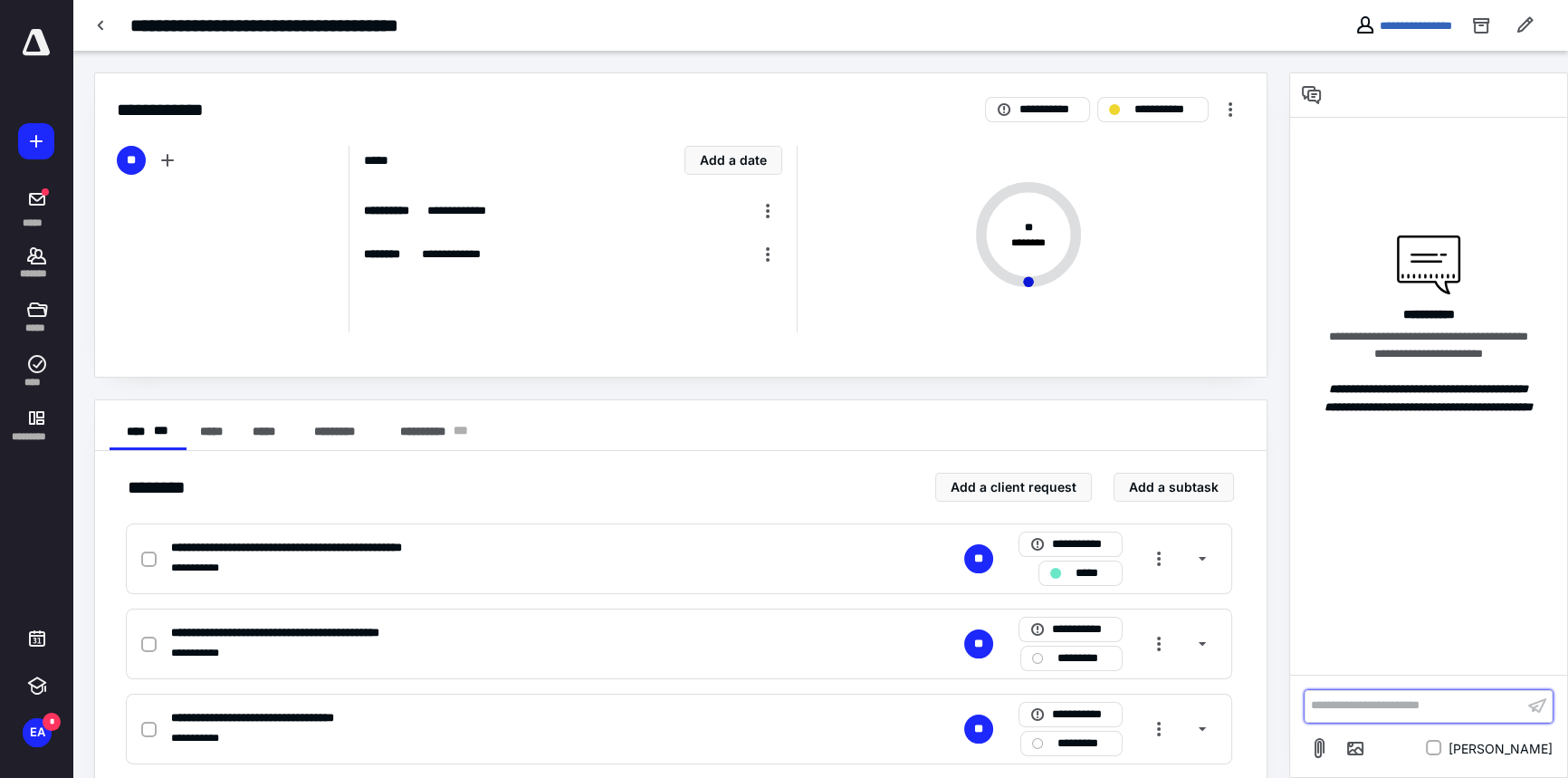 click on "**********" at bounding box center (1414, 706) 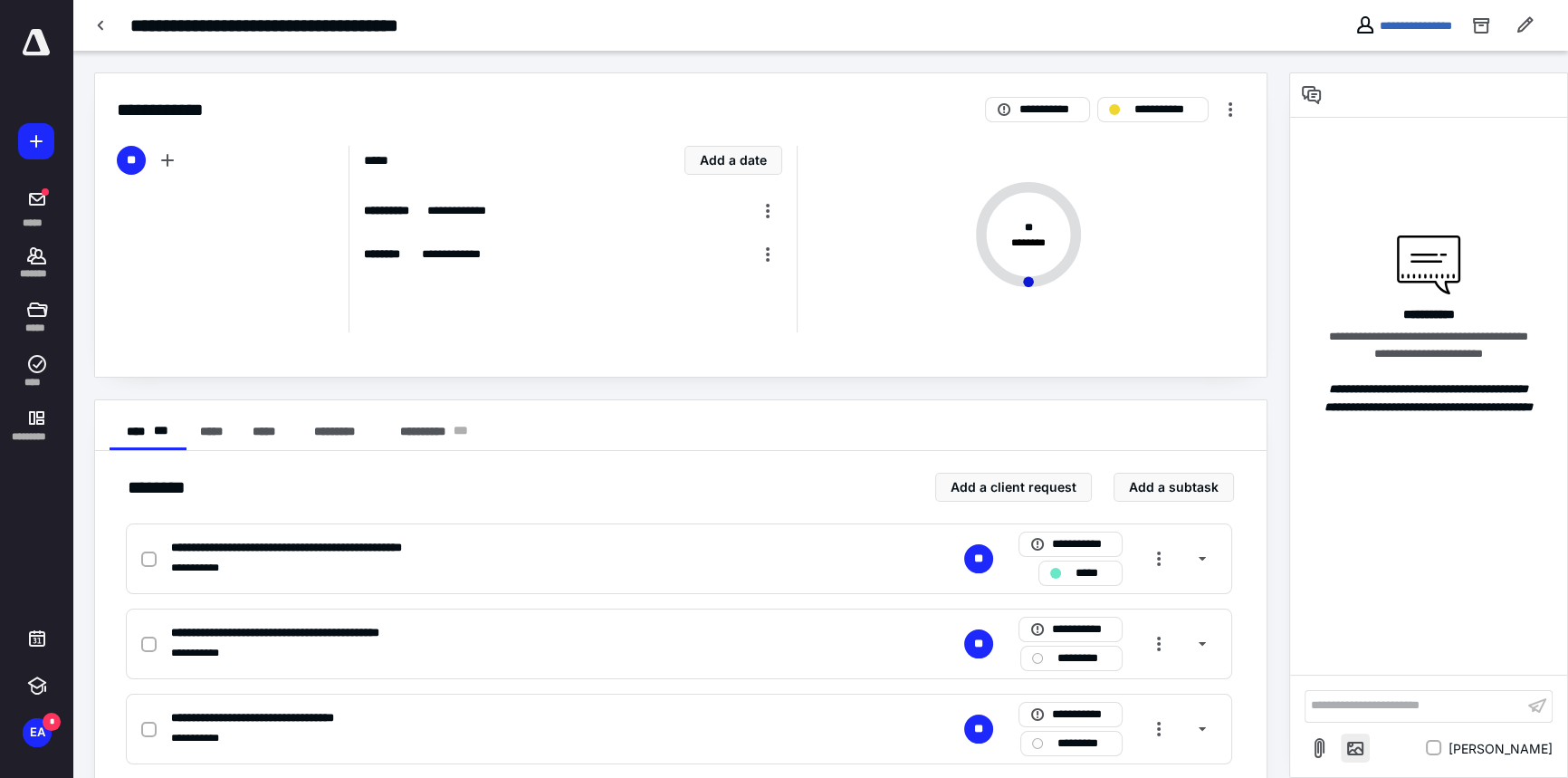click at bounding box center (1355, 748) 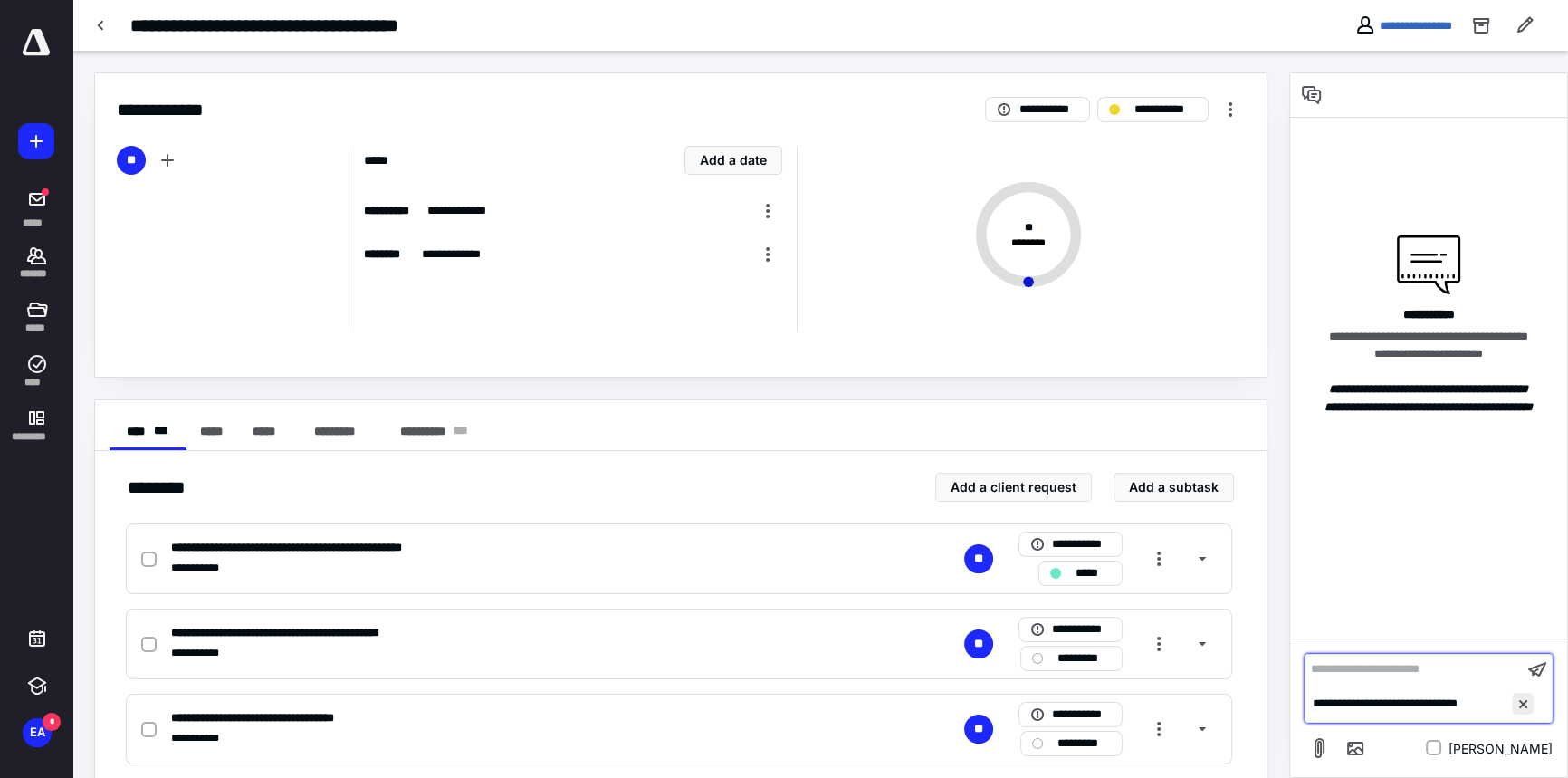 click at bounding box center [1523, 704] 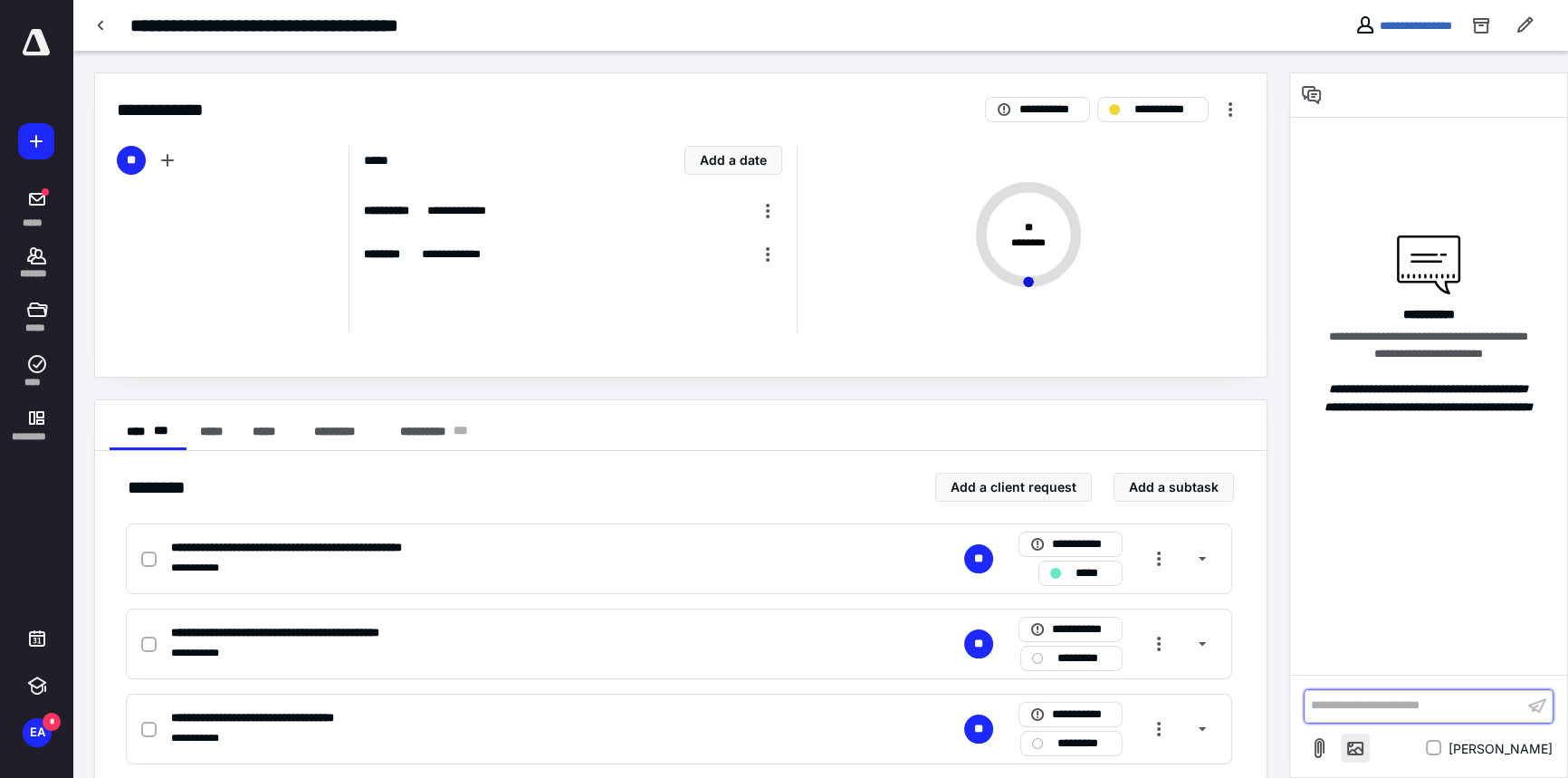 click at bounding box center (1355, 748) 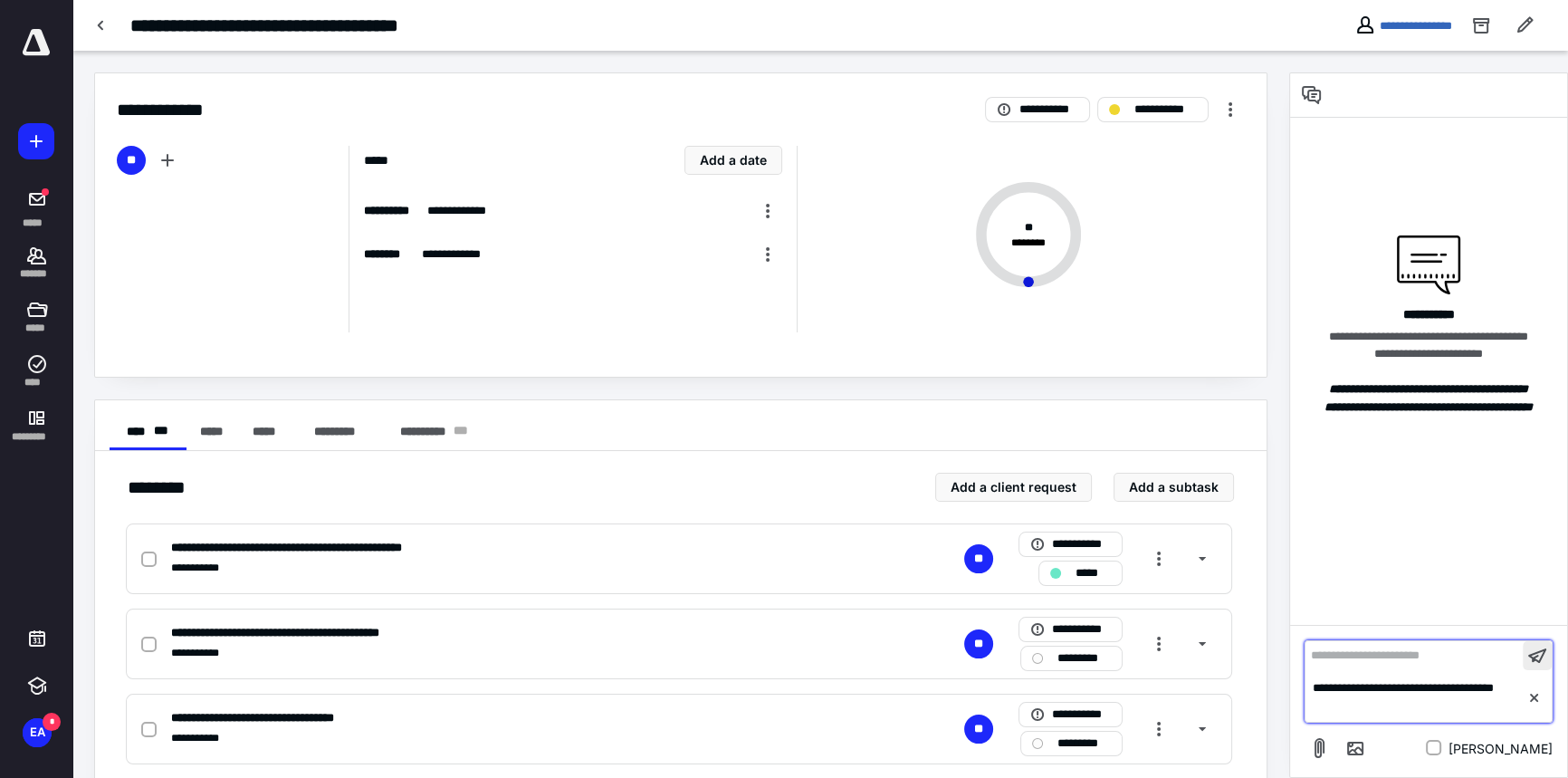 click at bounding box center (1537, 656) 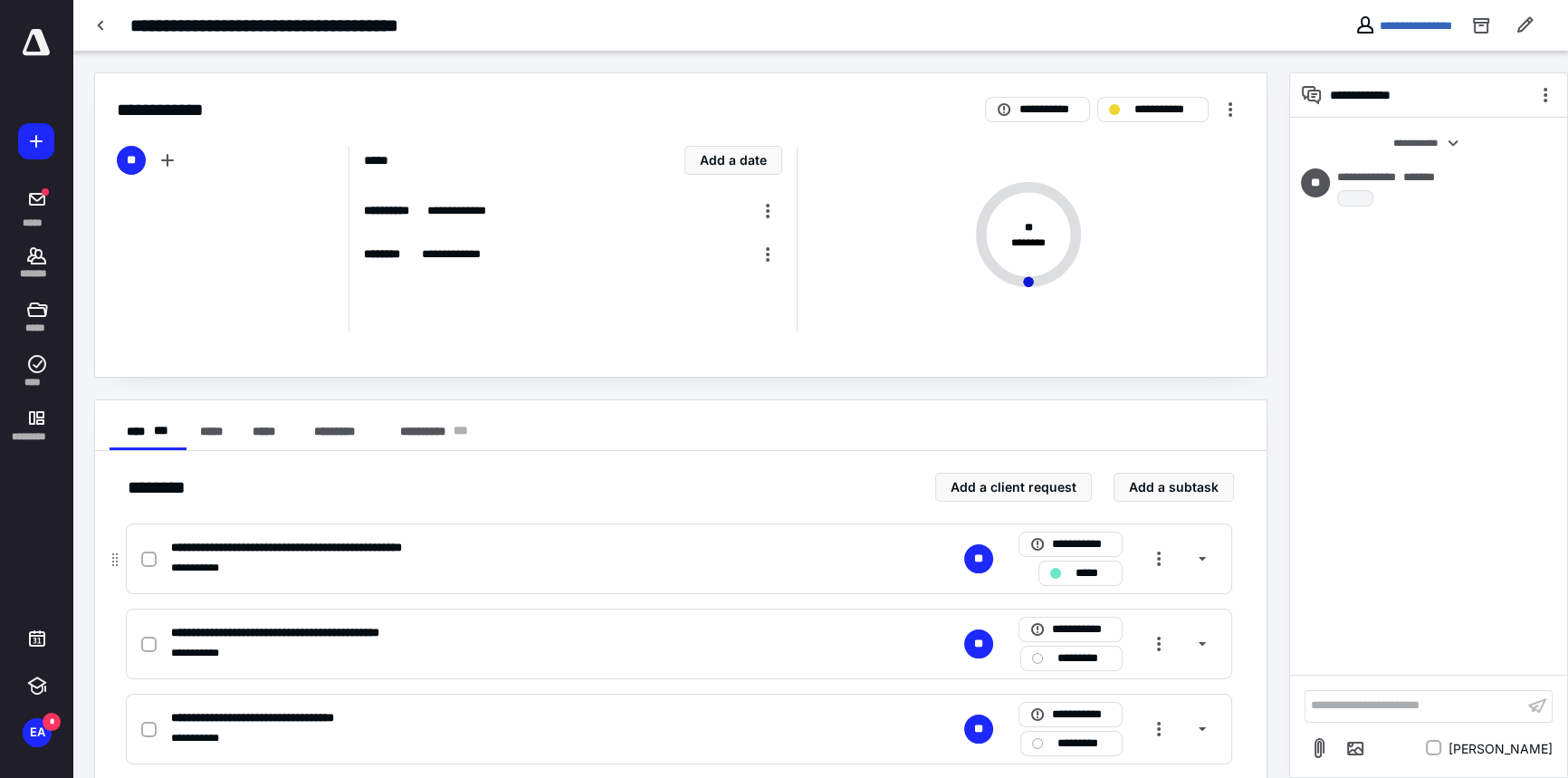 click at bounding box center (152, 559) 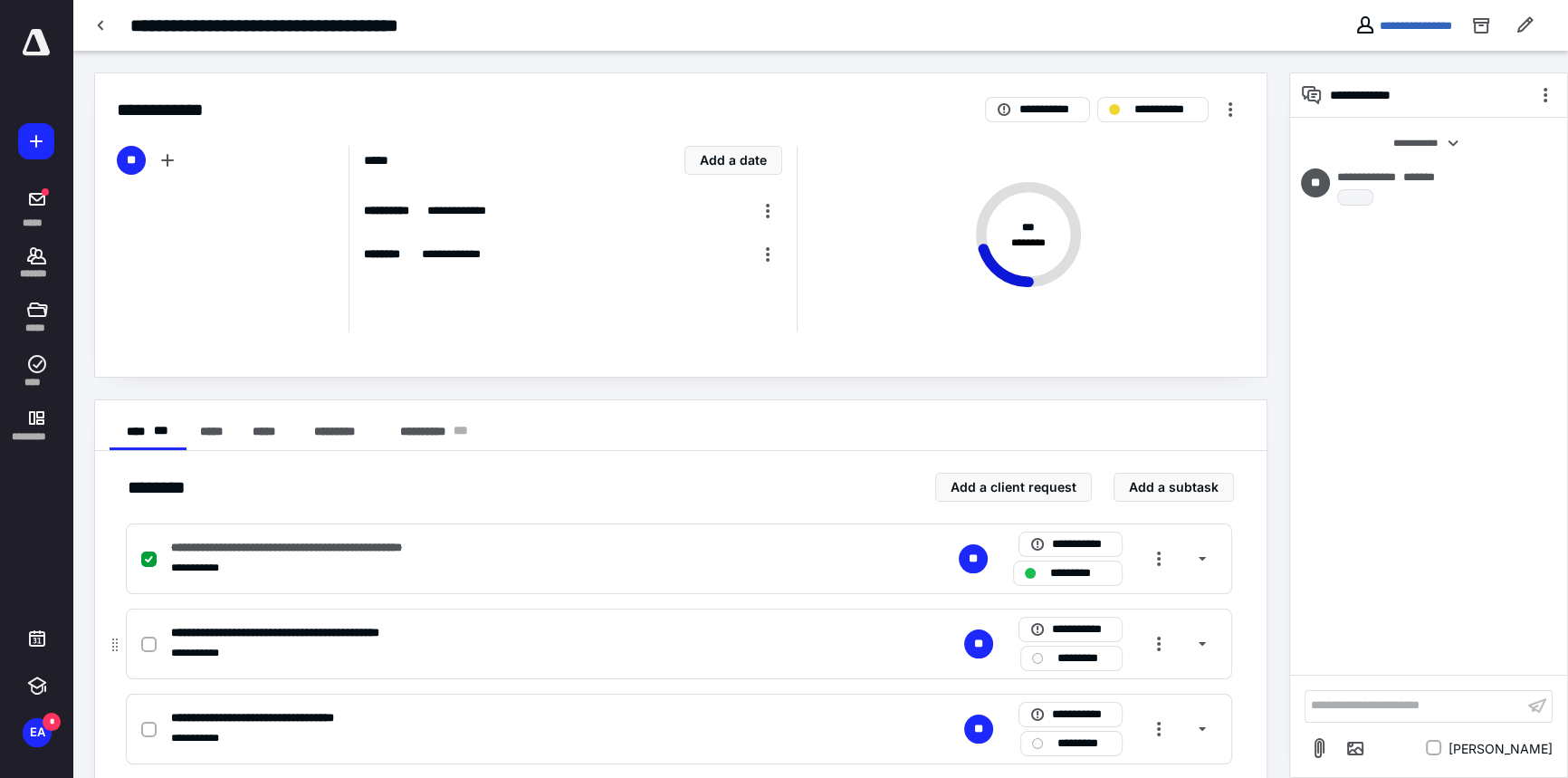 click at bounding box center [148, 645] 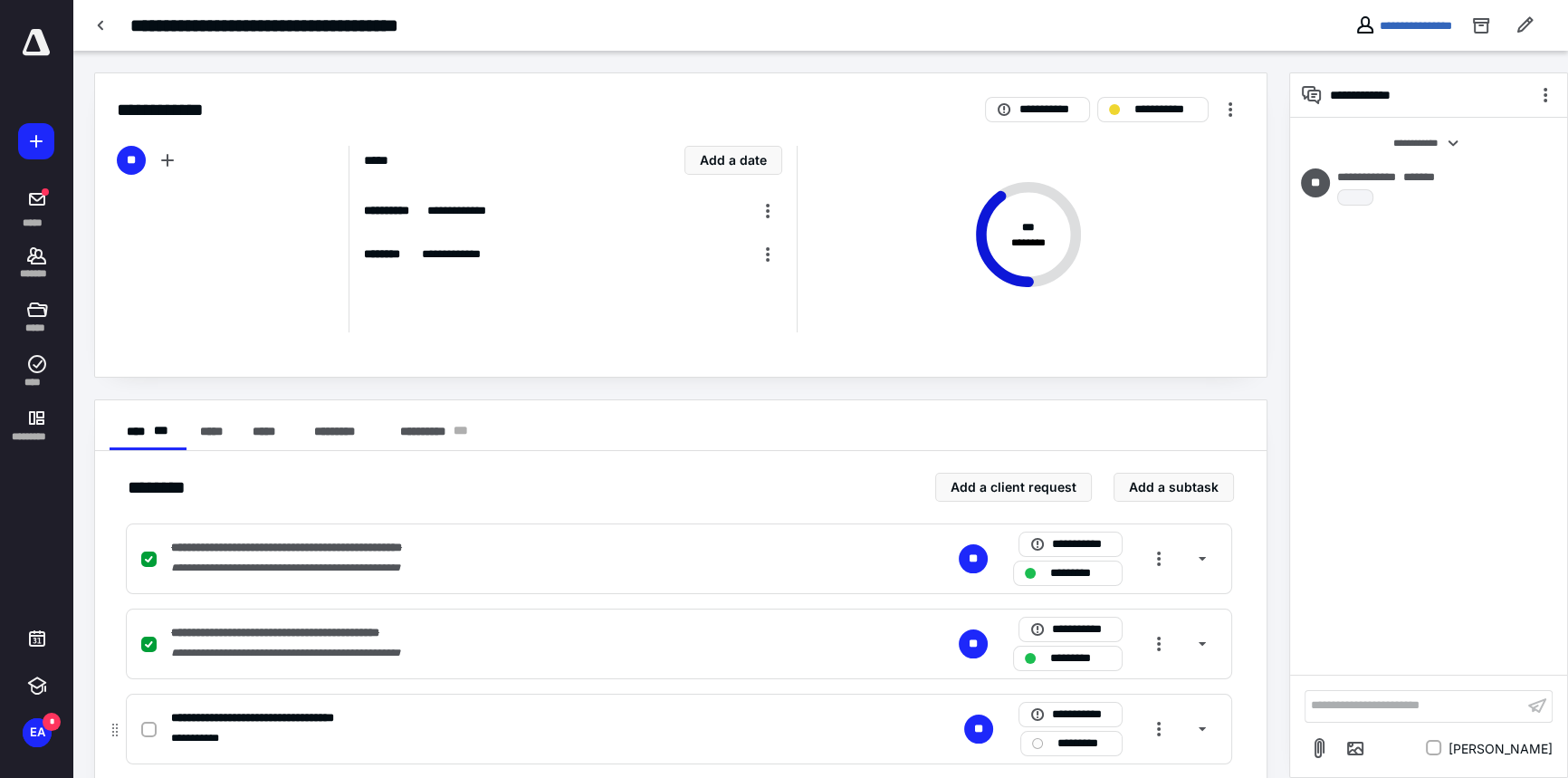 click 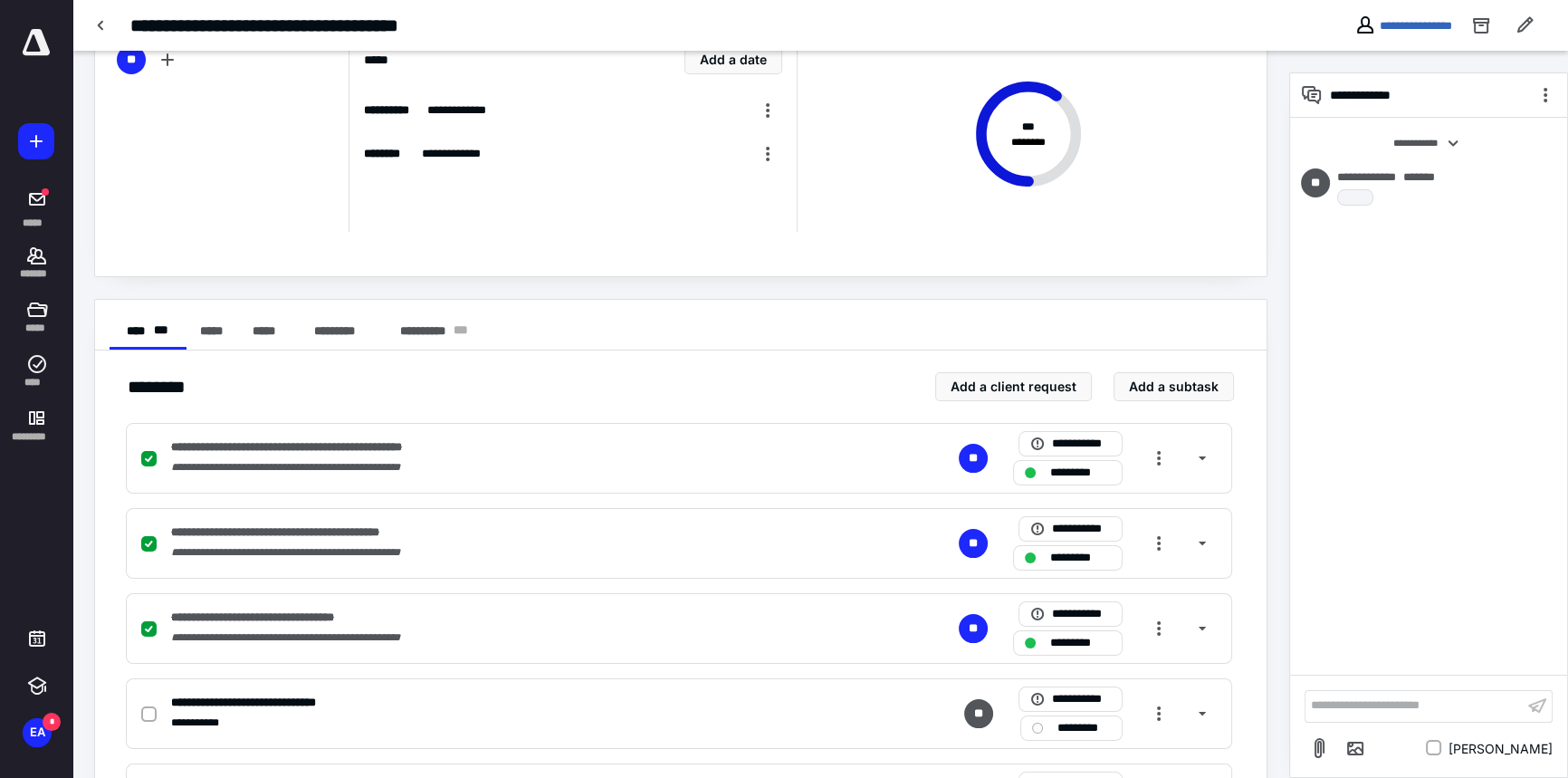 scroll, scrollTop: 200, scrollLeft: 0, axis: vertical 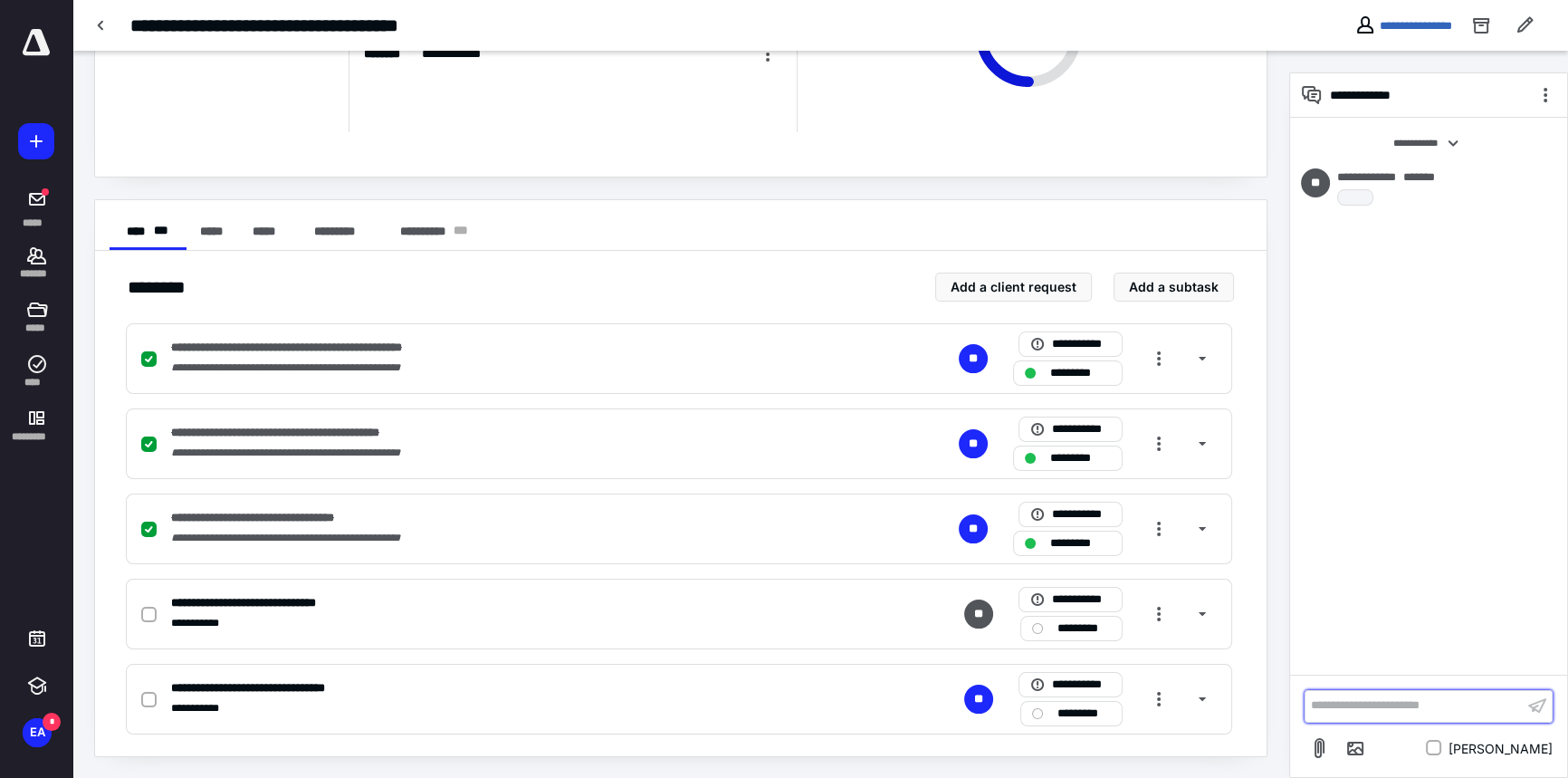 click on "**********" at bounding box center [1414, 706] 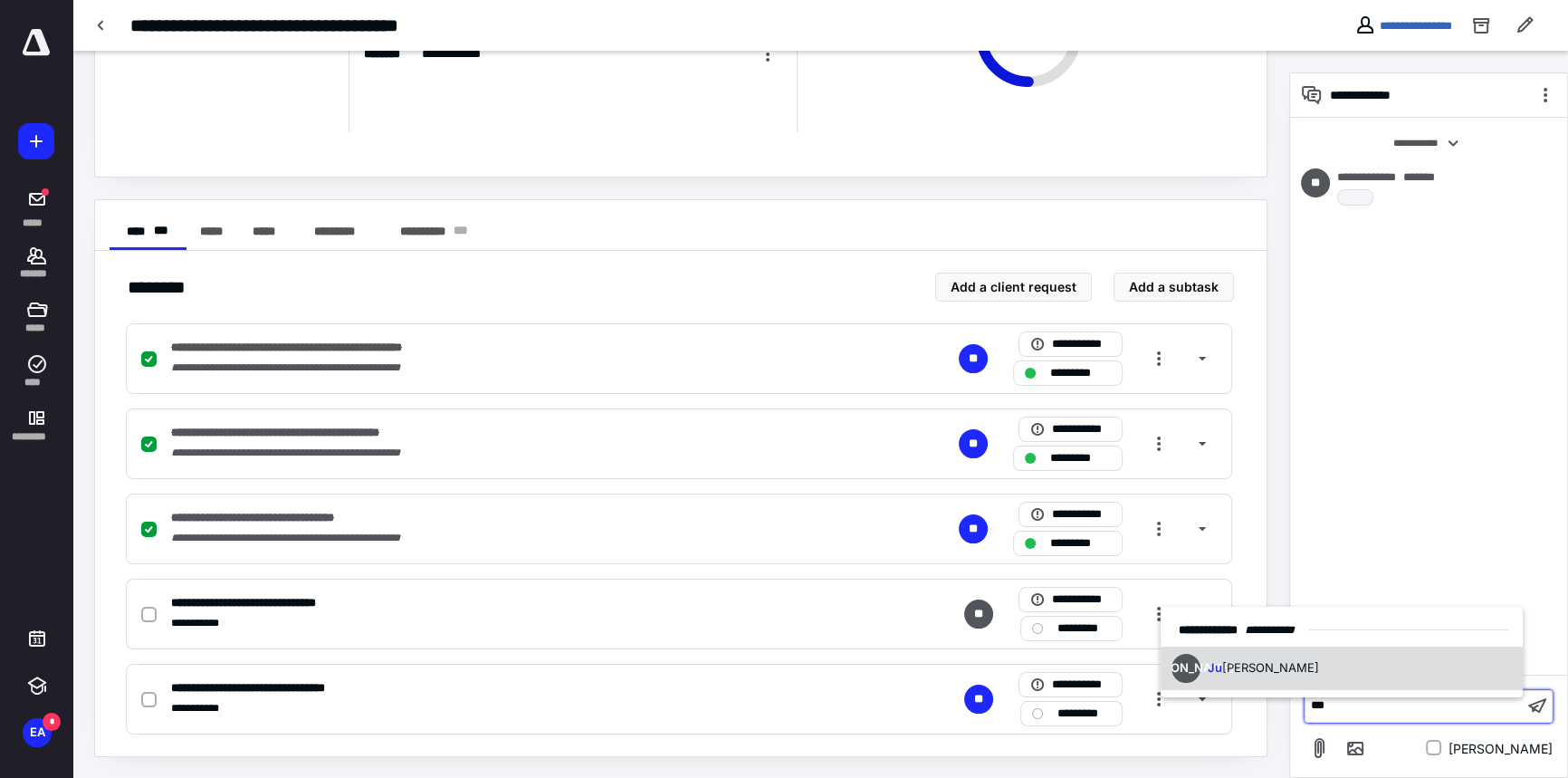click on "[PERSON_NAME] [PERSON_NAME]" at bounding box center [1342, 668] 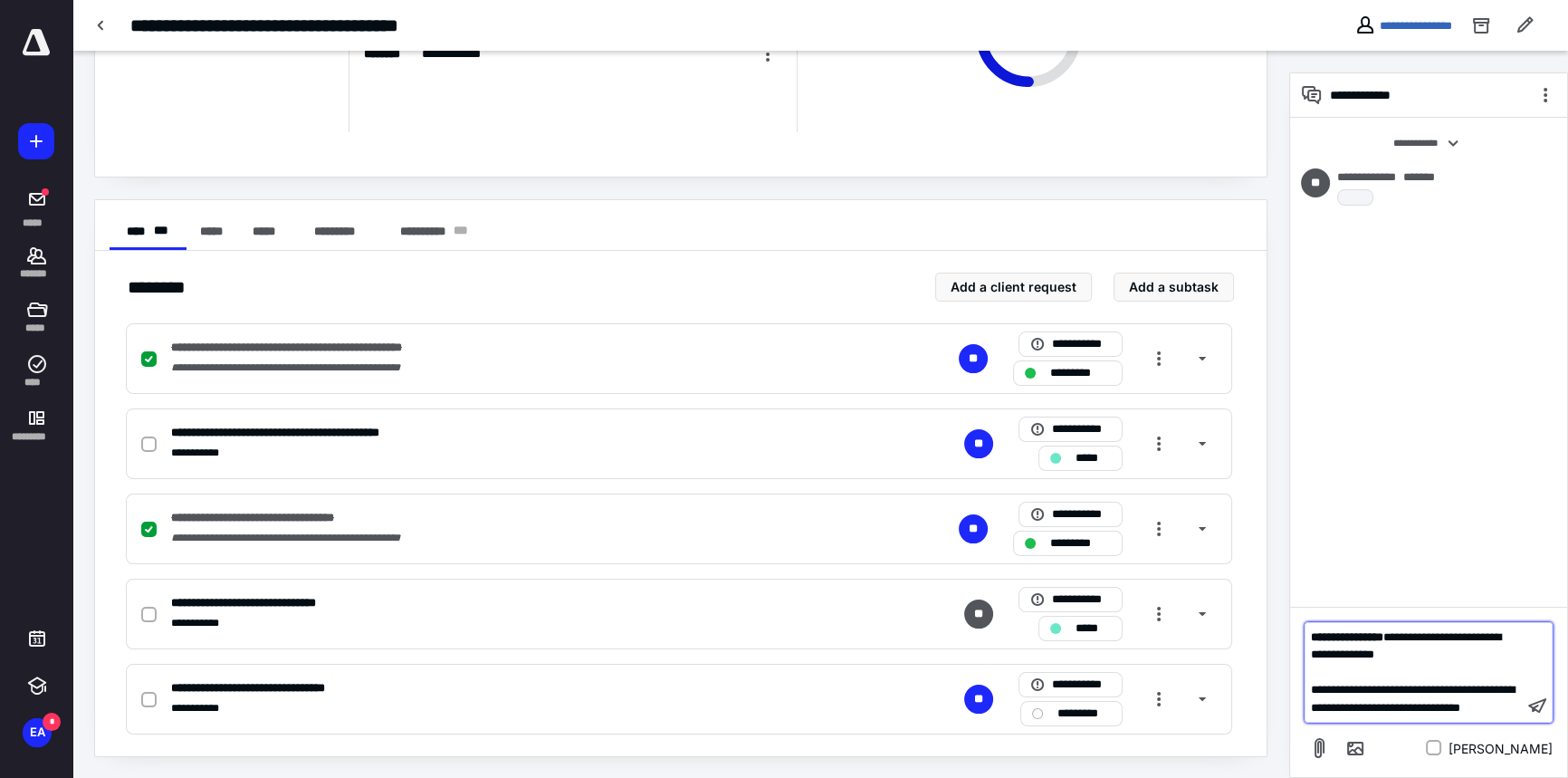 click on "**********" at bounding box center (1412, 698) 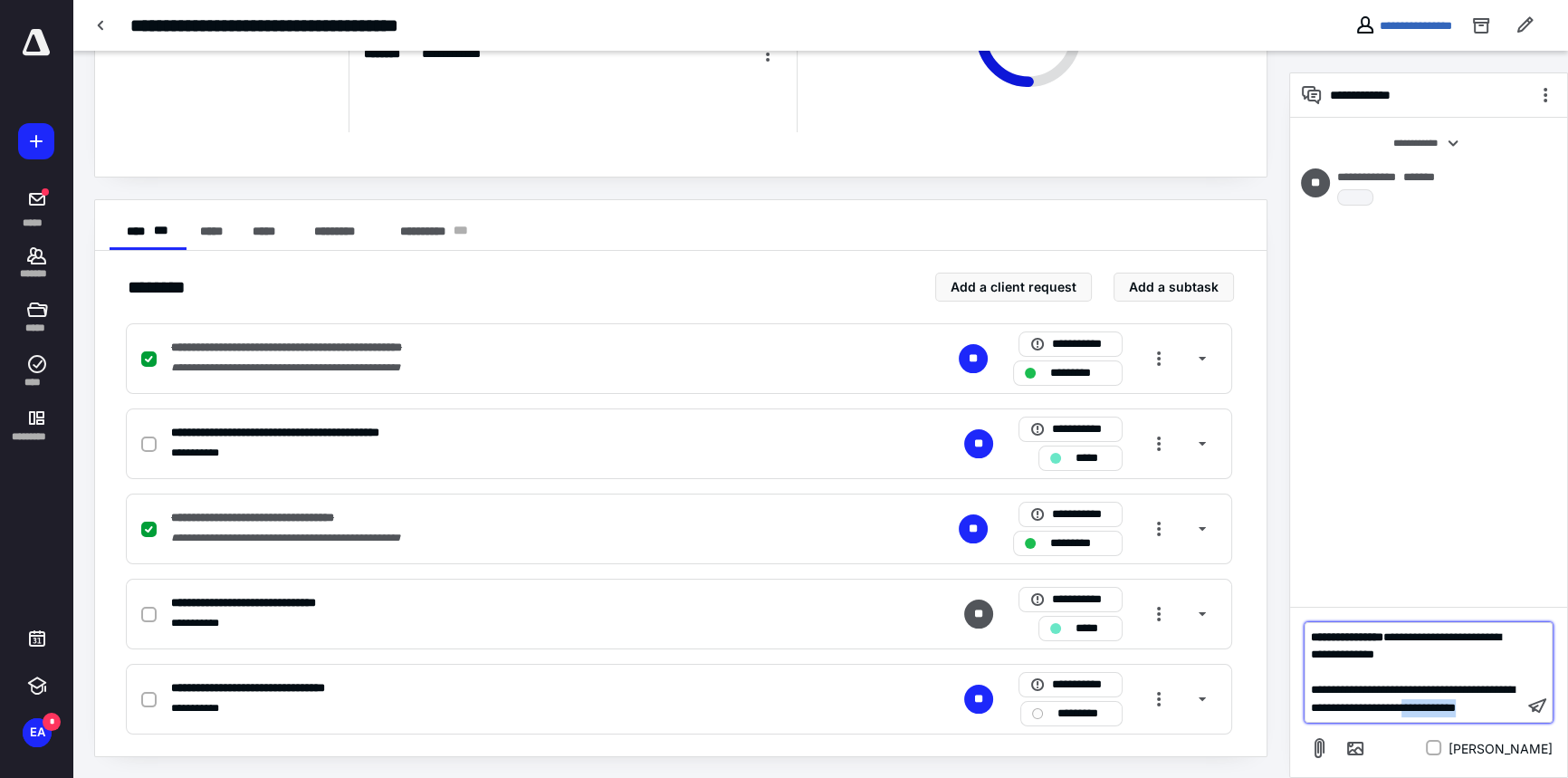drag, startPoint x: 1484, startPoint y: 698, endPoint x: 1493, endPoint y: 694, distance: 9.84886 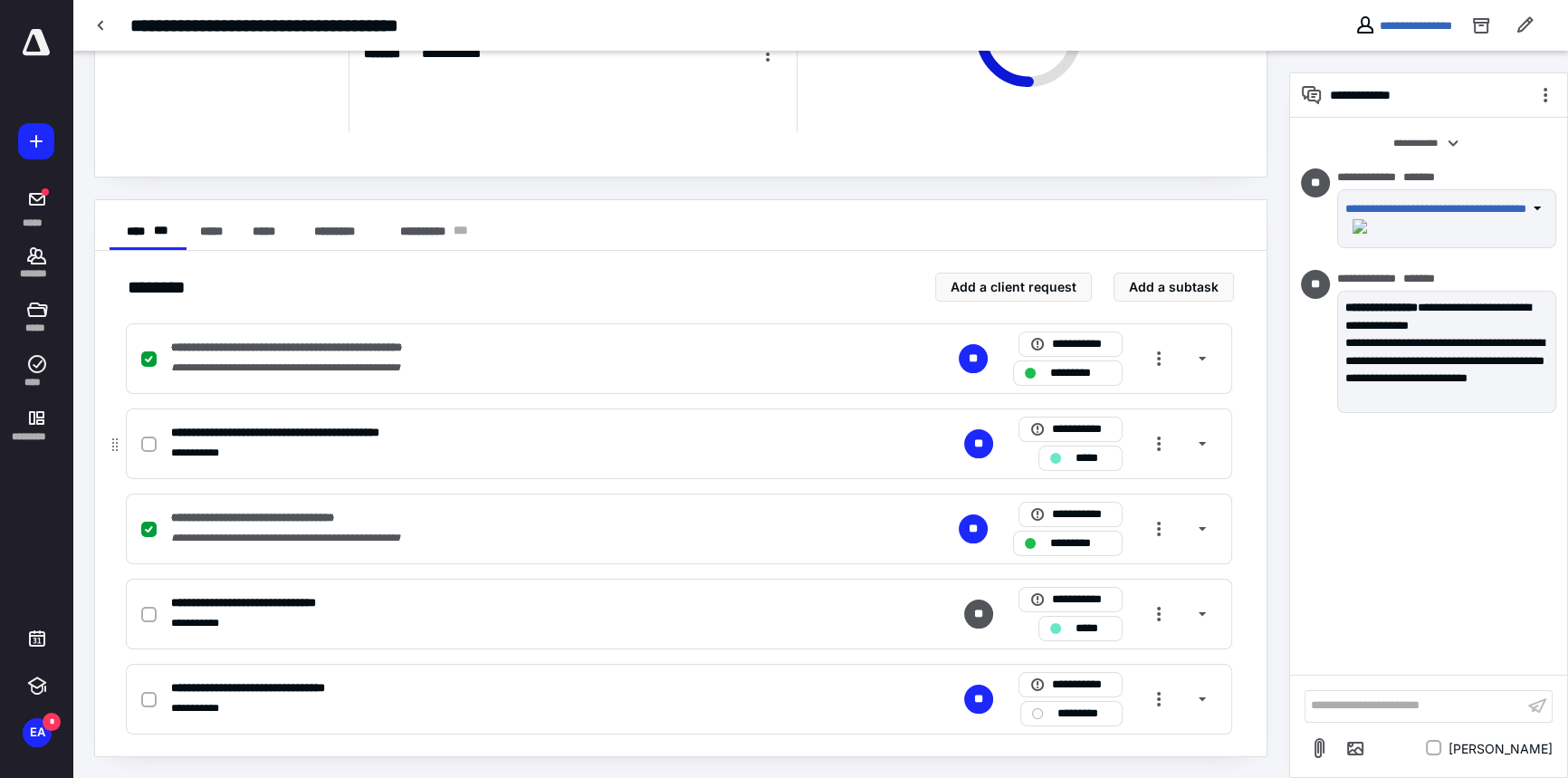click on "**********" at bounding box center (679, 444) 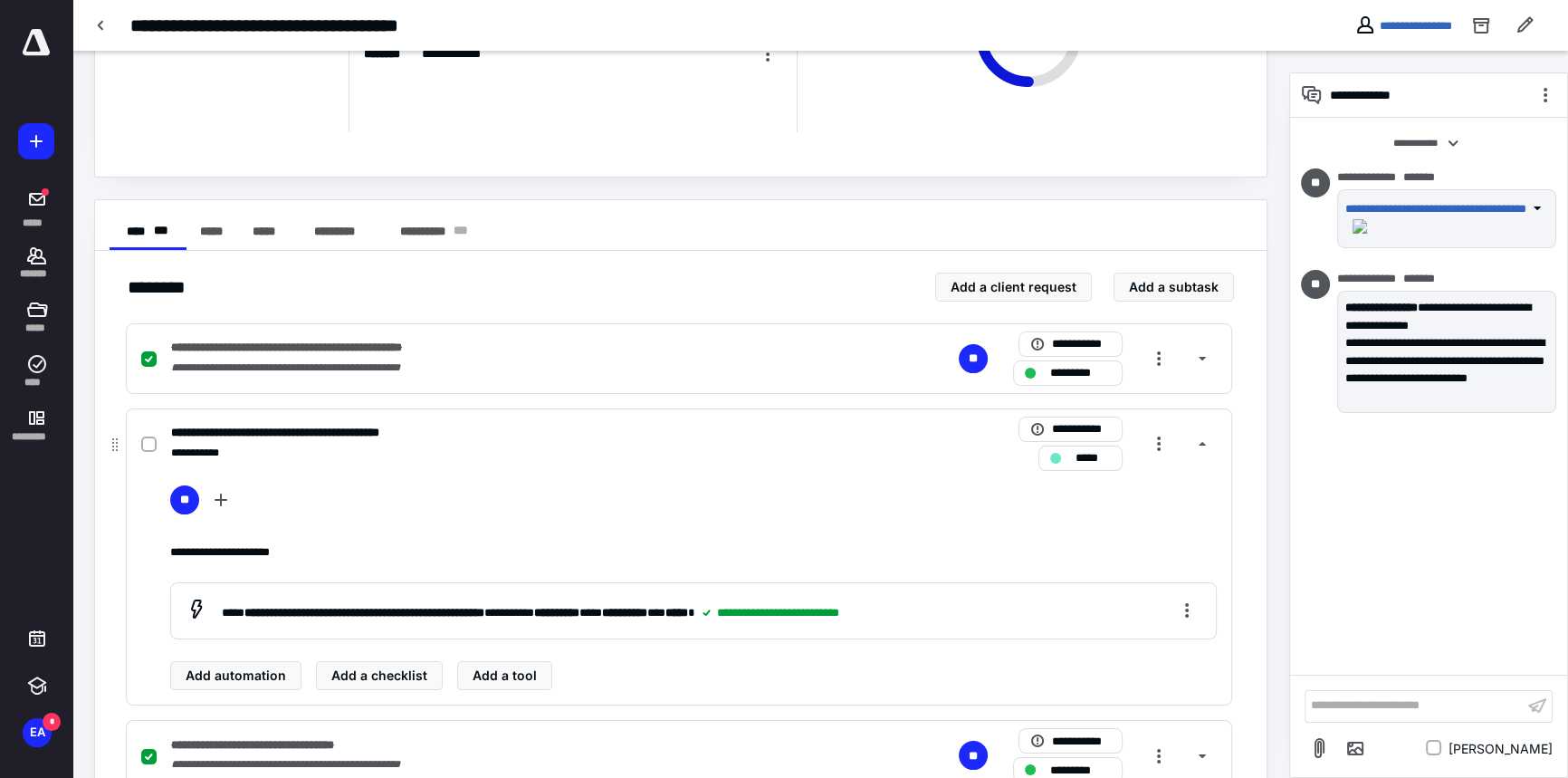 click at bounding box center [148, 445] 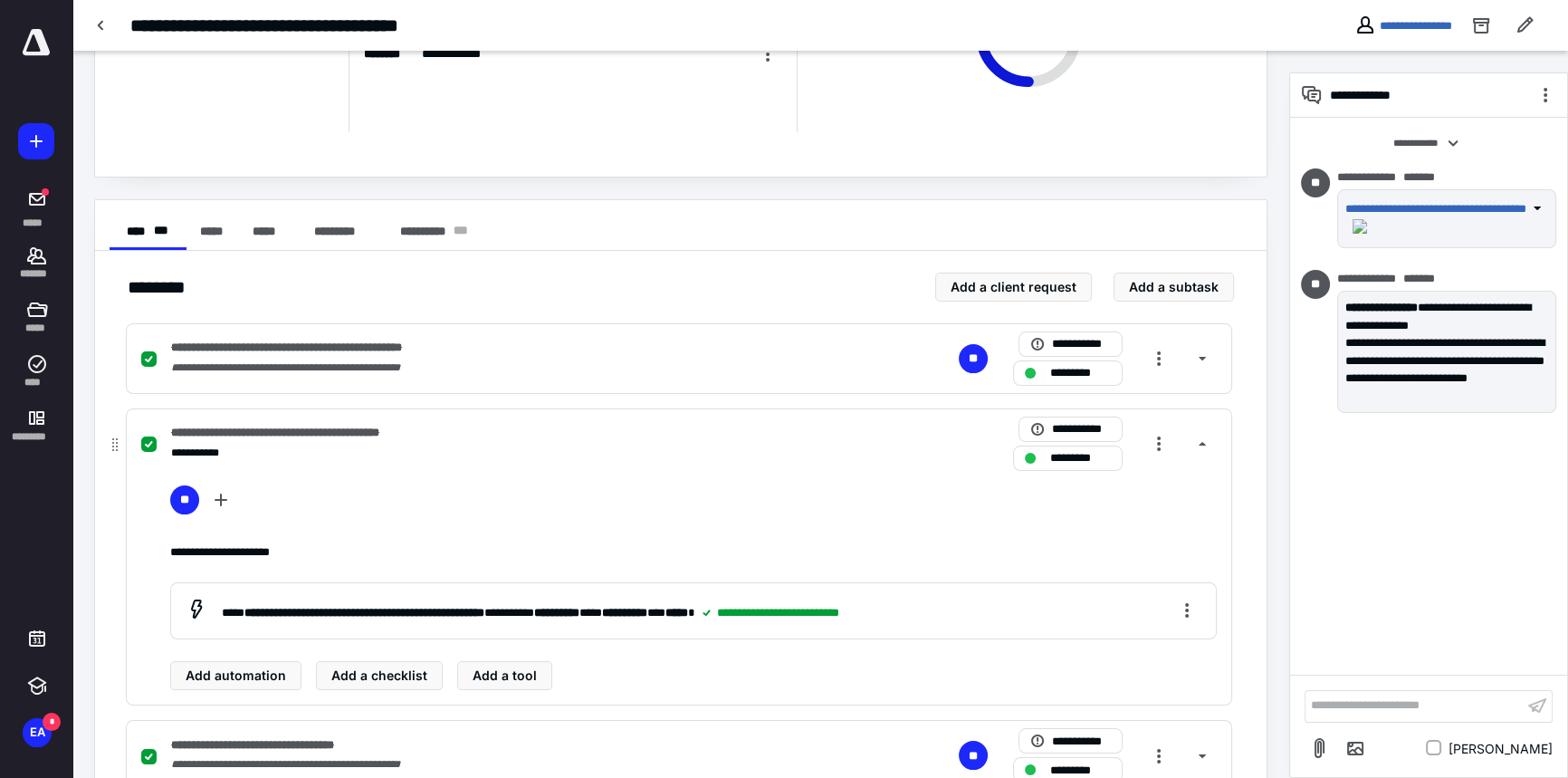 scroll, scrollTop: 427, scrollLeft: 0, axis: vertical 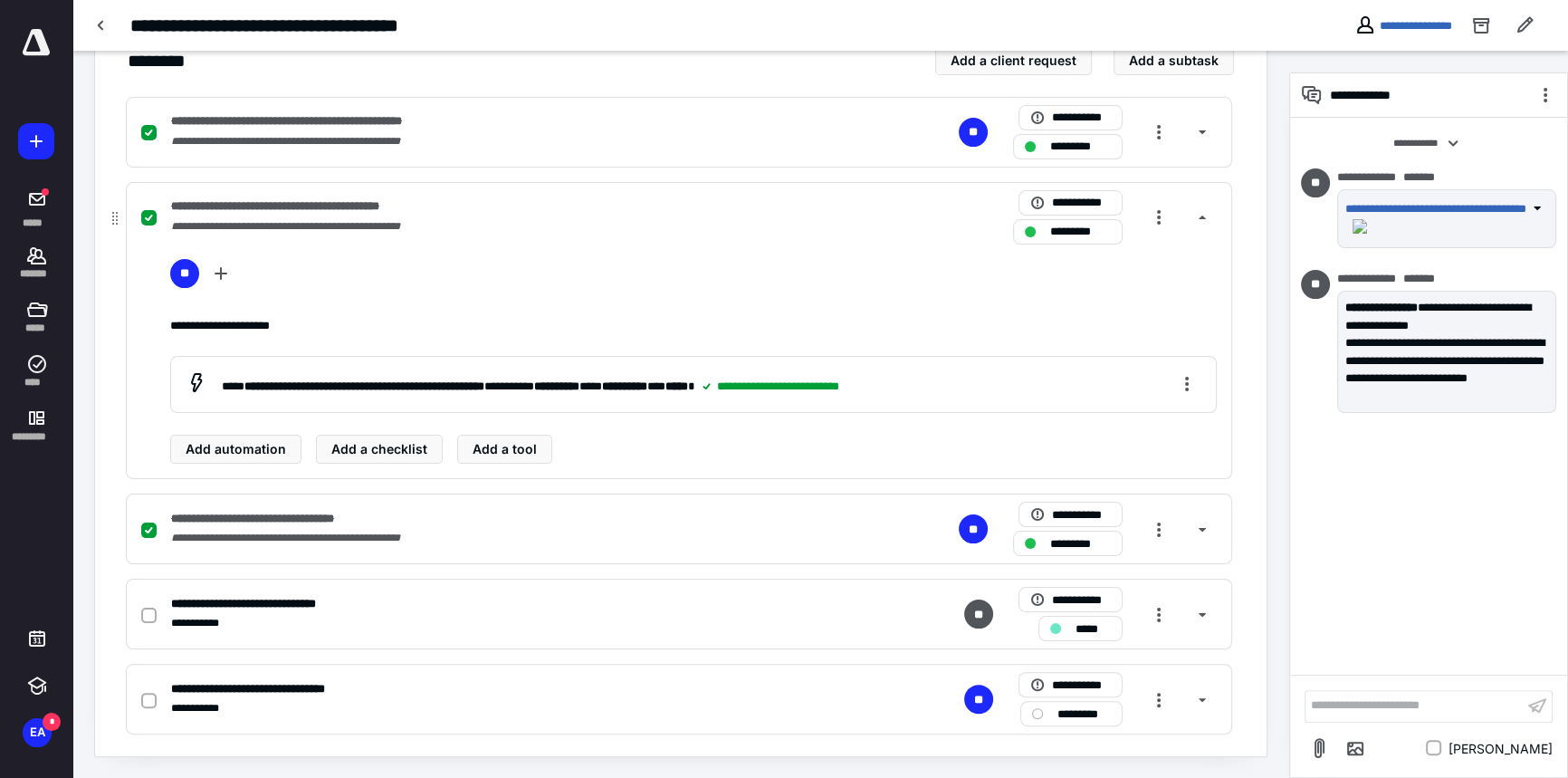 click on "**********" at bounding box center (308, 226) 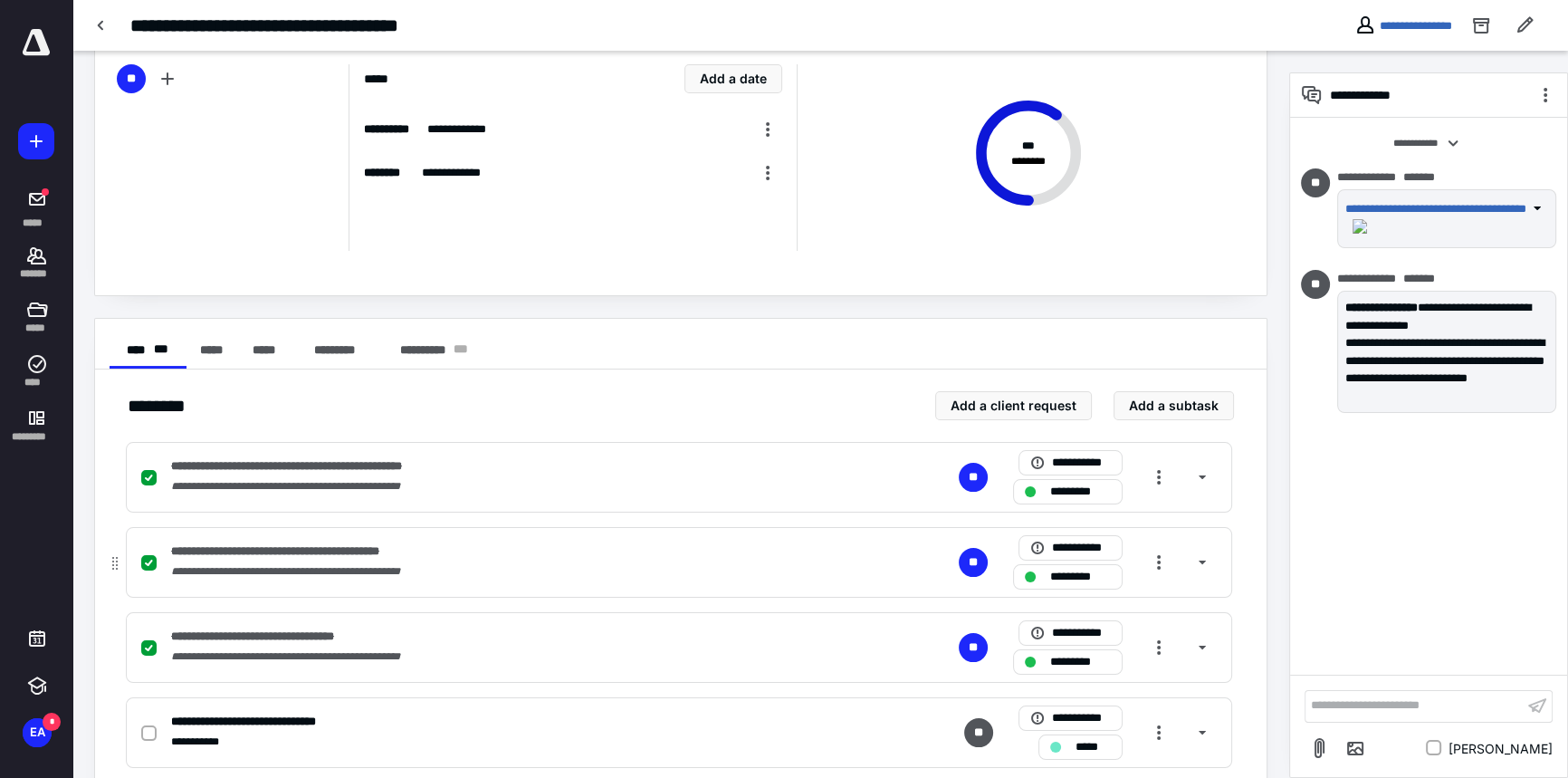 scroll, scrollTop: 0, scrollLeft: 0, axis: both 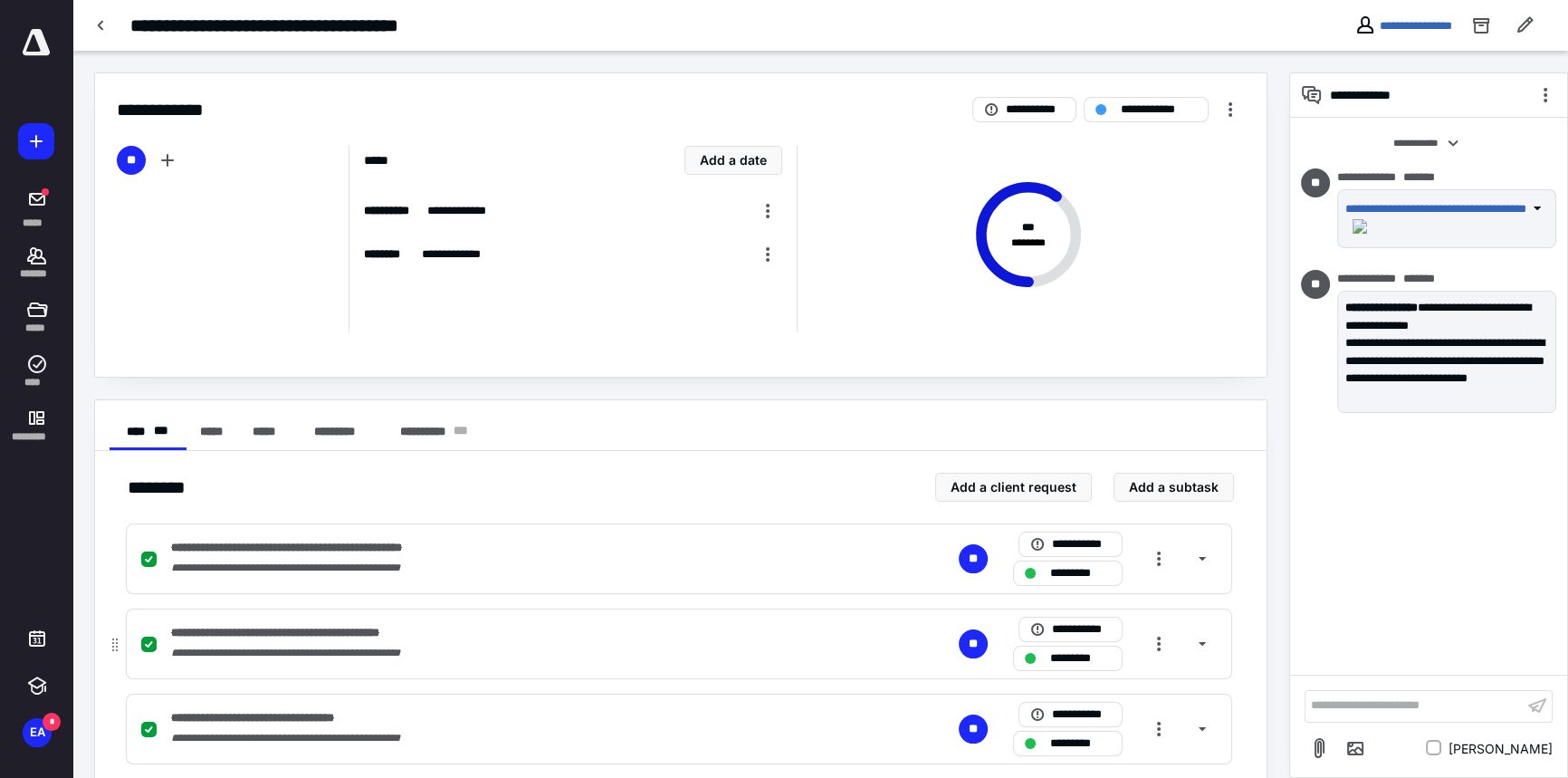 checkbox on "false" 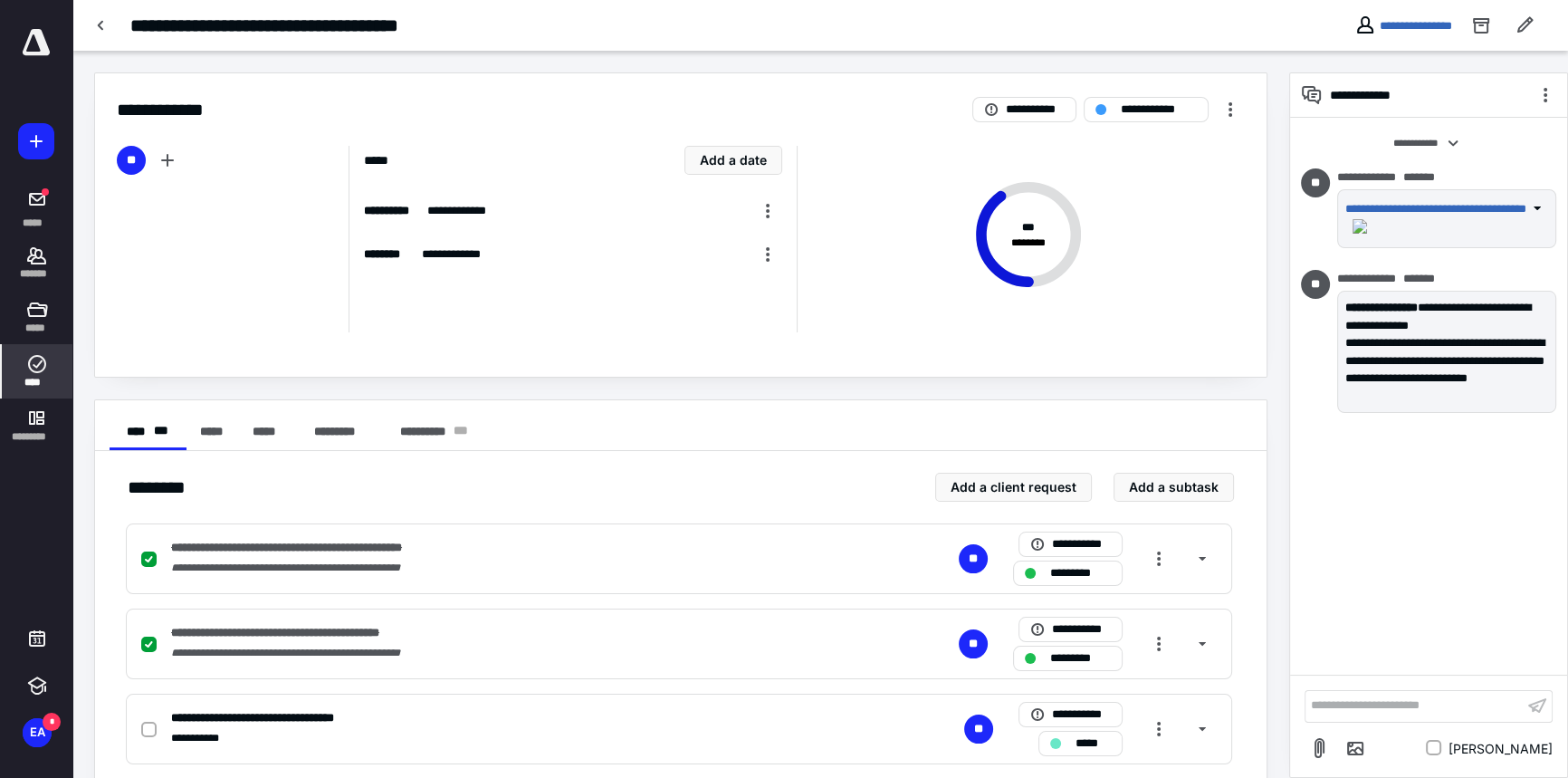 click 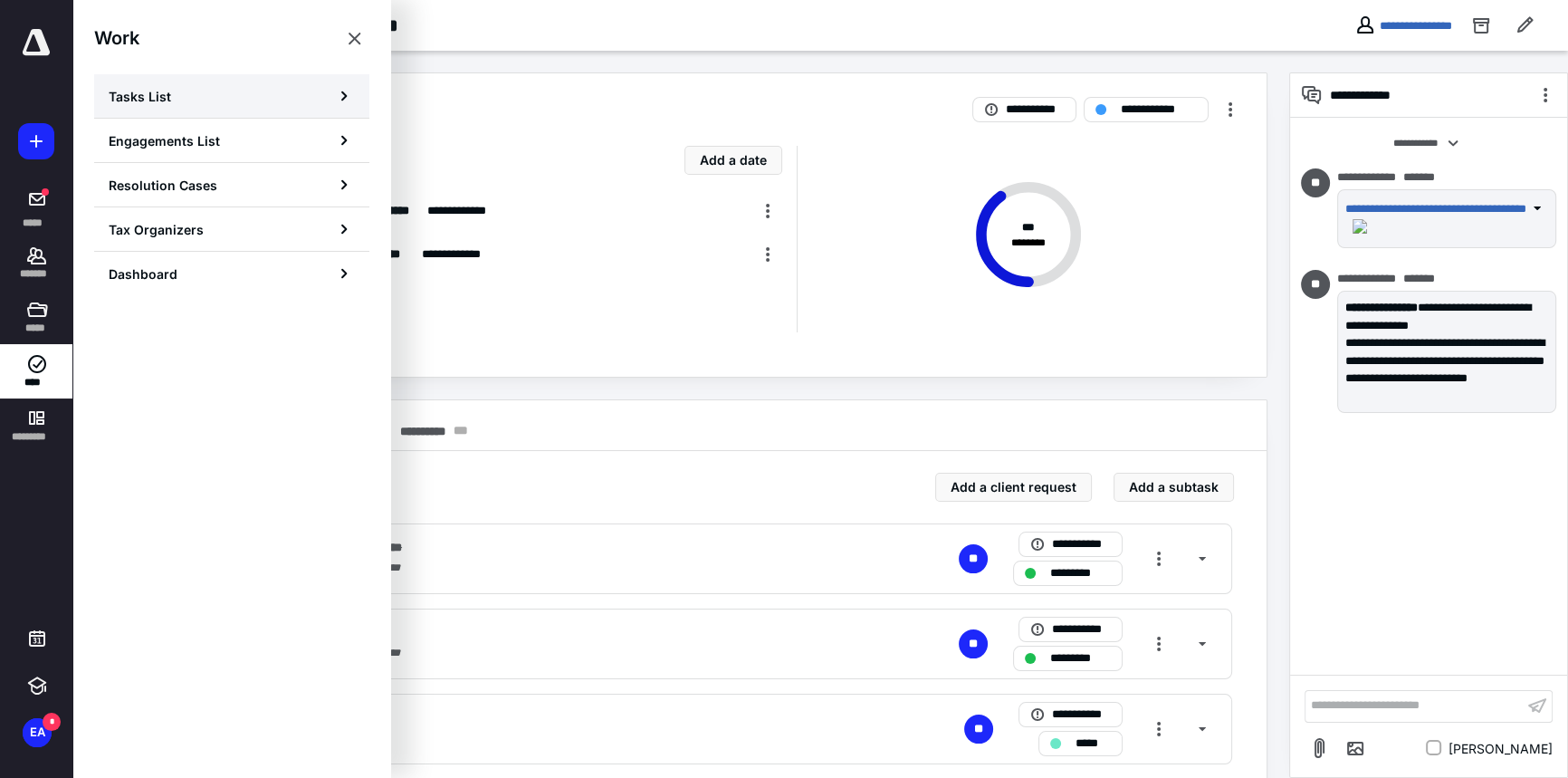 click on "Tasks List" at bounding box center [232, 96] 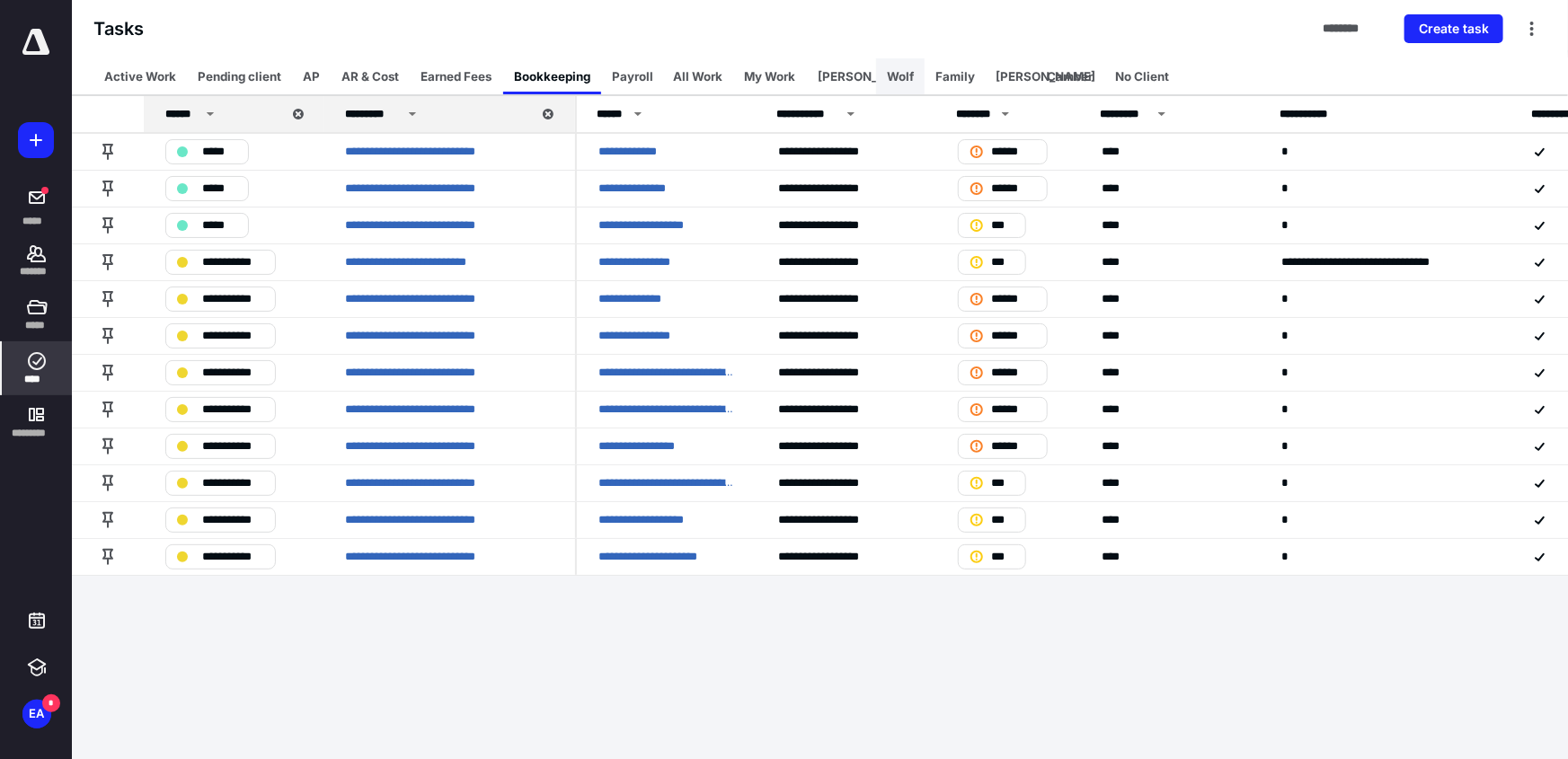 click on "Wolf" at bounding box center [900, 76] 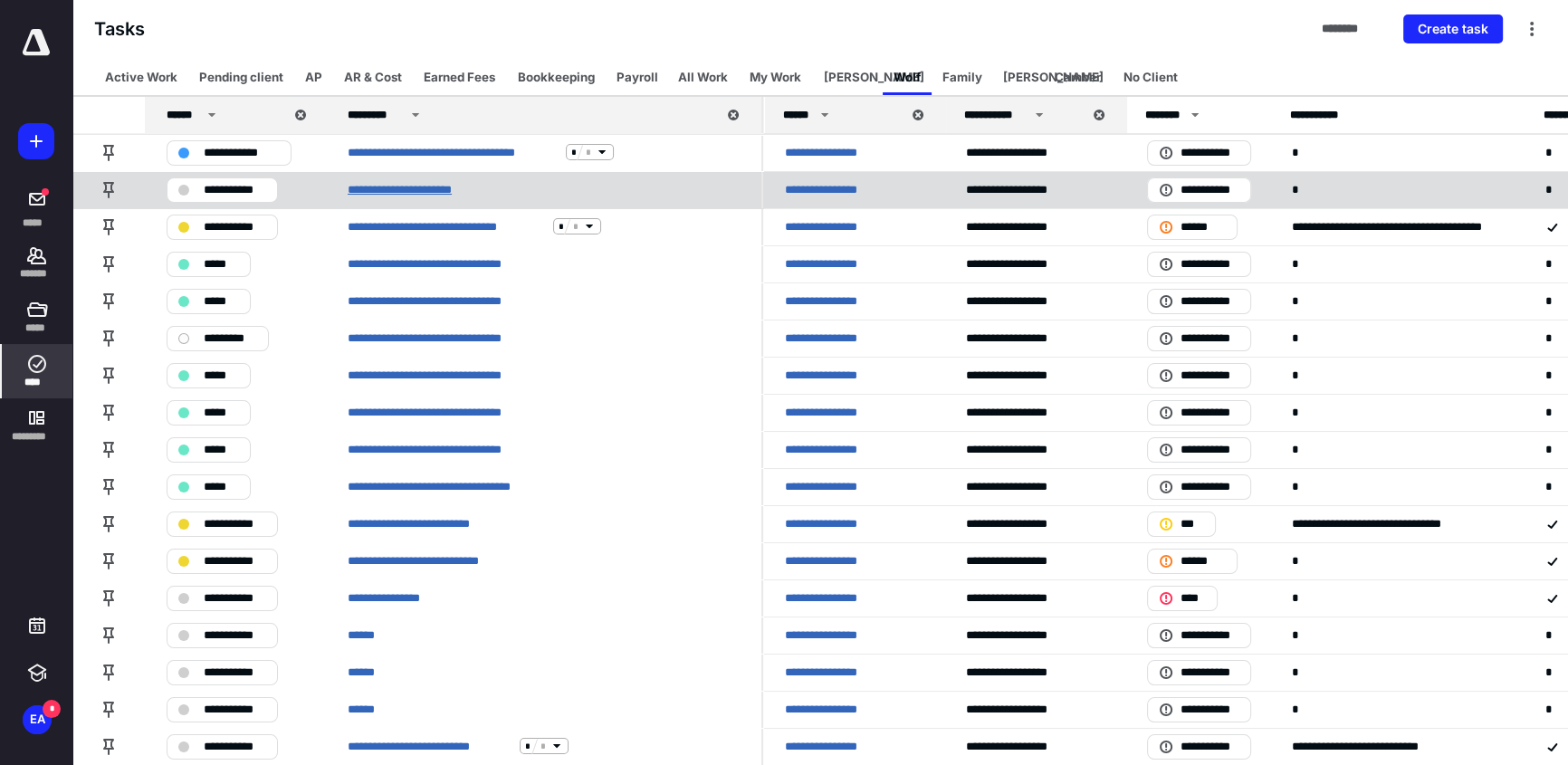 click on "**********" at bounding box center (415, 189) 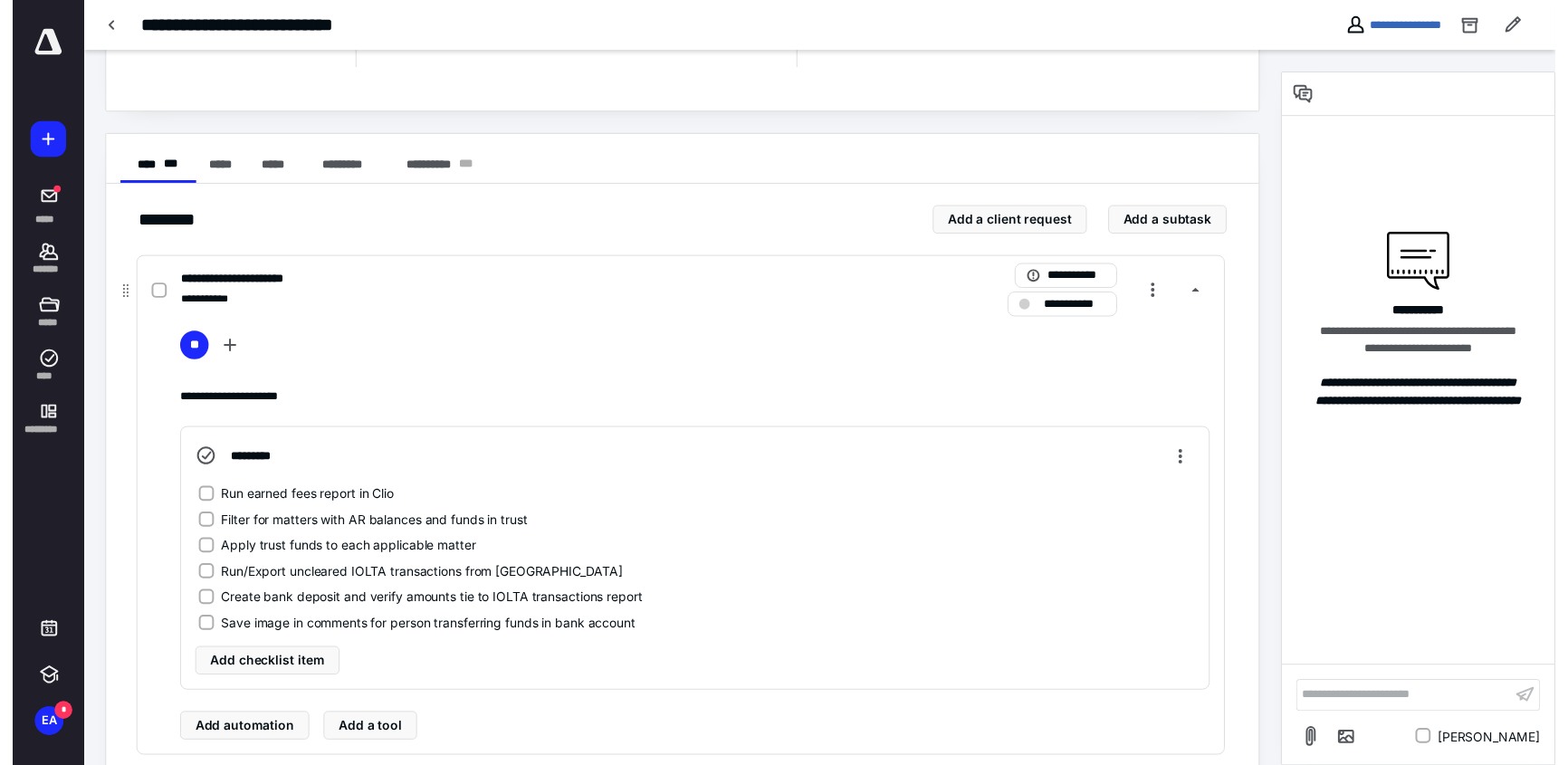 scroll, scrollTop: 0, scrollLeft: 0, axis: both 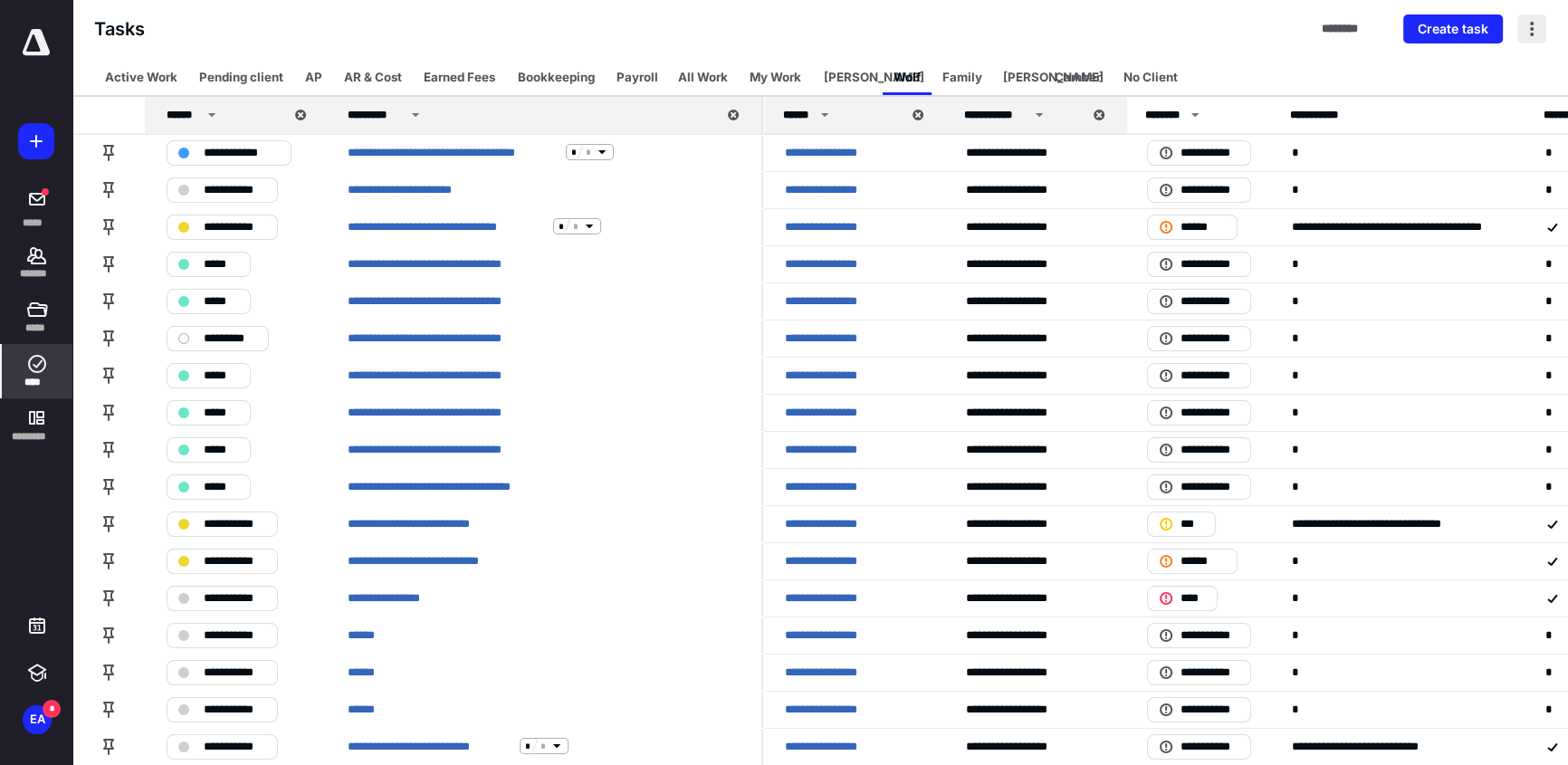 click at bounding box center (1532, 29) 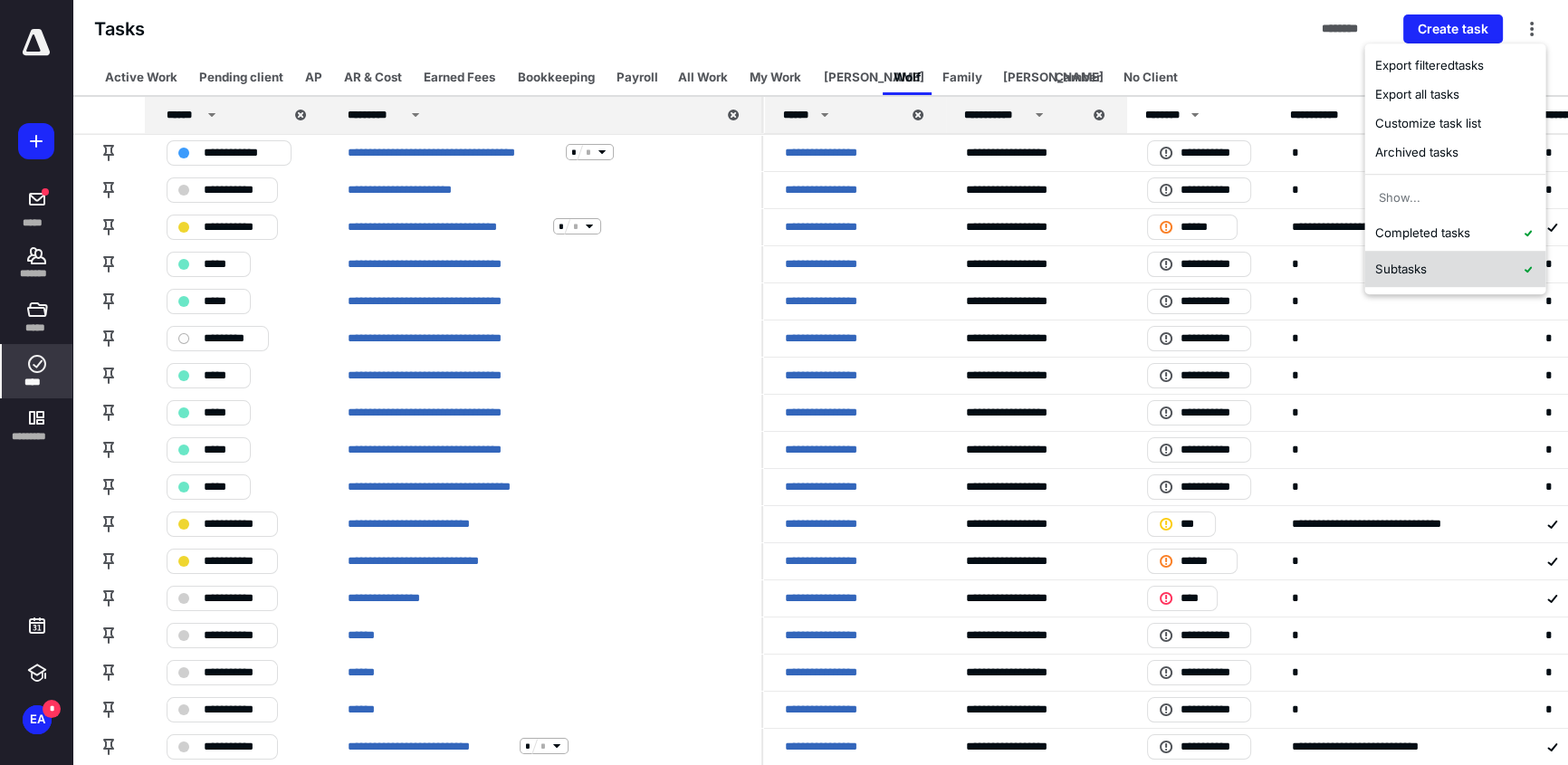 click on "Subtasks" at bounding box center (1455, 269) 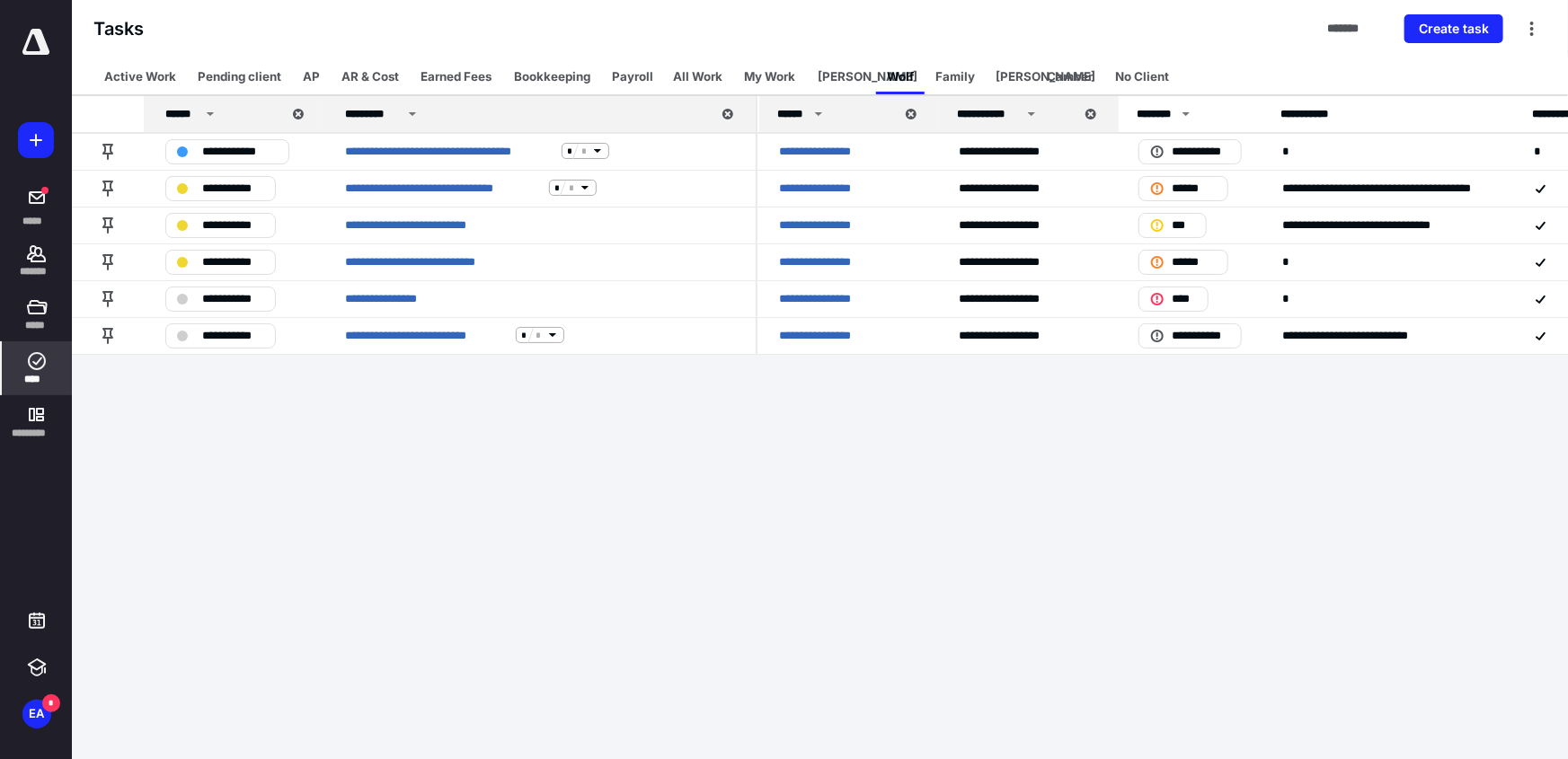 click on "**********" at bounding box center [784, 379] 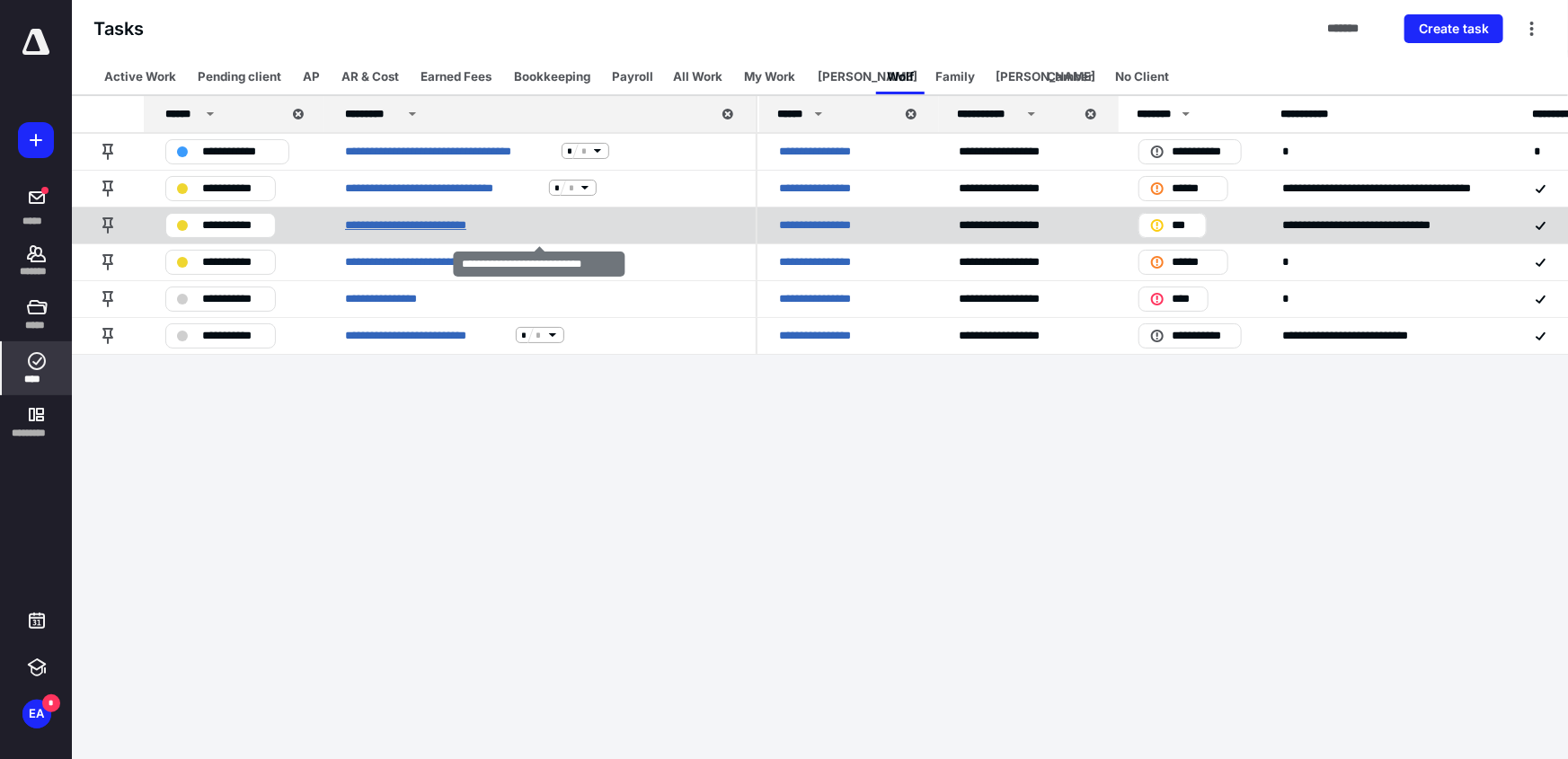 click on "**********" at bounding box center [427, 225] 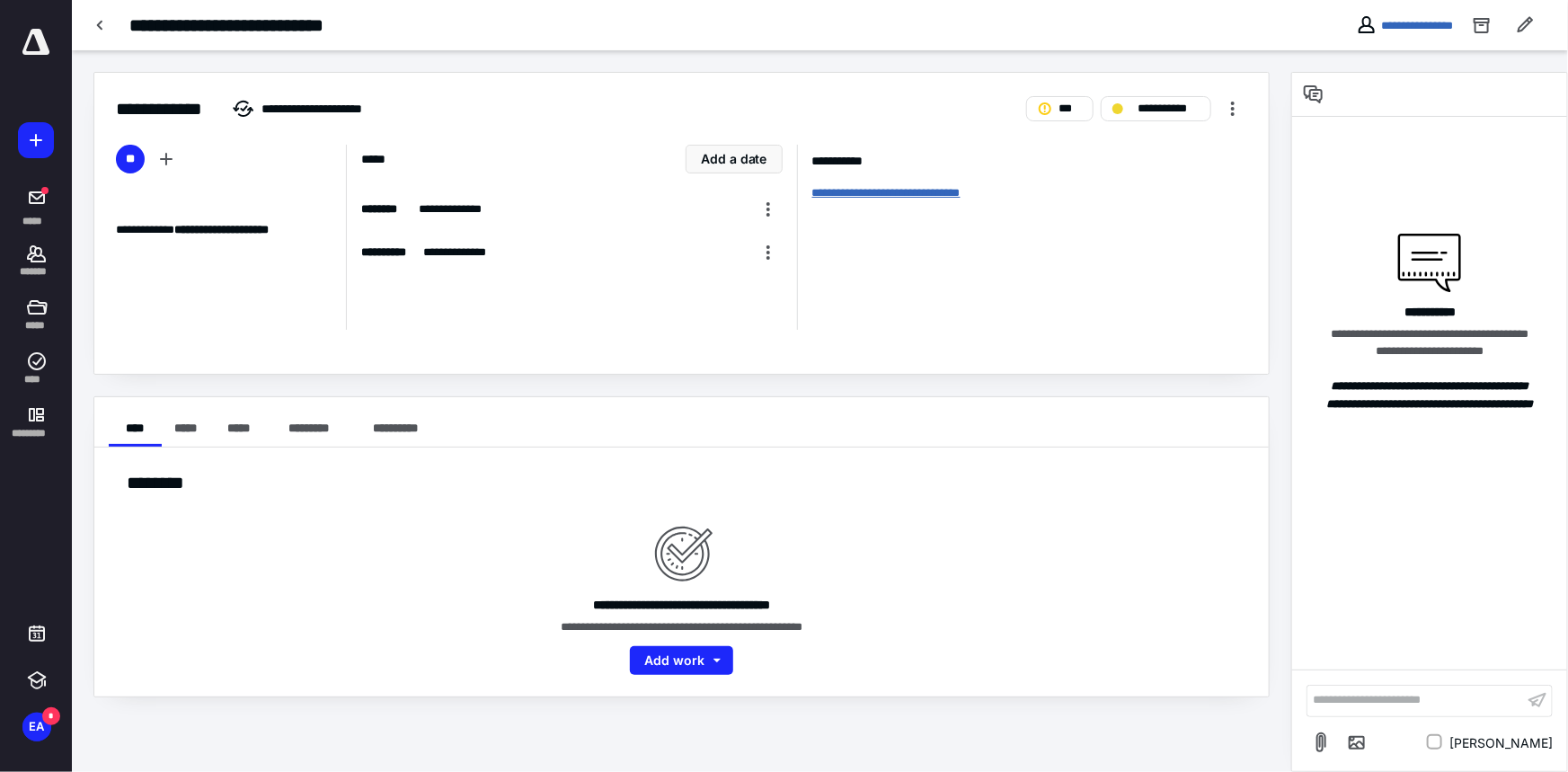 click on "**********" at bounding box center (886, 192) 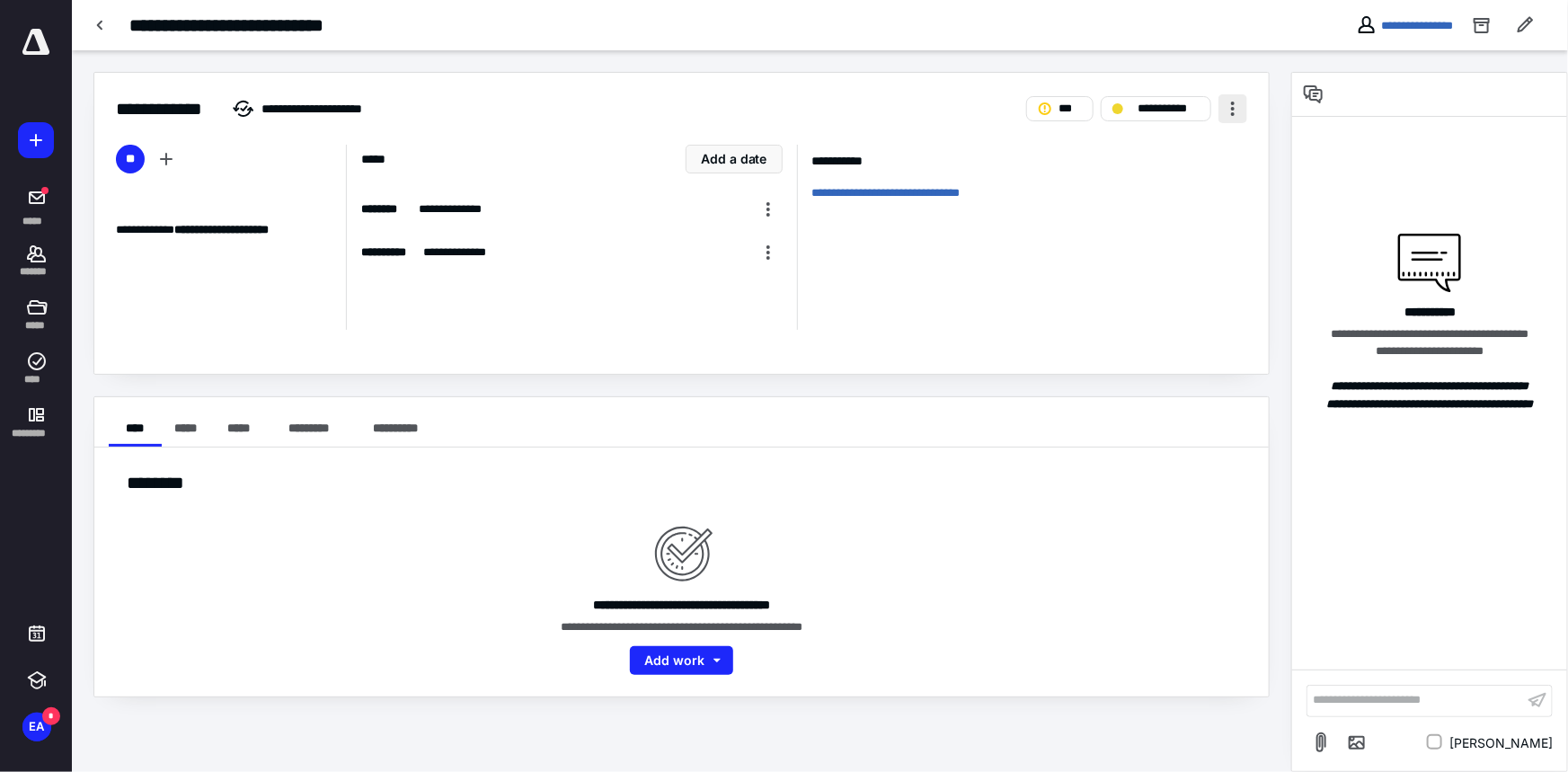 click at bounding box center [1233, 109] 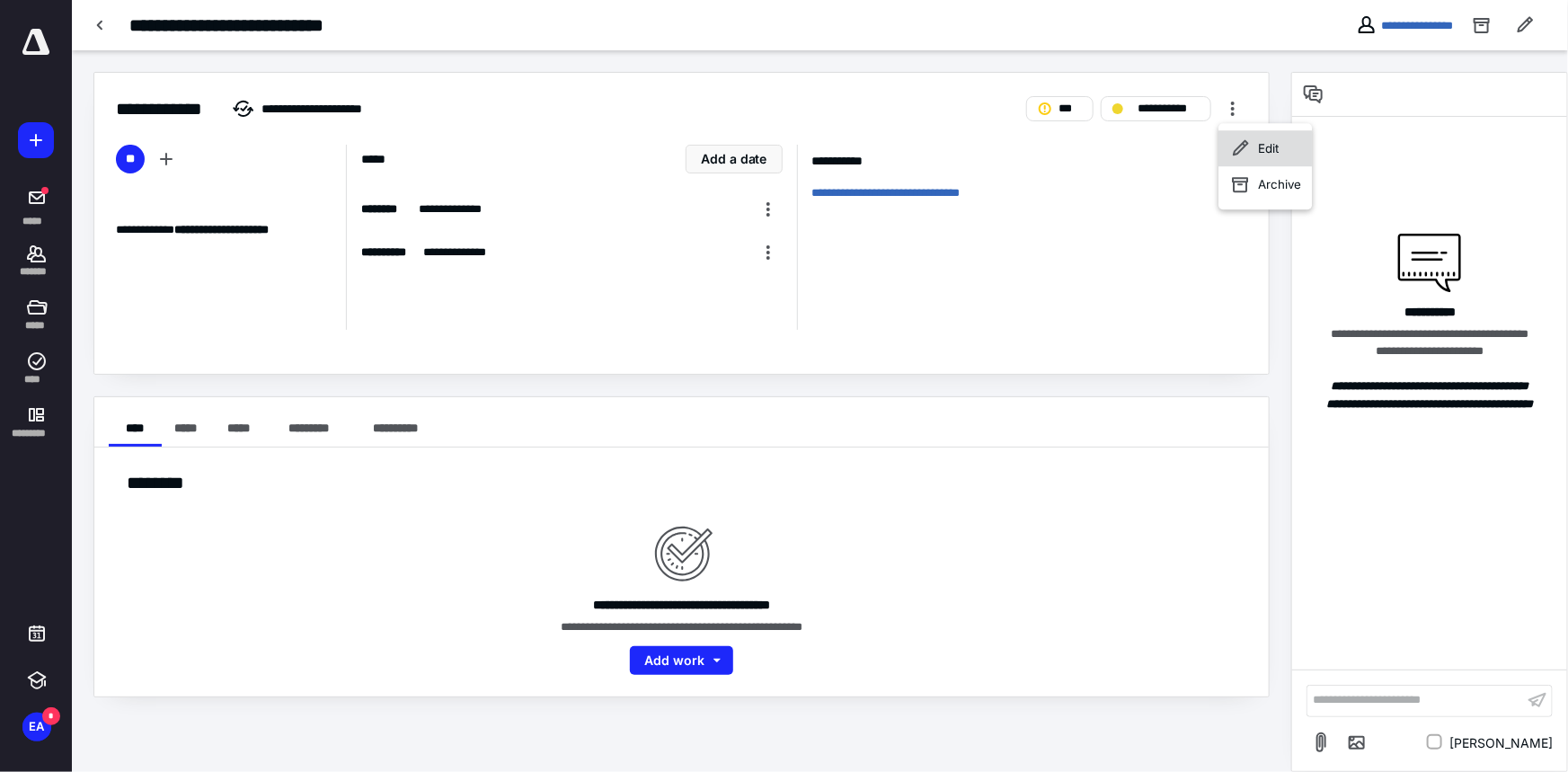 click 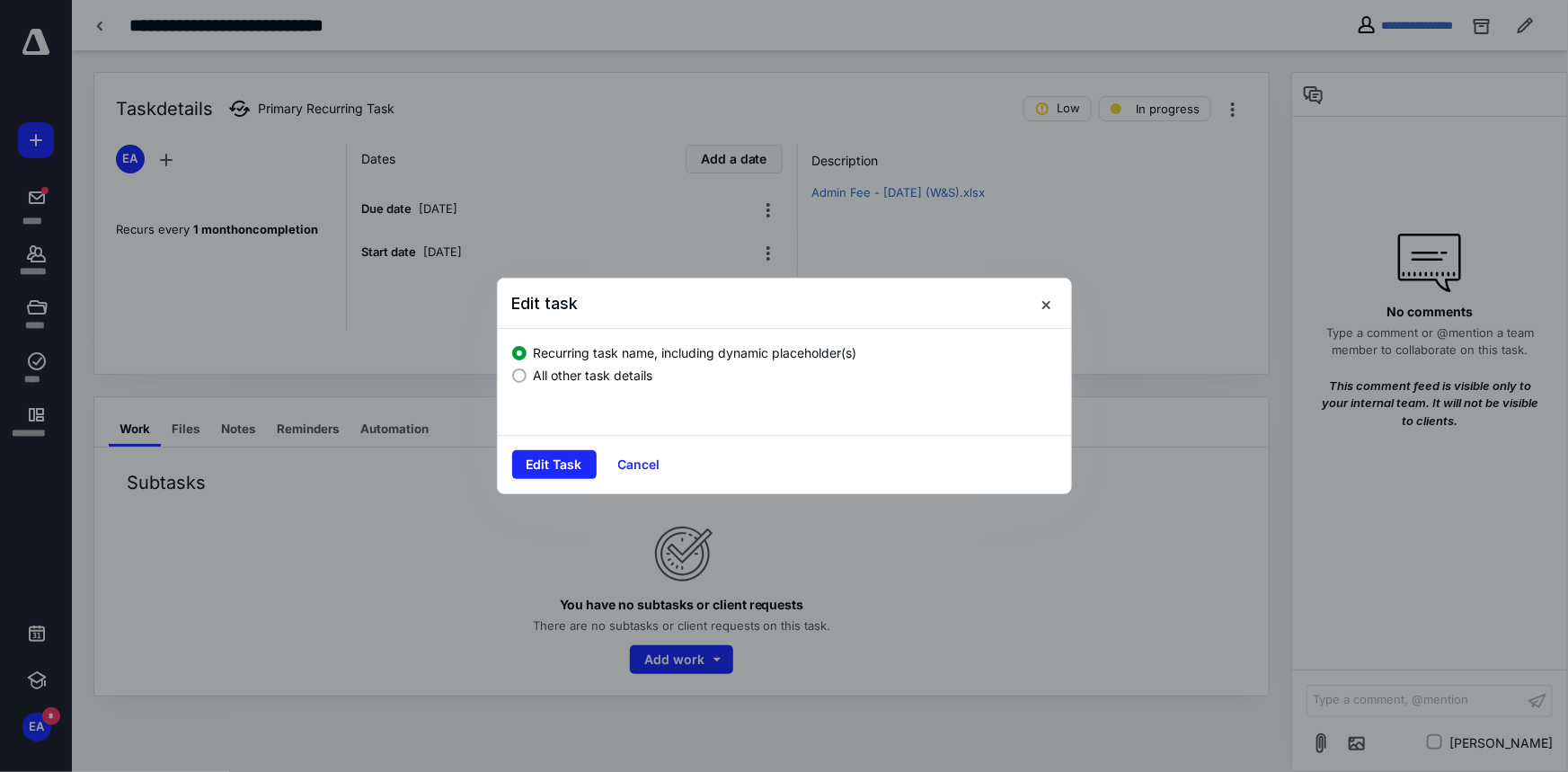 click on "All other task details" at bounding box center (593, 375) 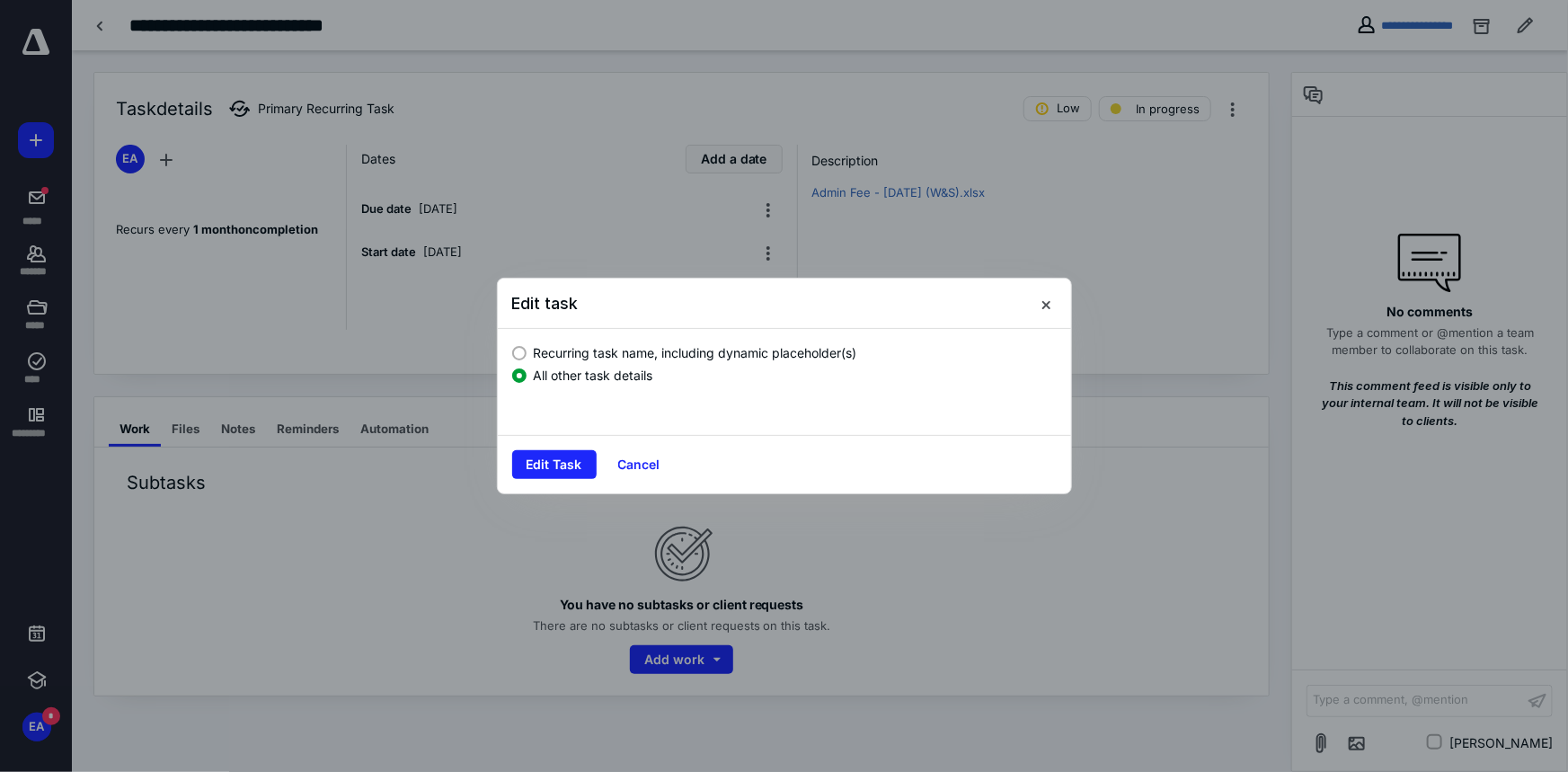 click on "Edit Task Cancel" at bounding box center [784, 464] 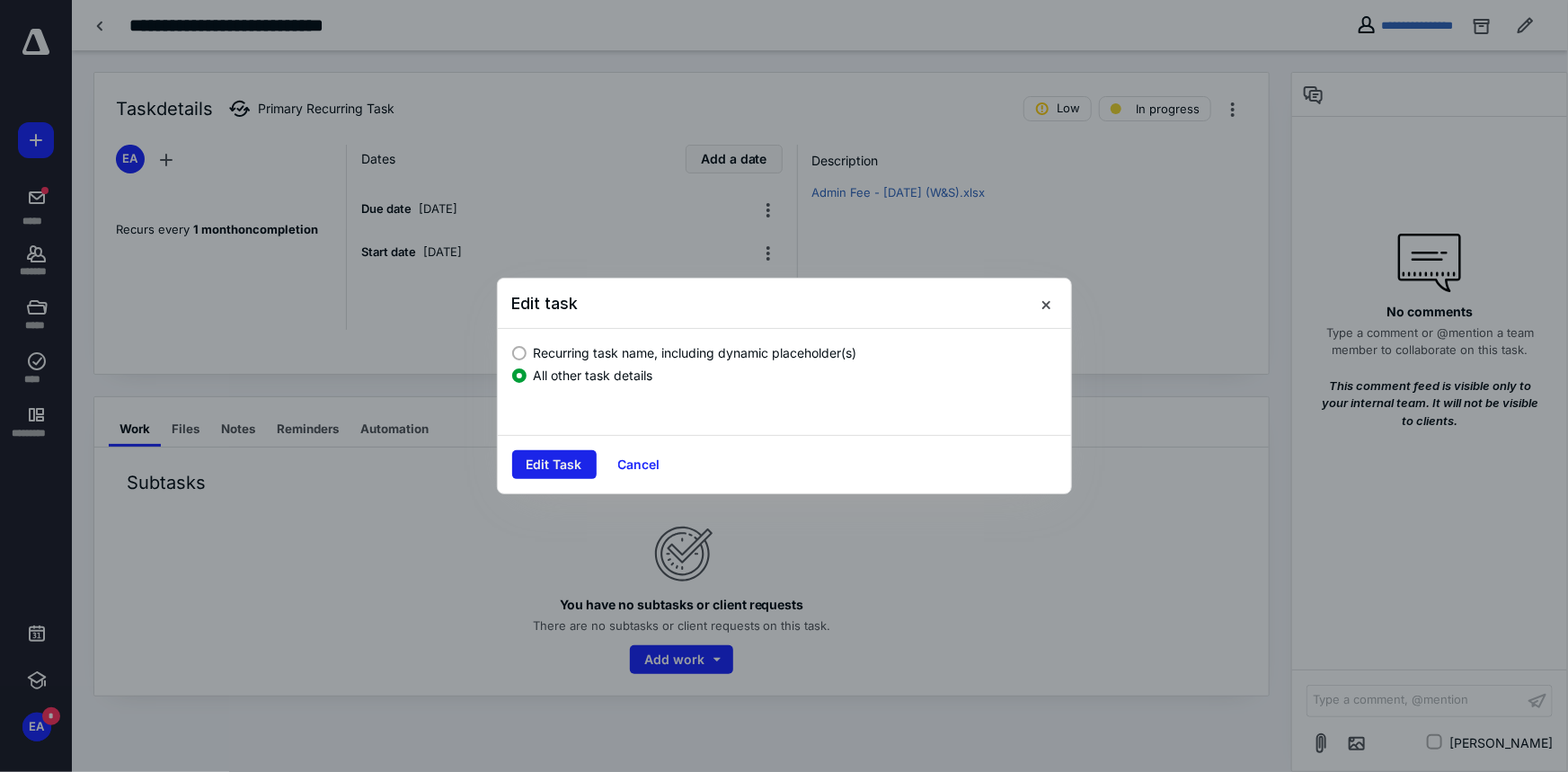 click on "Edit Task" at bounding box center (554, 465) 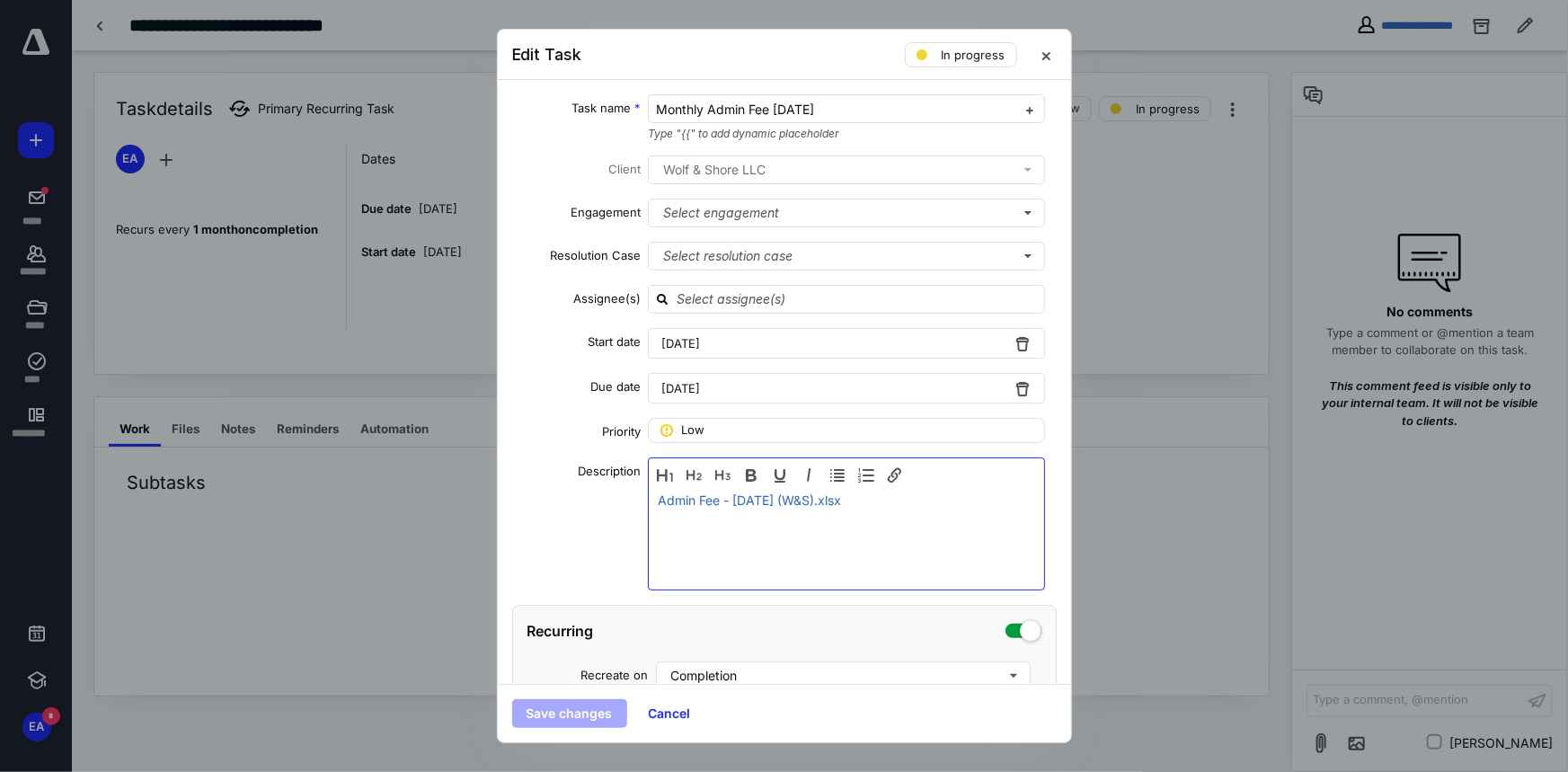 click on "Admin Fee - [DATE] (W&S).xlsx" at bounding box center [846, 537] 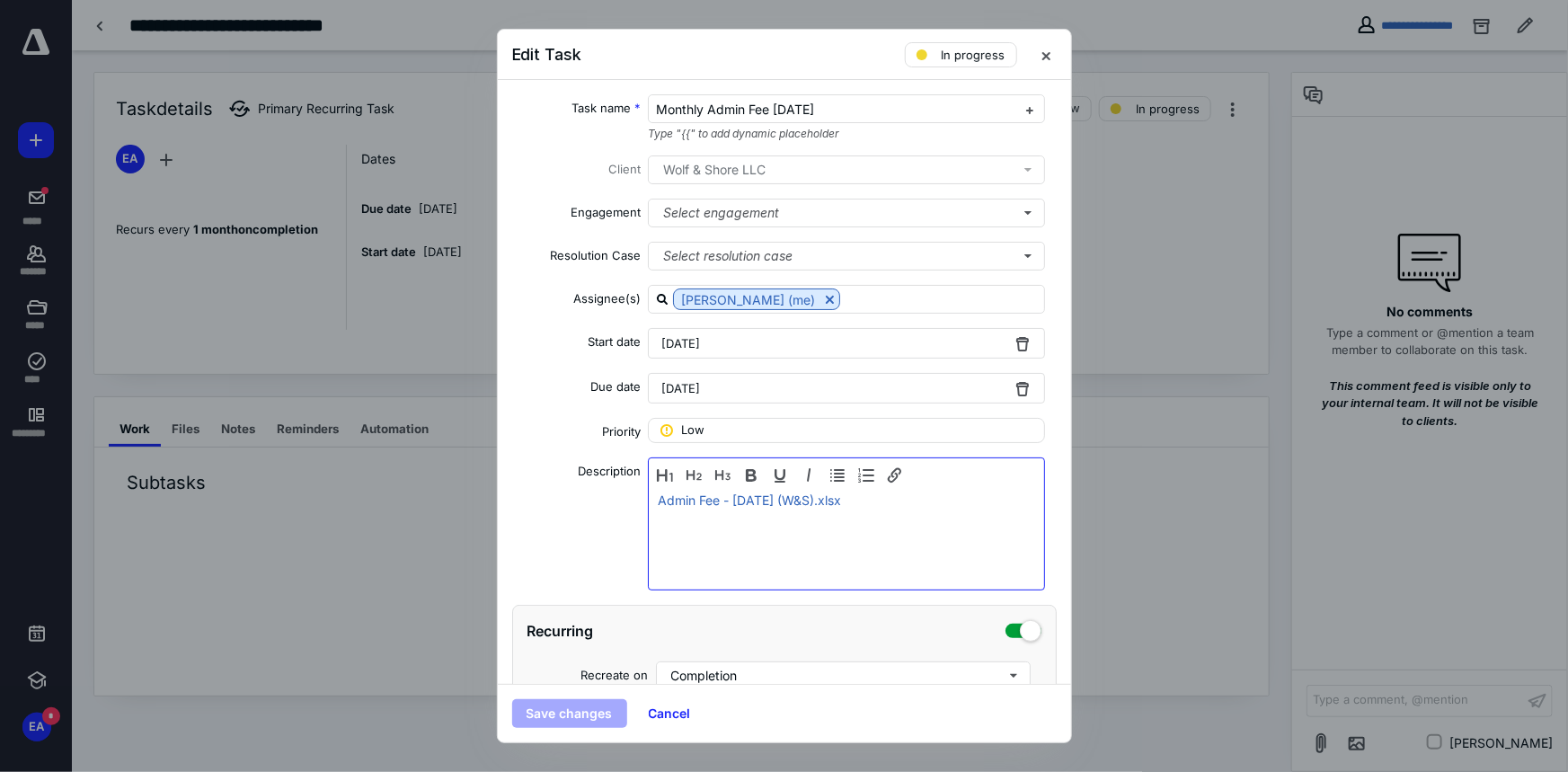 type 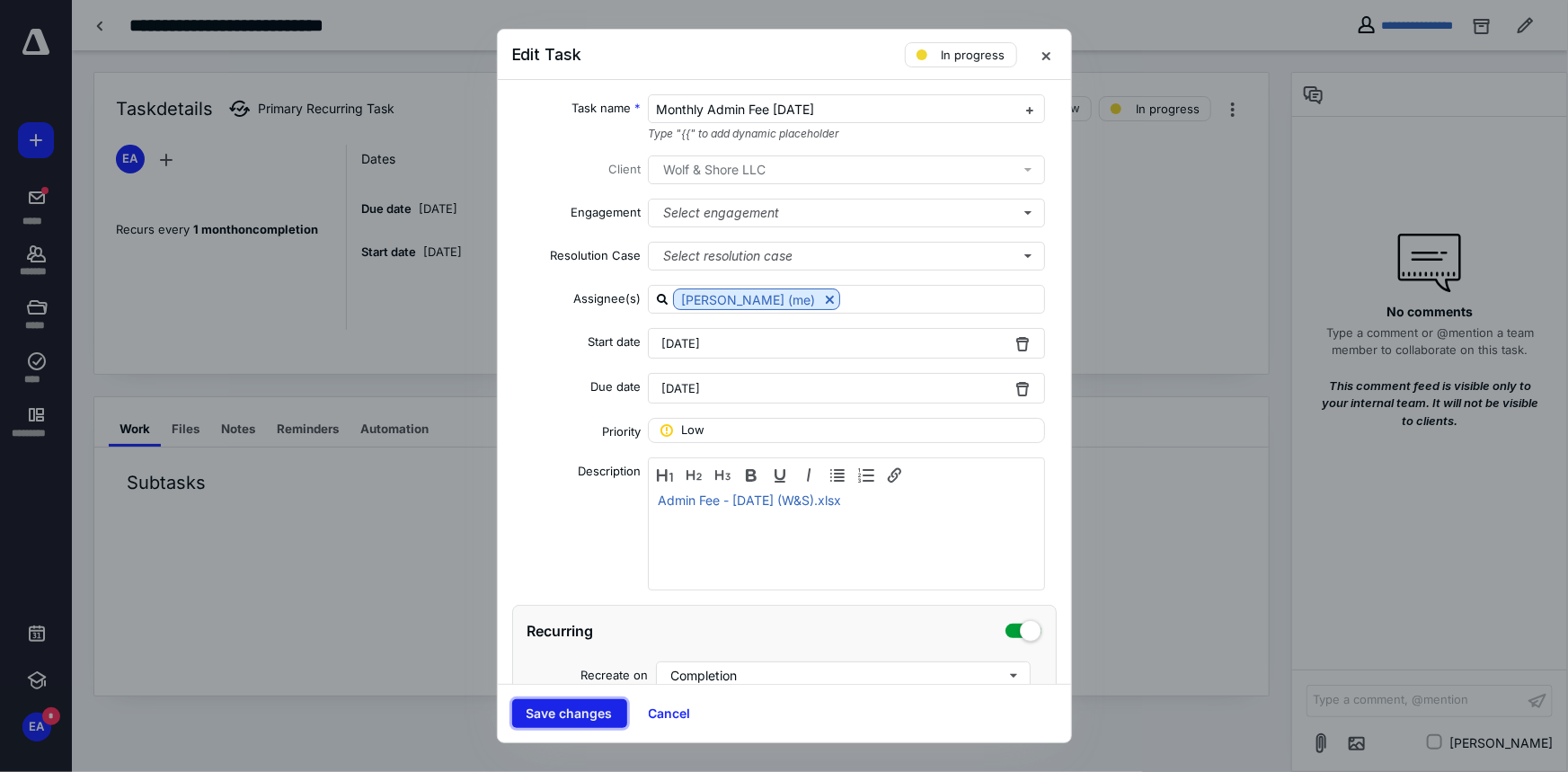 click on "Save changes" at bounding box center (570, 714) 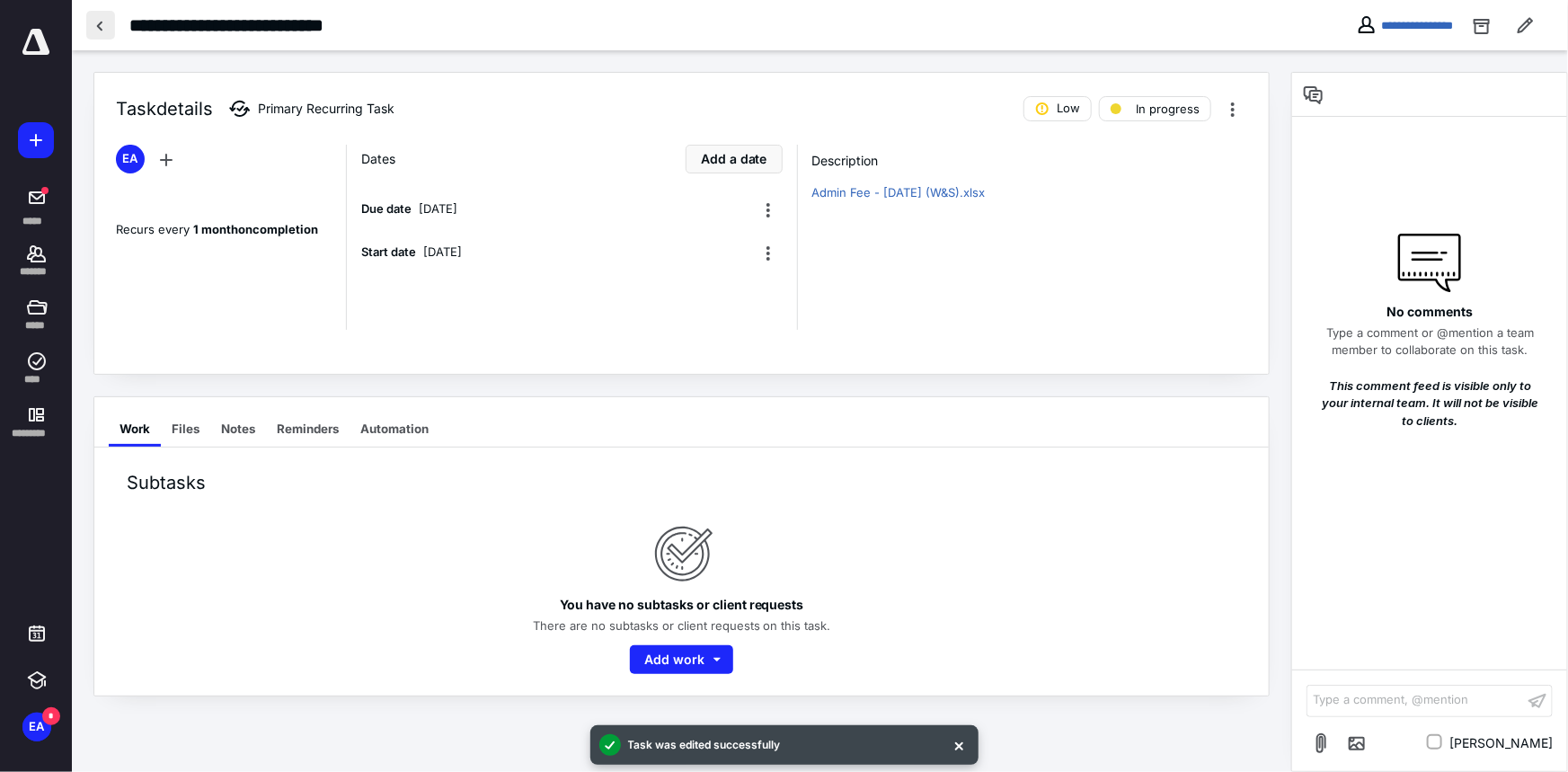 click at bounding box center [101, 25] 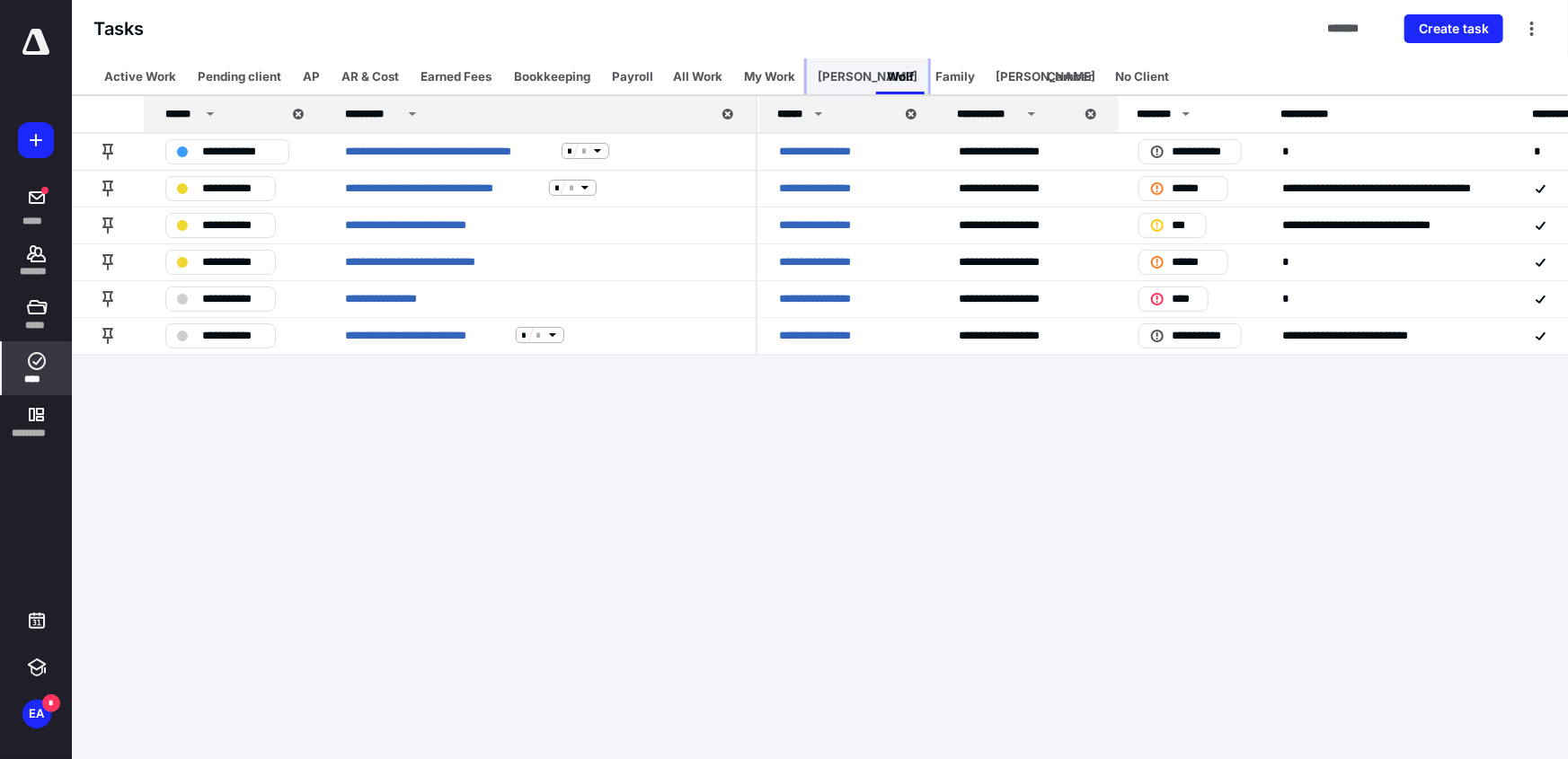 click on "[PERSON_NAME]" at bounding box center [867, 76] 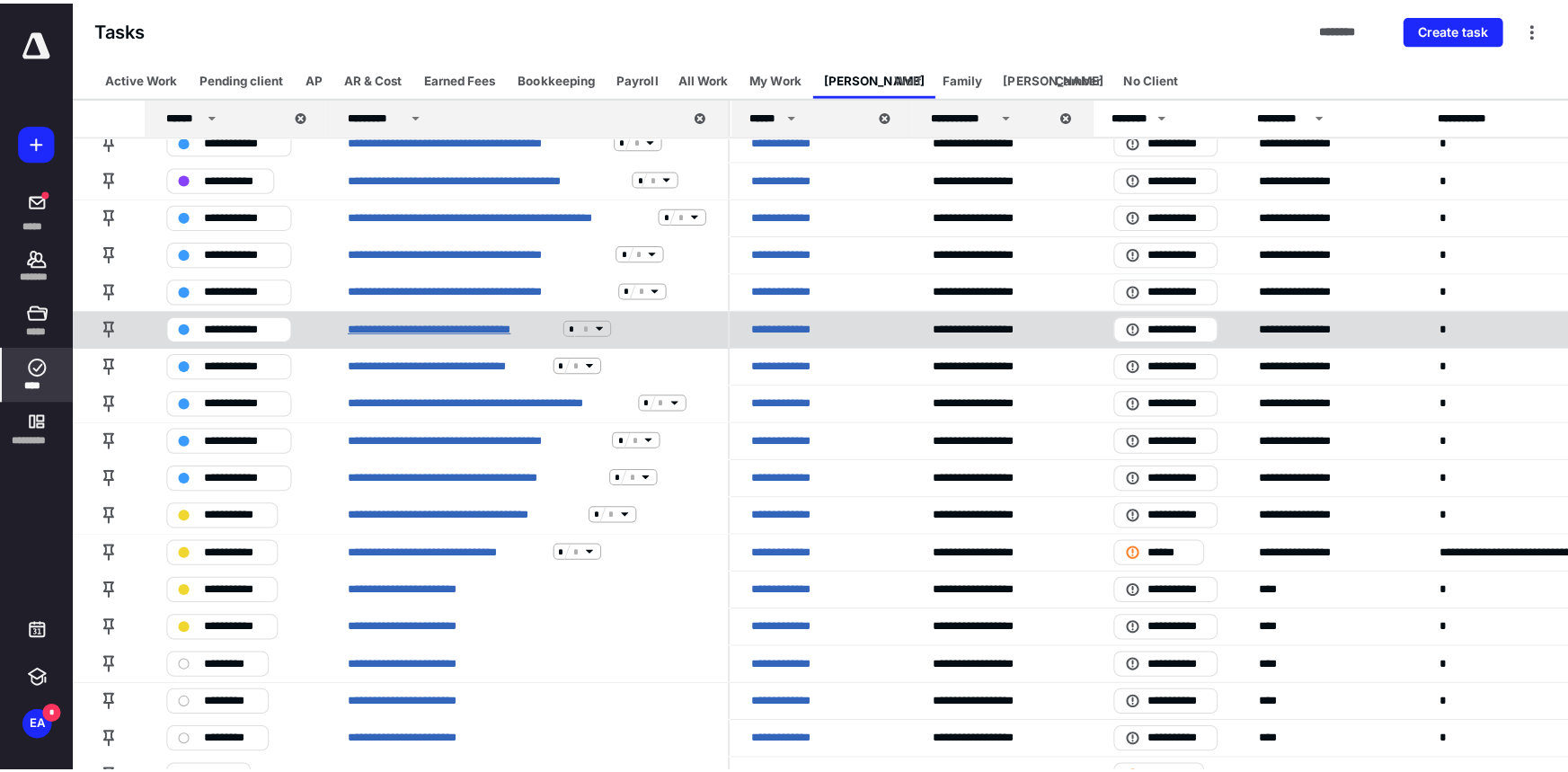 scroll, scrollTop: 0, scrollLeft: 0, axis: both 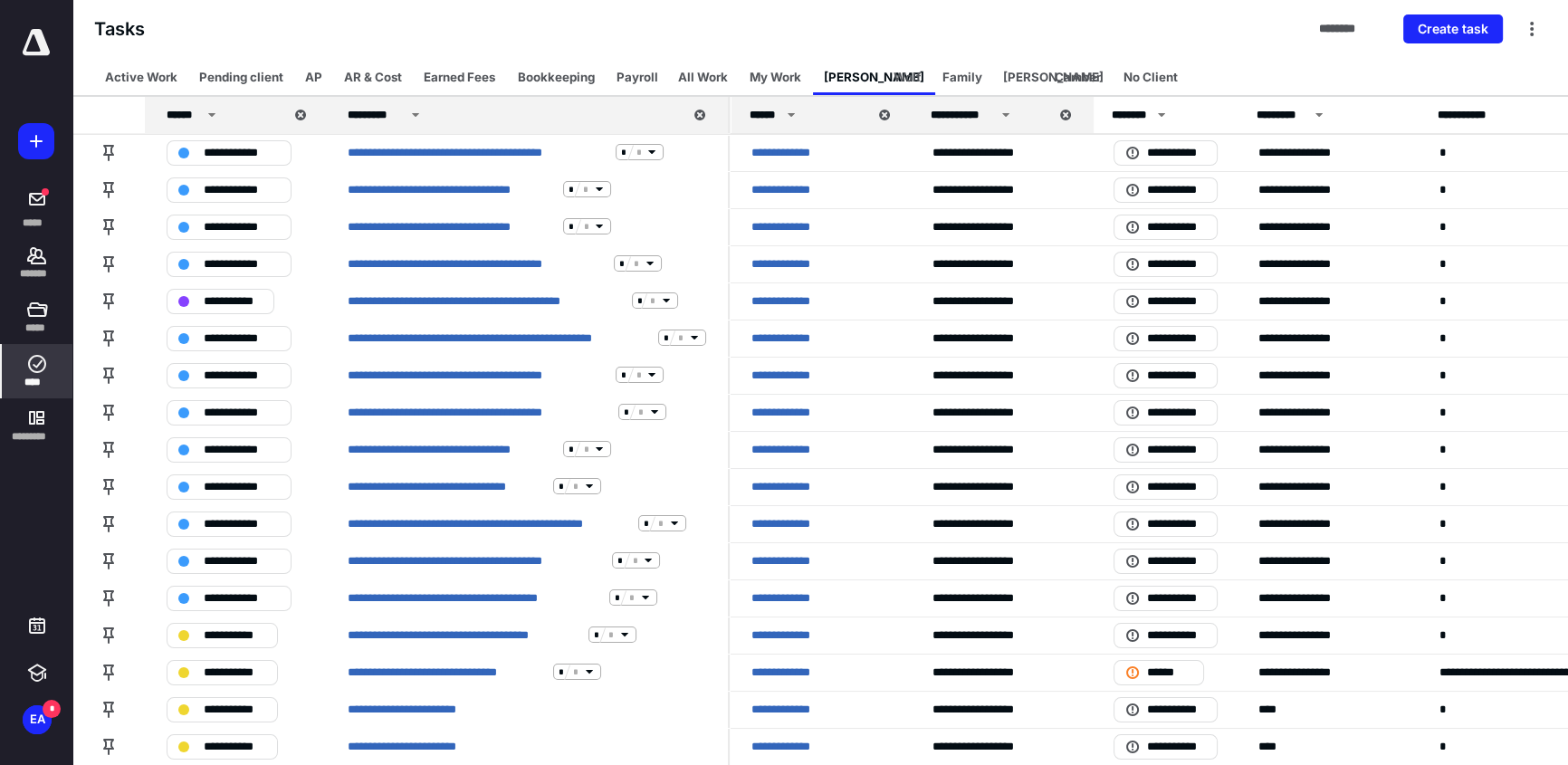 click 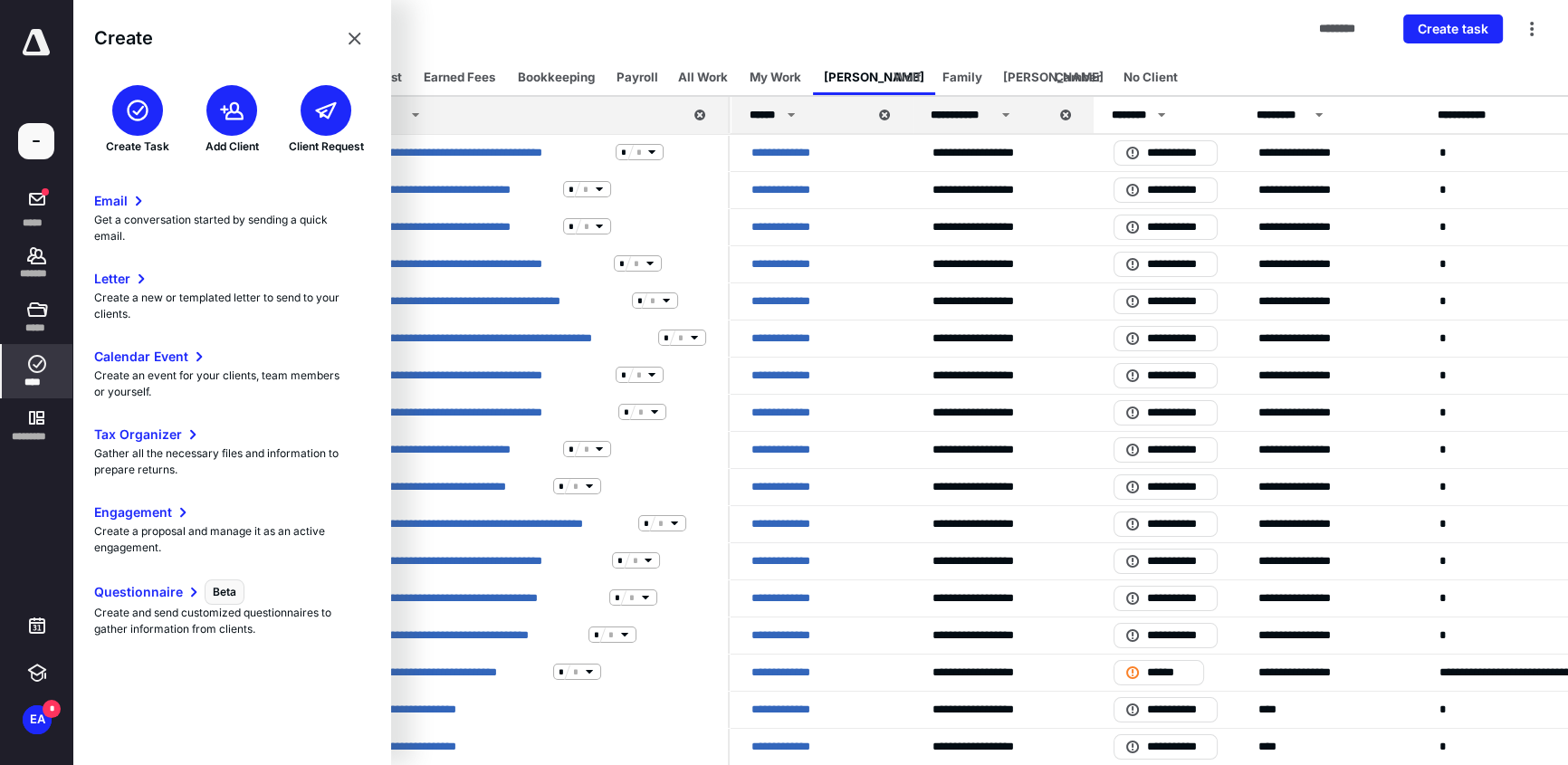 click 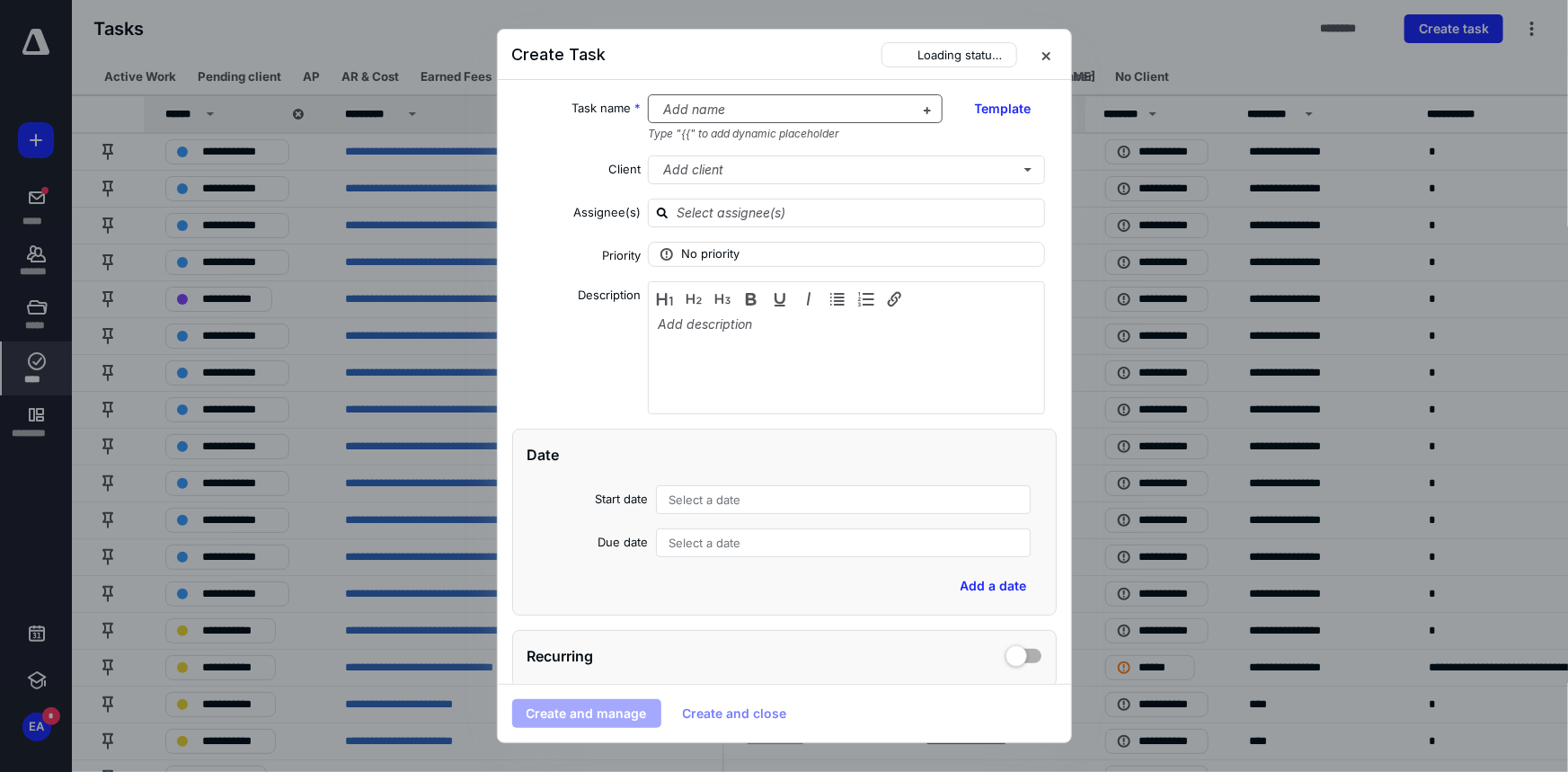 click at bounding box center (784, 110) 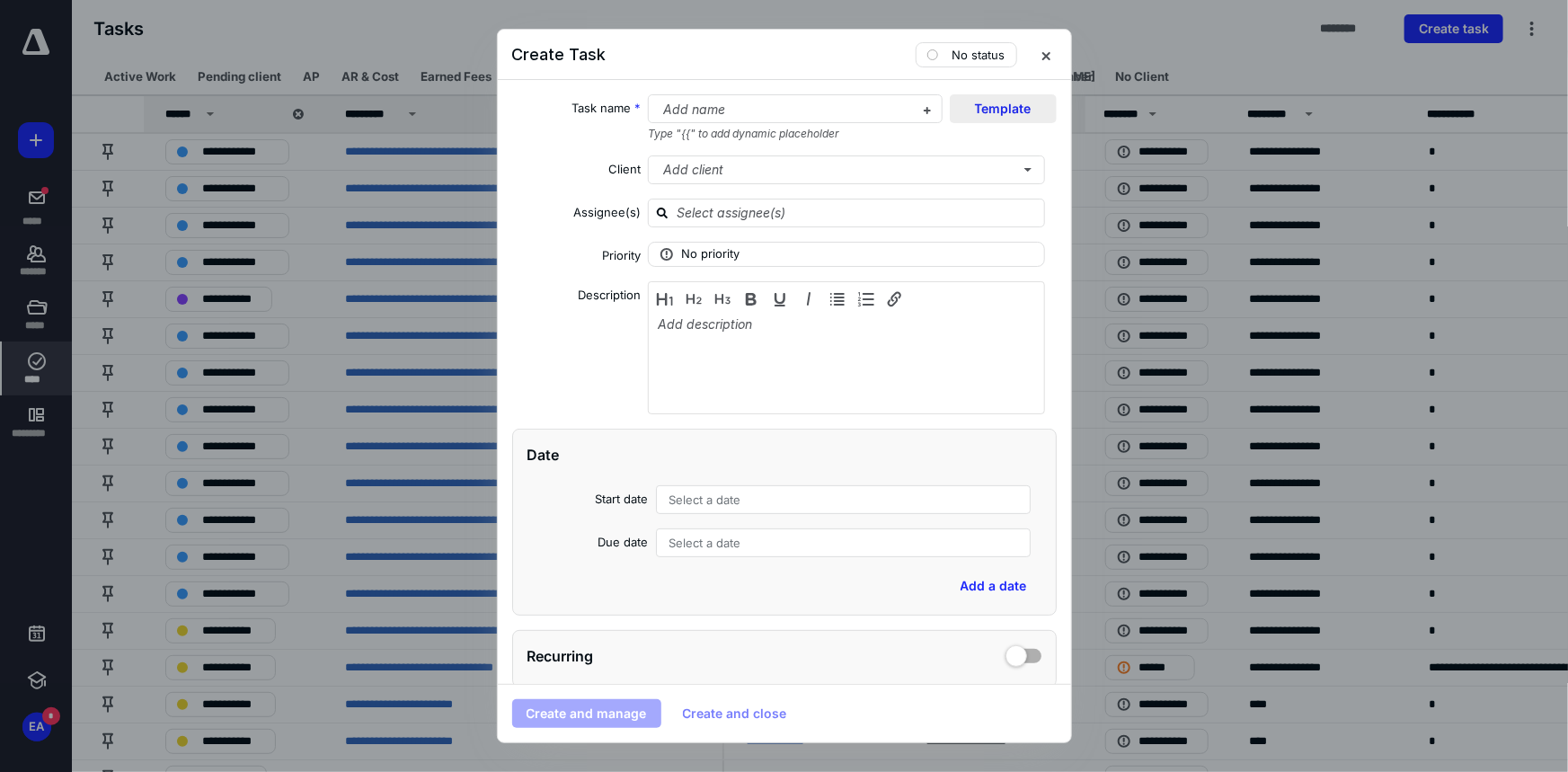 click on "Template" at bounding box center (1003, 109) 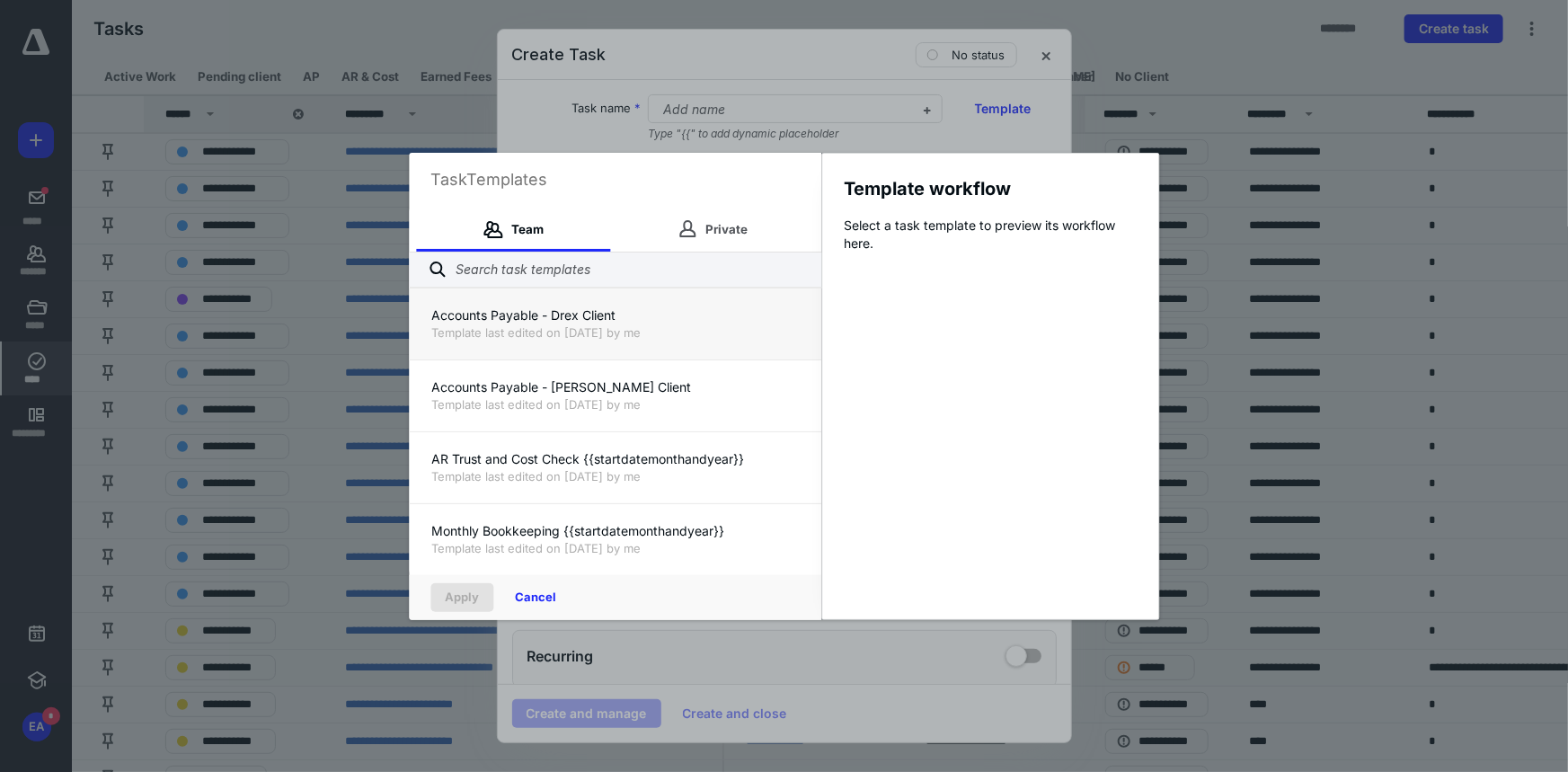 click on "Accounts Payable - Drex Client" at bounding box center (615, 315) 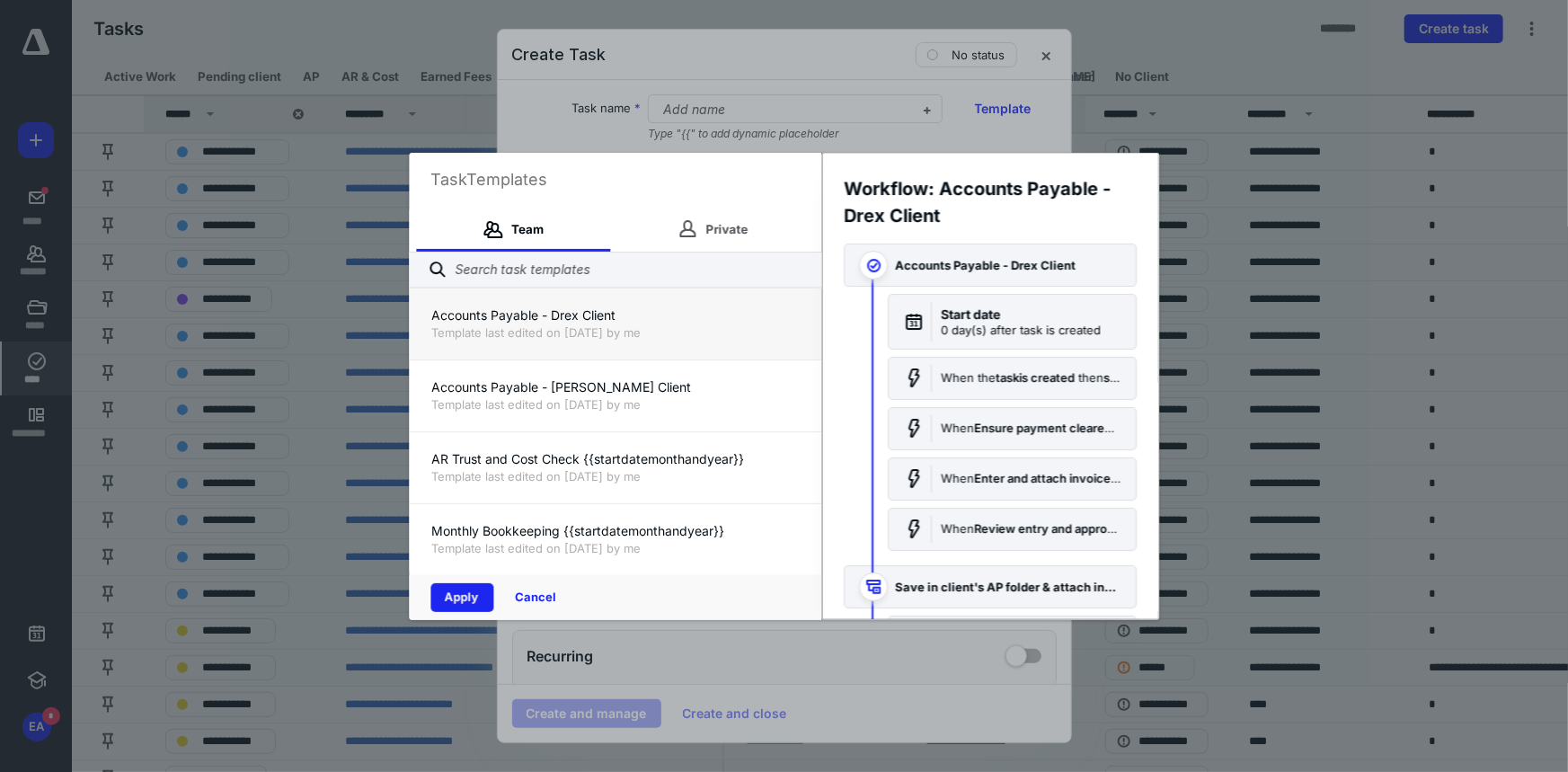 click on "Apply" at bounding box center [462, 598] 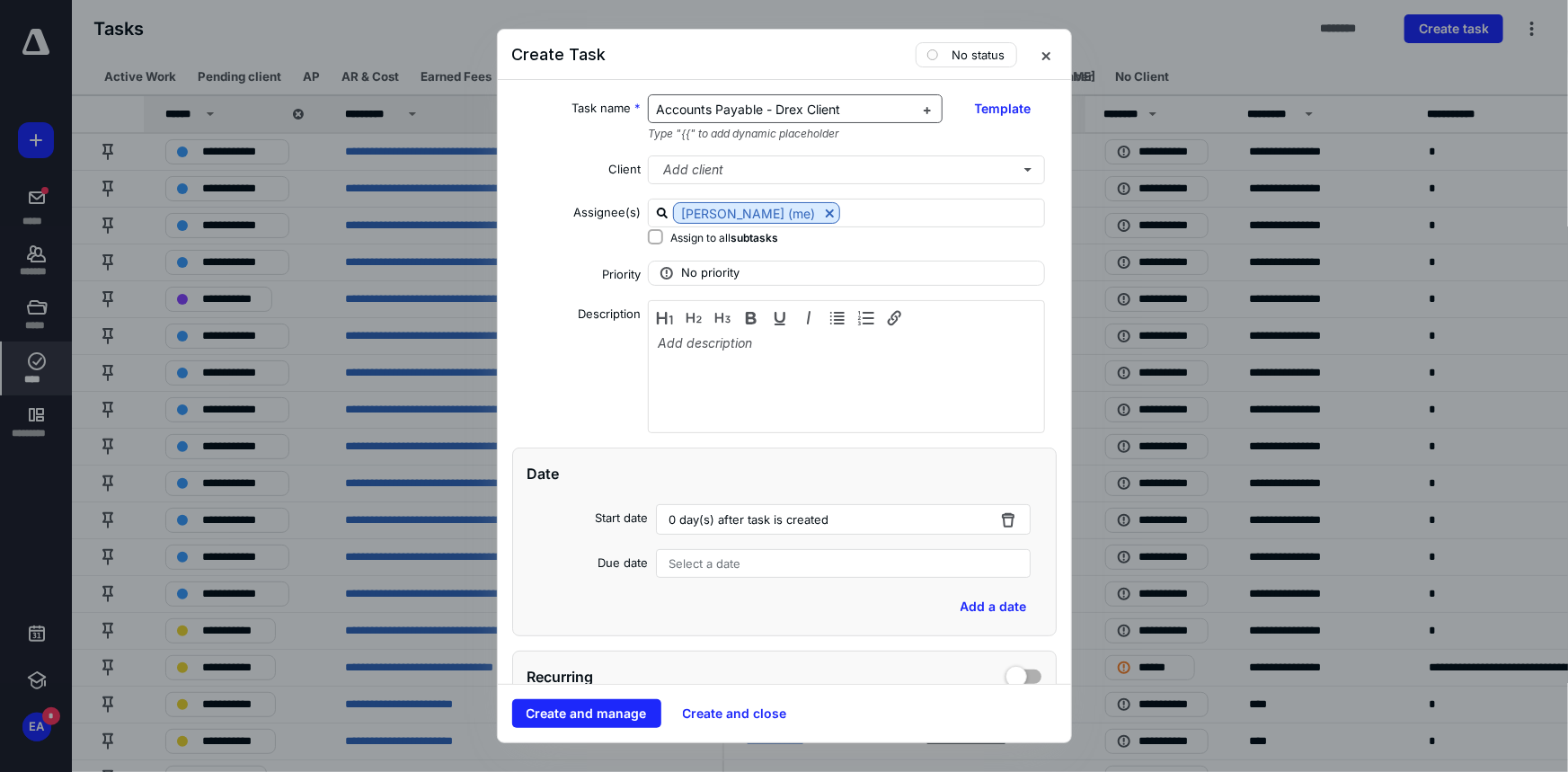 click on "Accounts Payable - Drex Client" at bounding box center [748, 109] 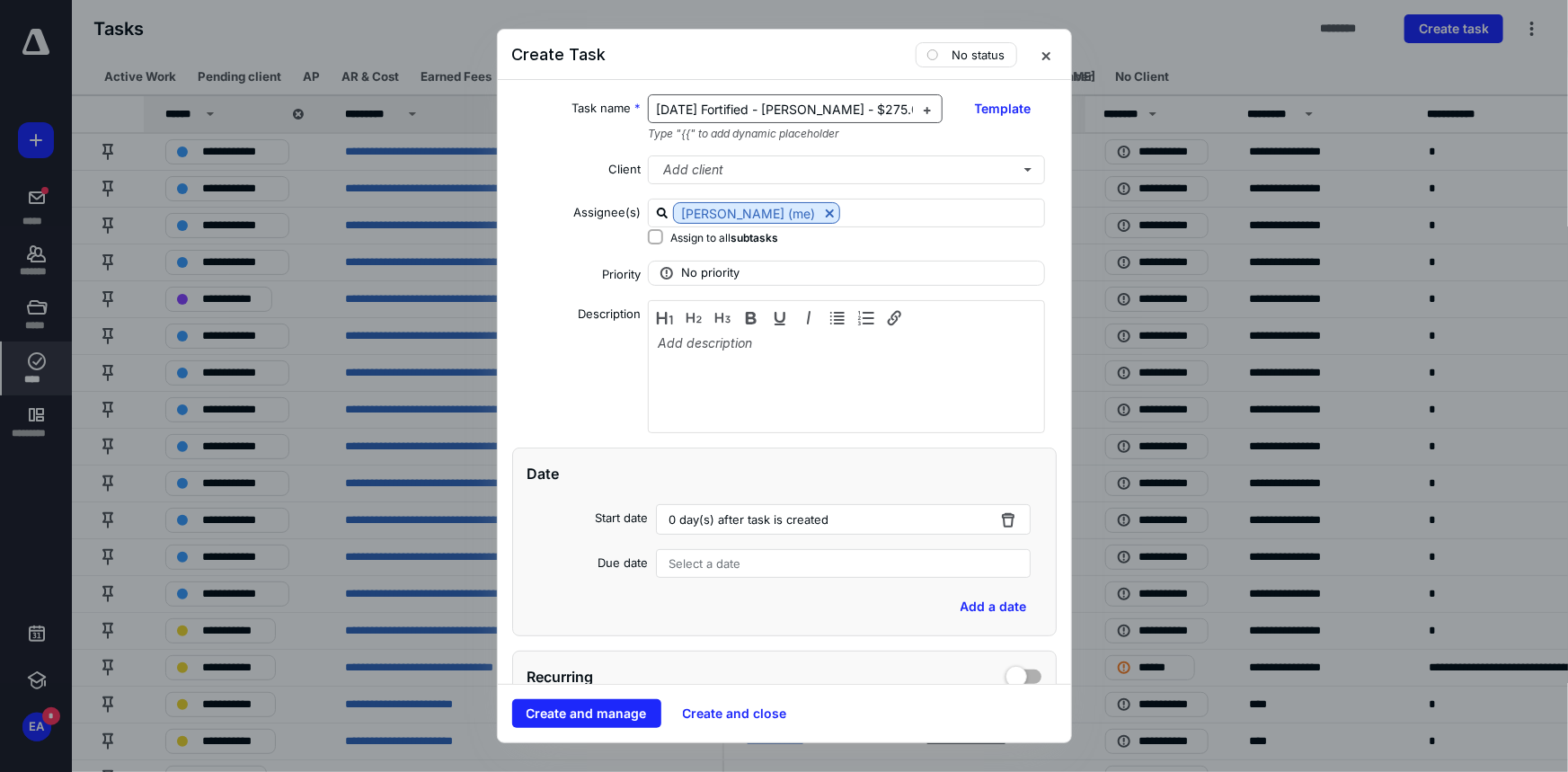 click on "[DATE] Fortified - [PERSON_NAME] - $275.00" at bounding box center [792, 109] 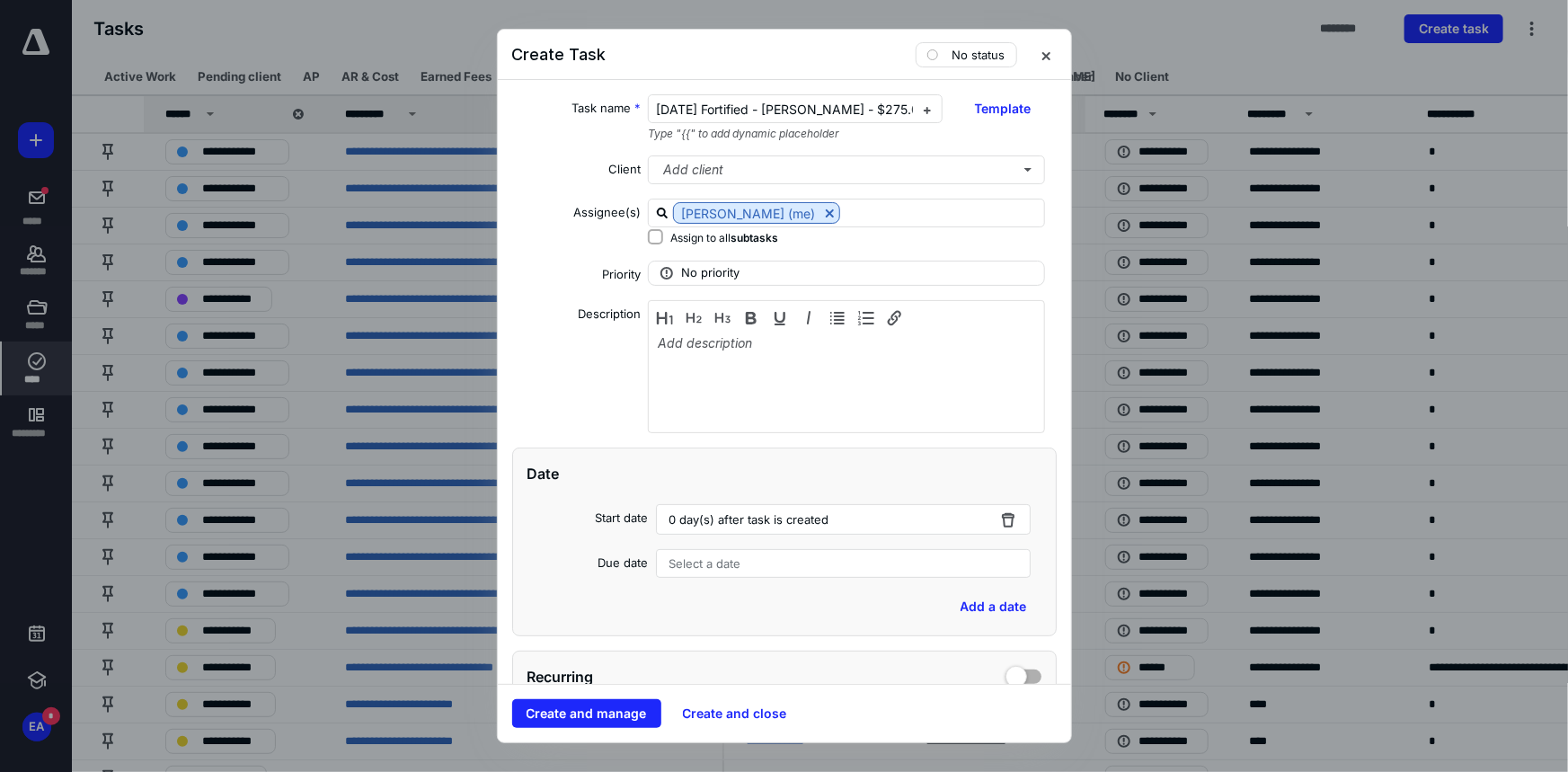 click on "Select a date" at bounding box center [705, 563] 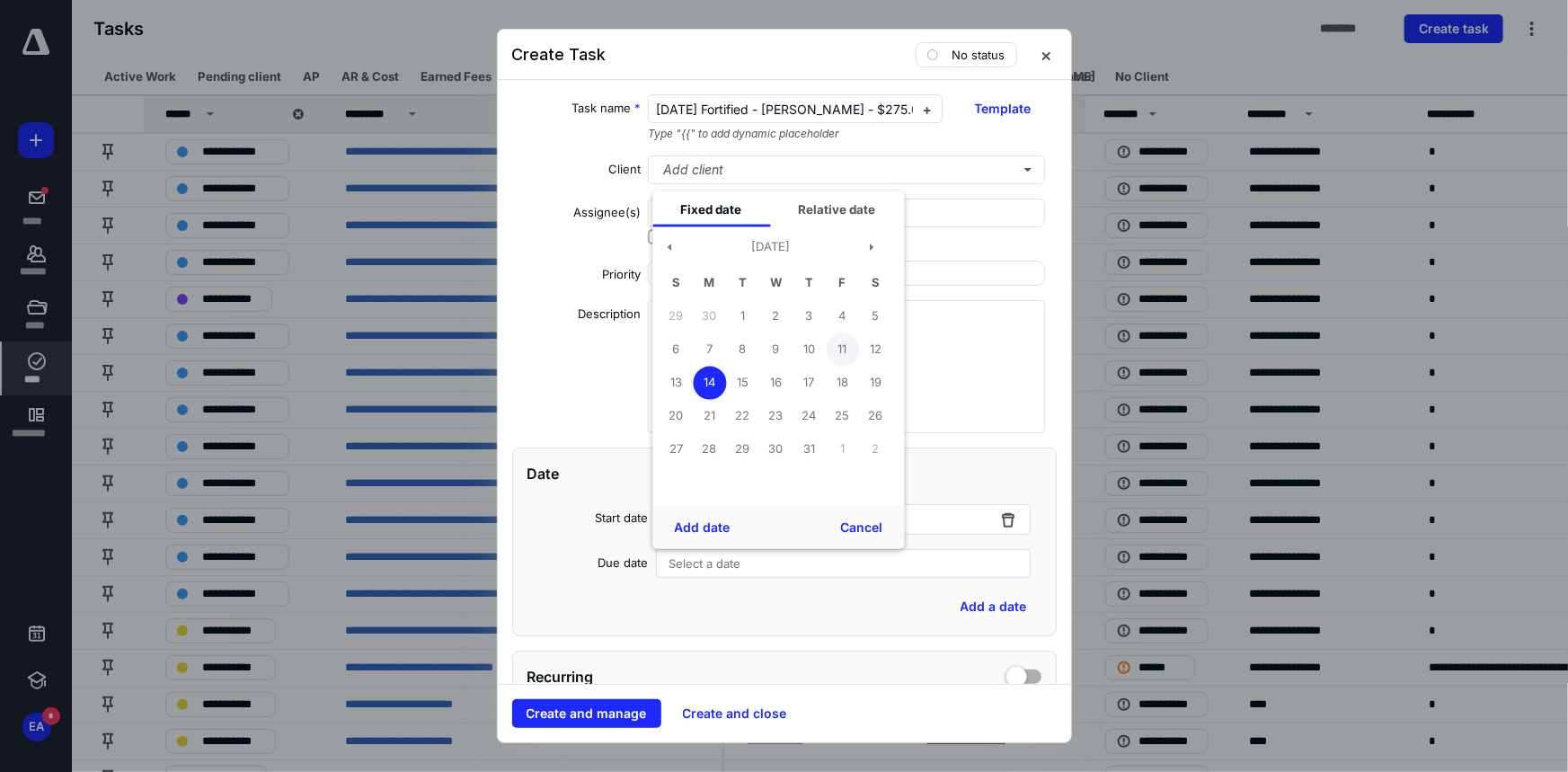 click on "11" at bounding box center (842, 349) 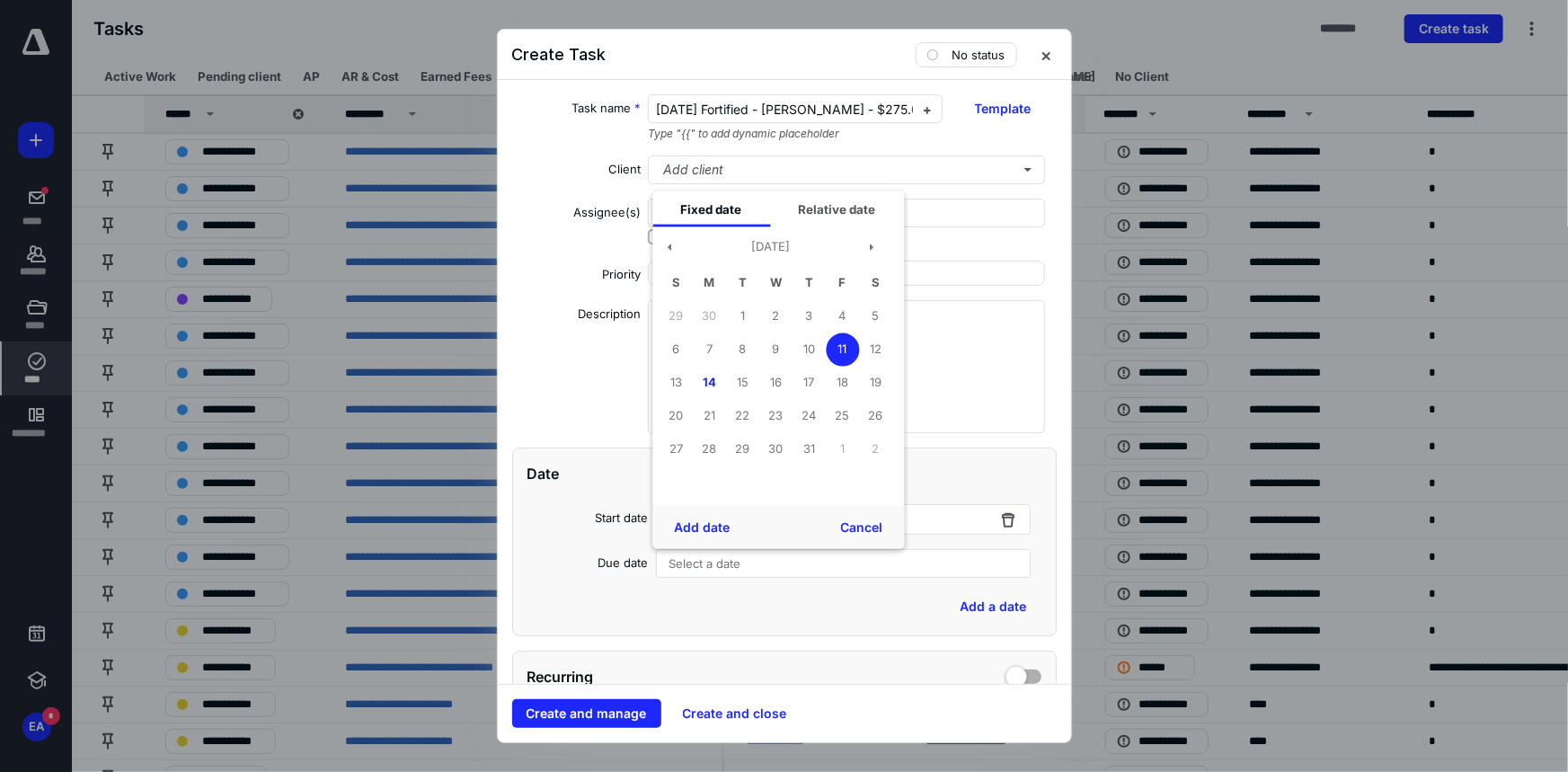 click on "Add date Cancel" at bounding box center (778, 528) 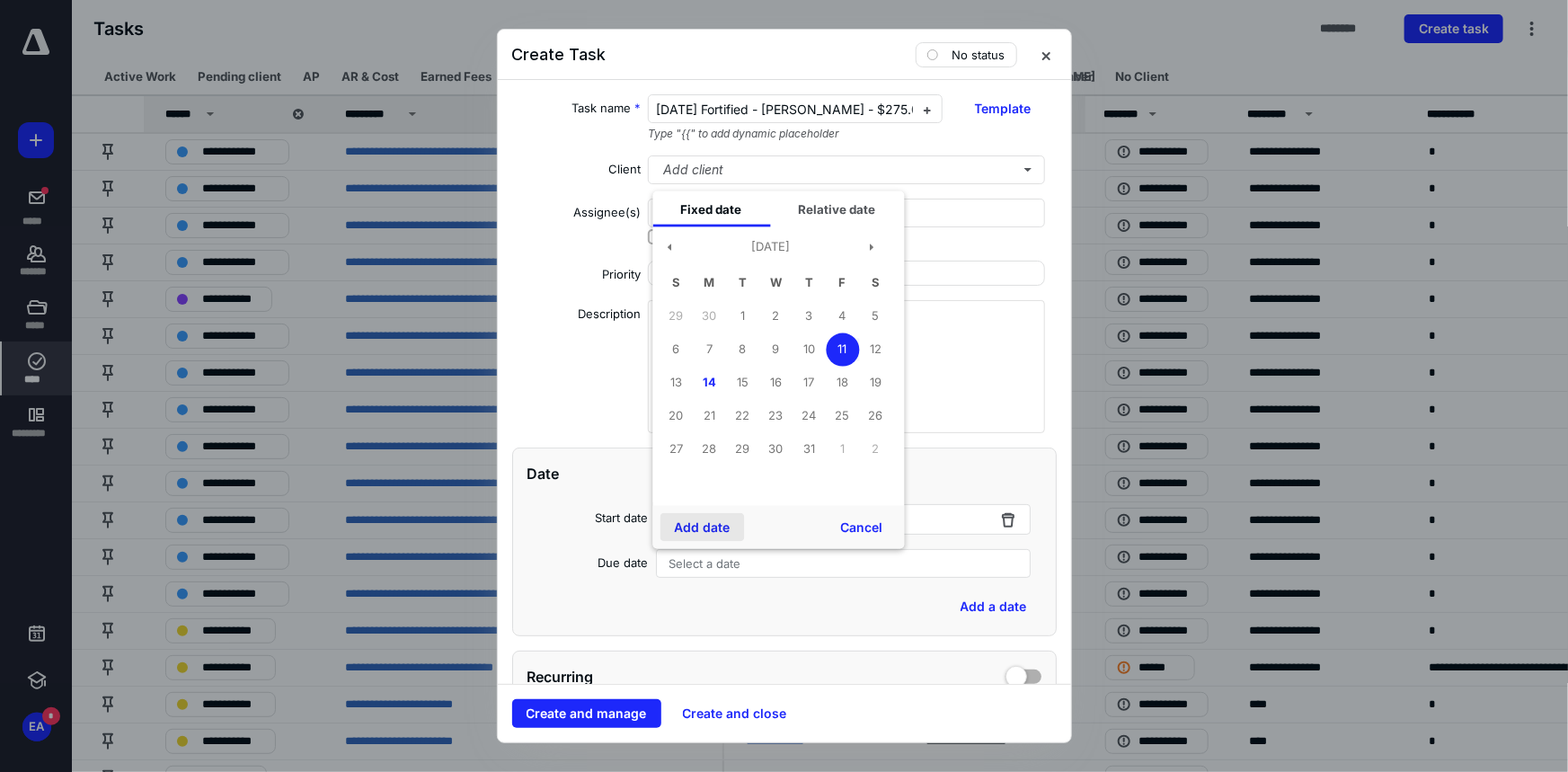 click on "Add date" at bounding box center [702, 528] 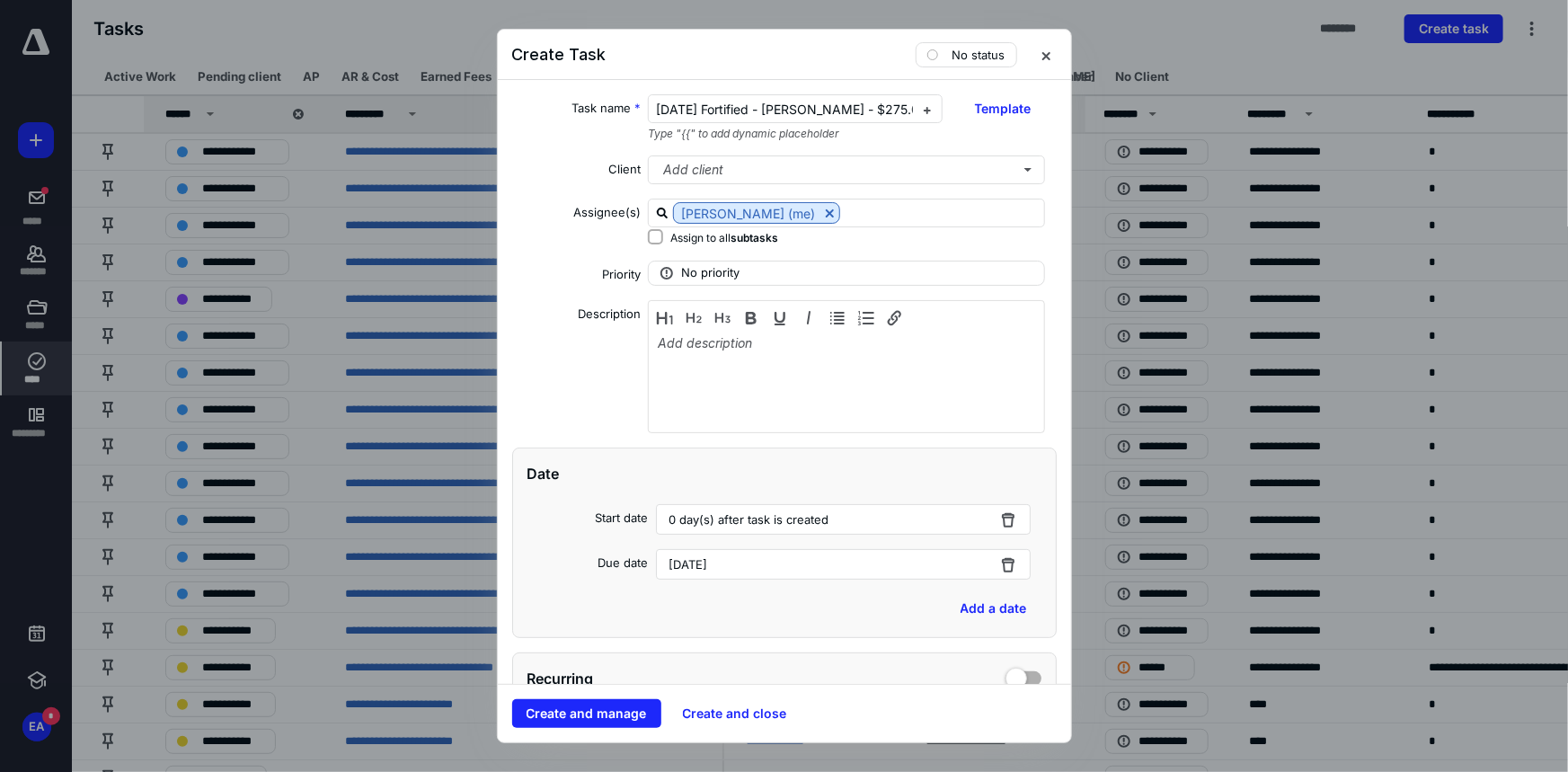 scroll, scrollTop: 244, scrollLeft: 0, axis: vertical 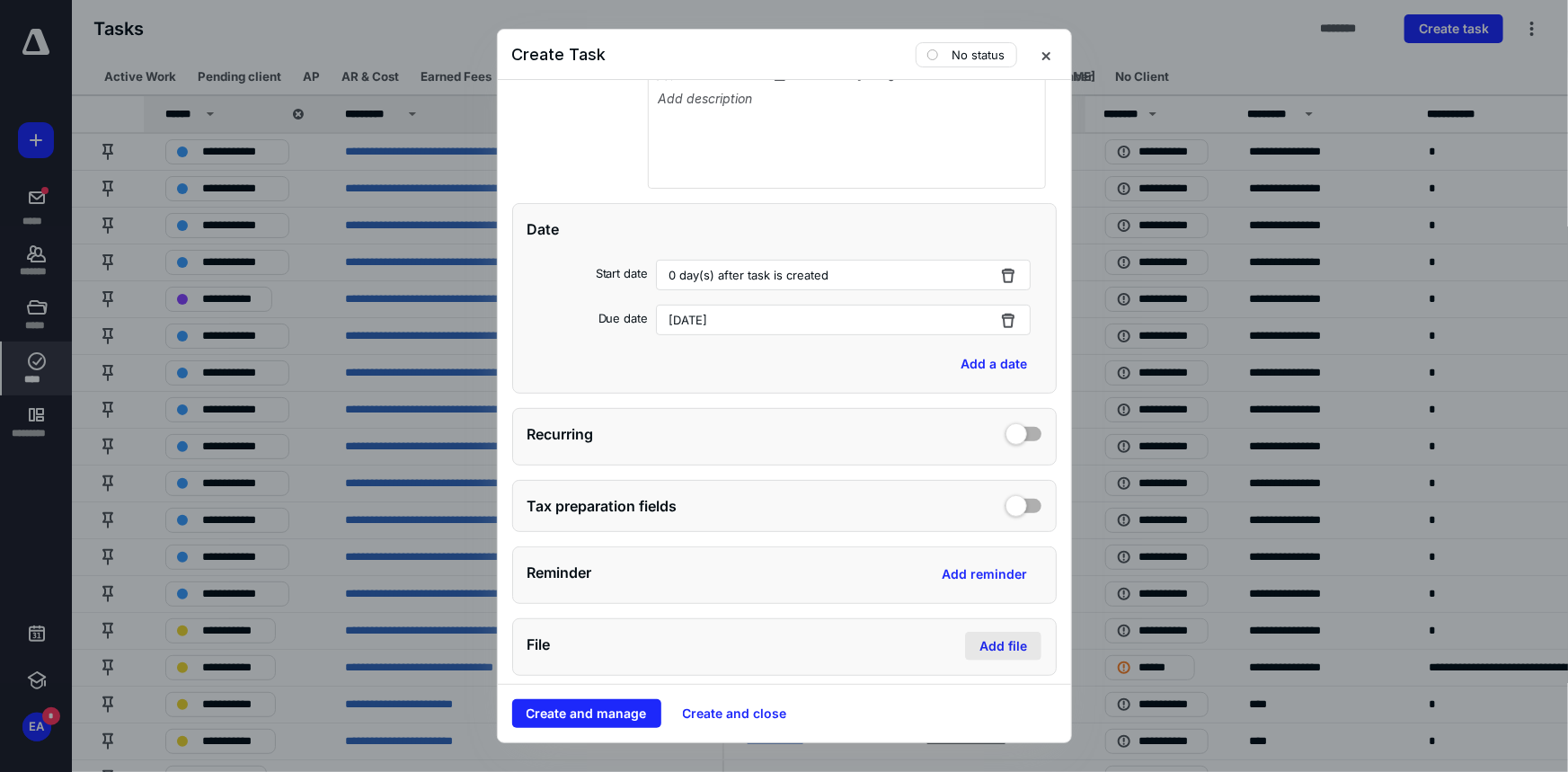 click on "Add file" at bounding box center (1003, 646) 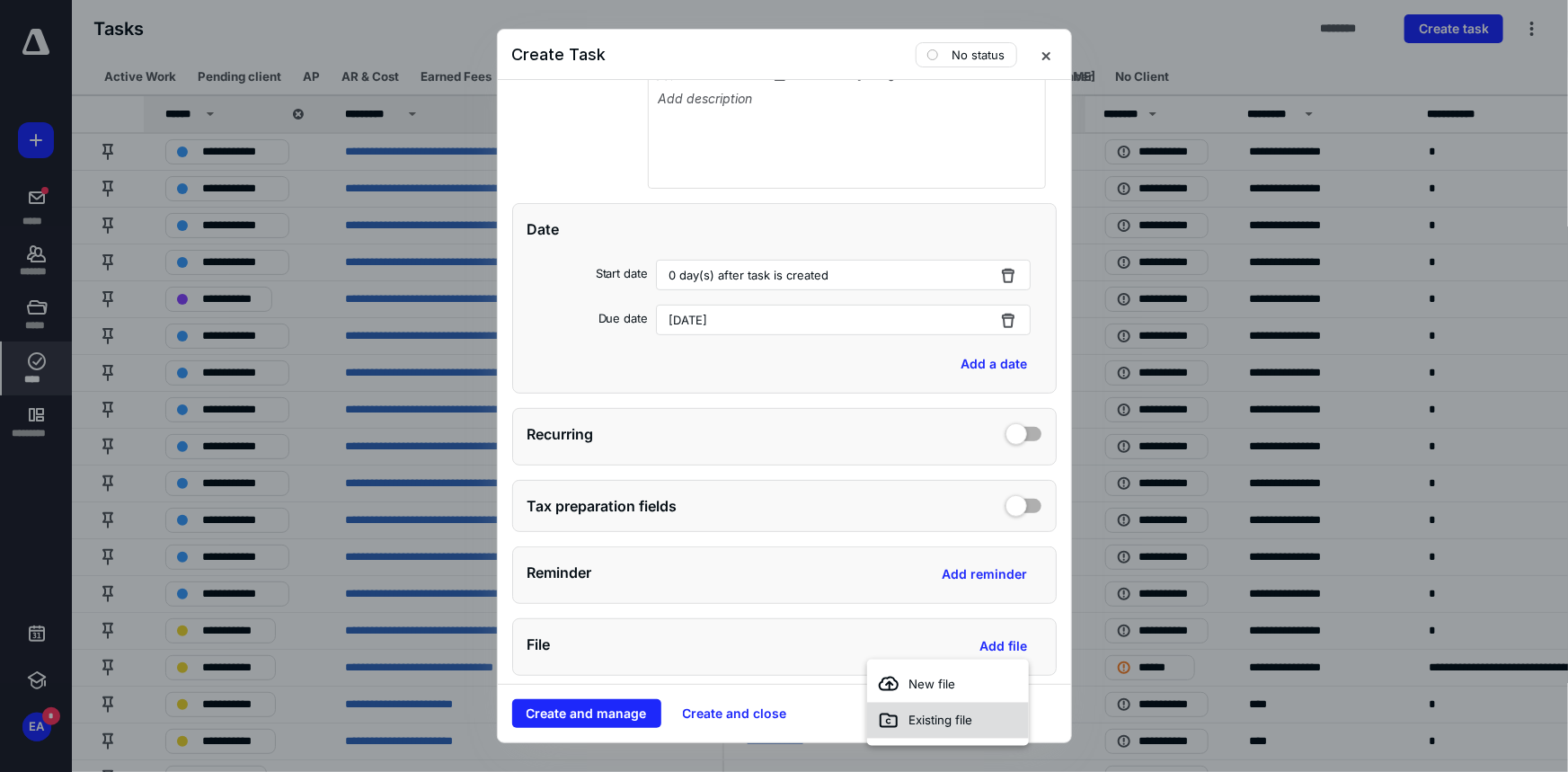 click on "Existing file" at bounding box center (948, 721) 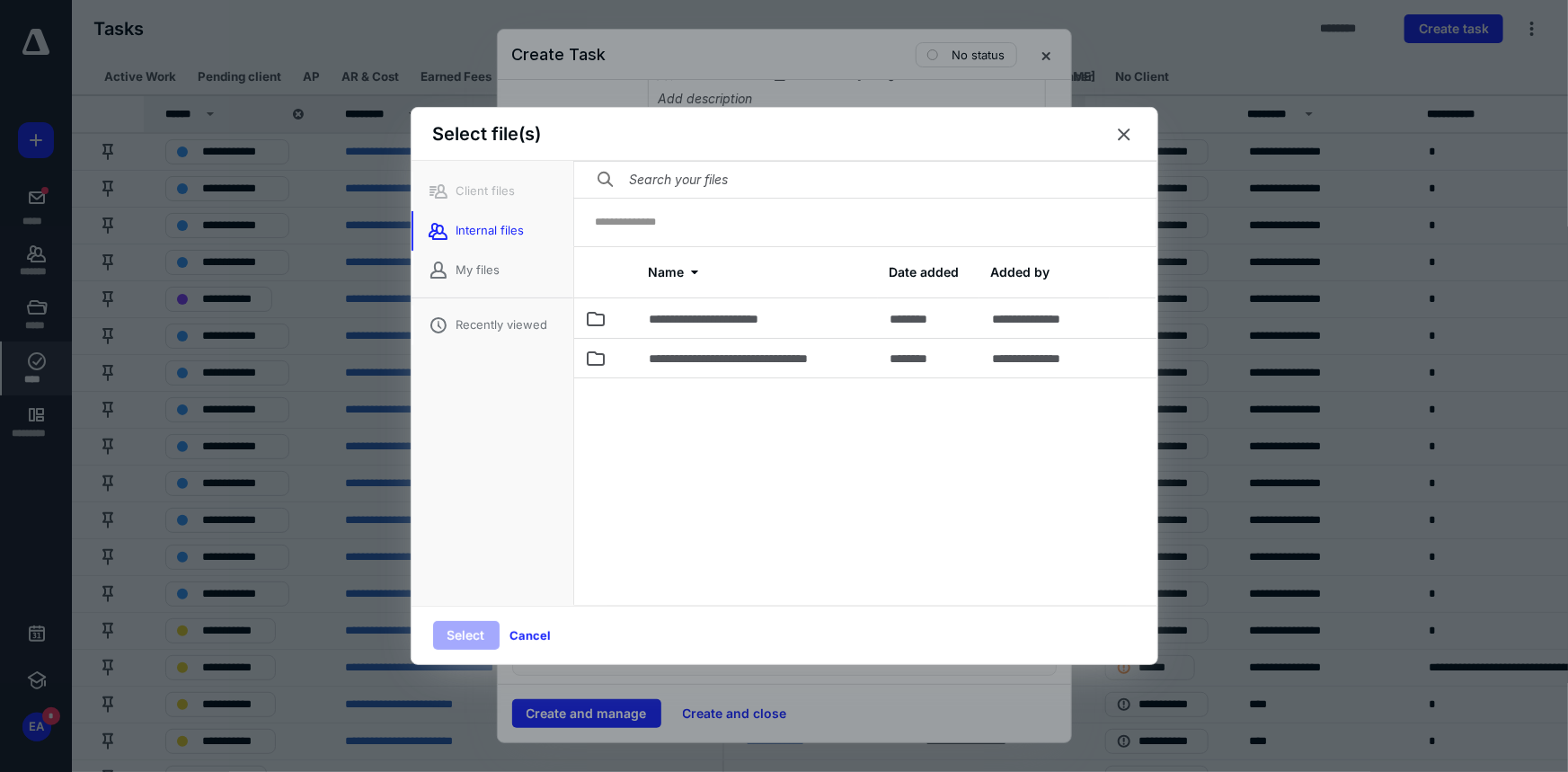 click on "Select file(s)" at bounding box center [784, 134] 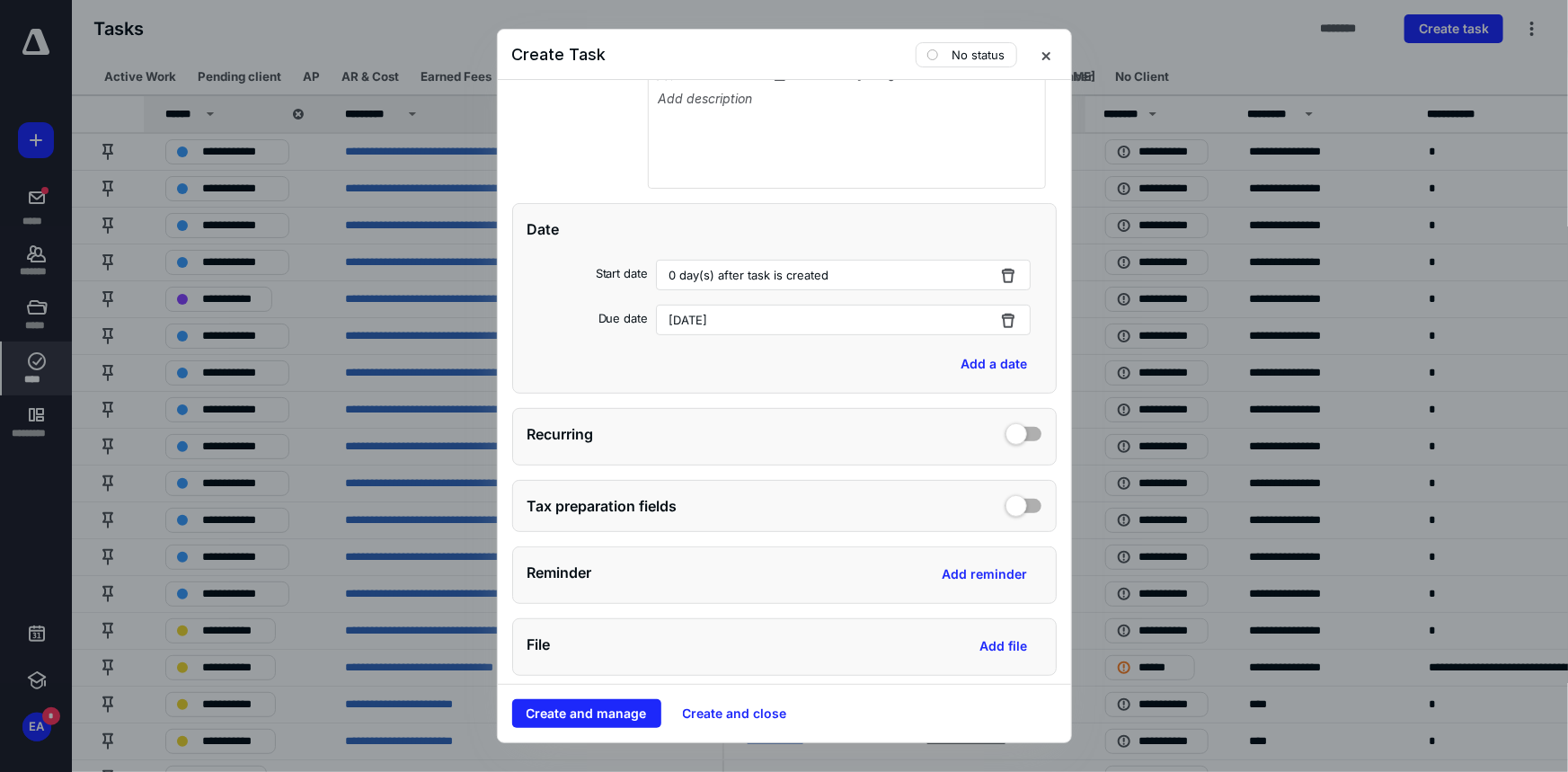 scroll, scrollTop: 0, scrollLeft: 0, axis: both 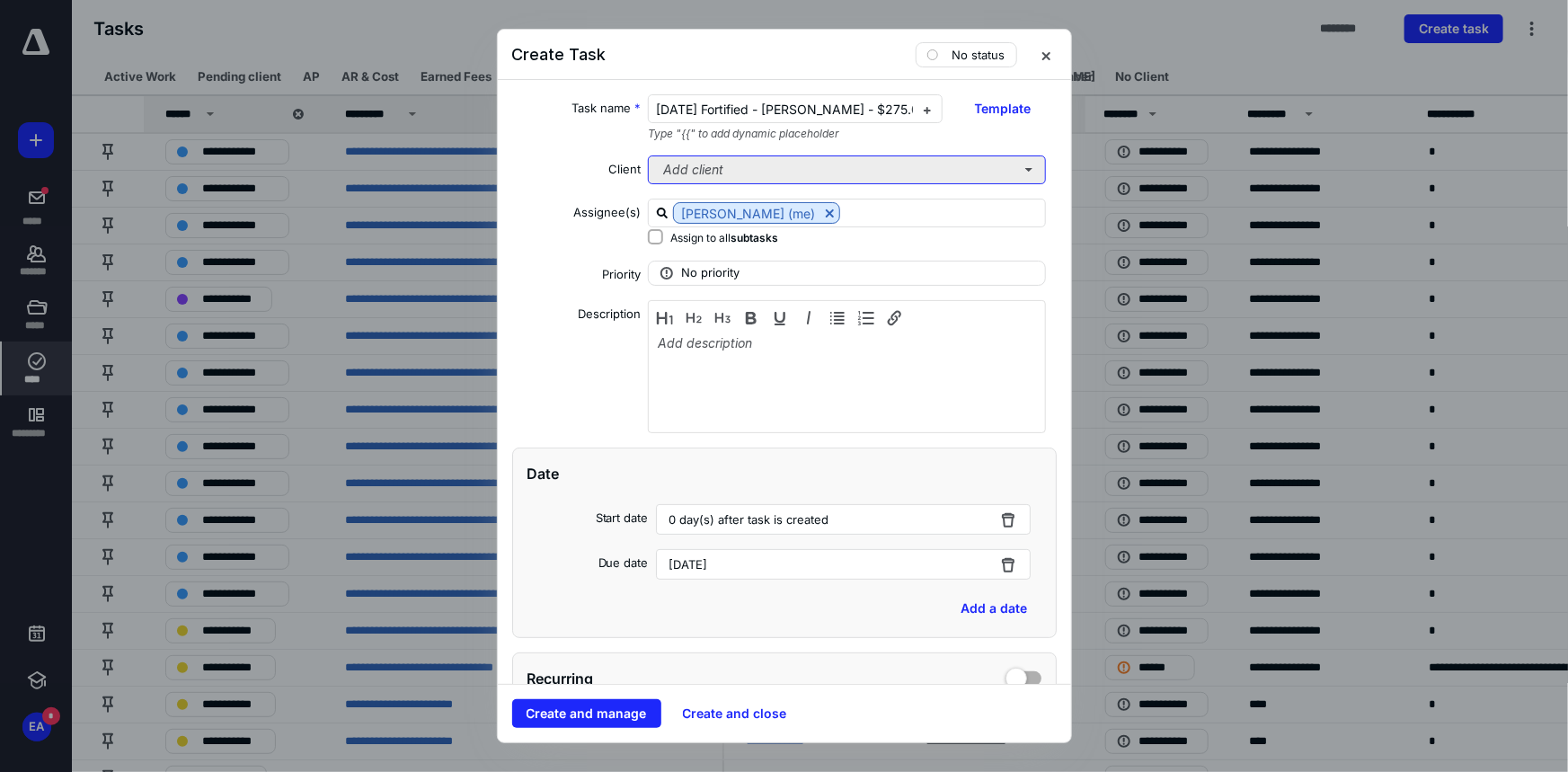 click on "Add client" at bounding box center [846, 170] 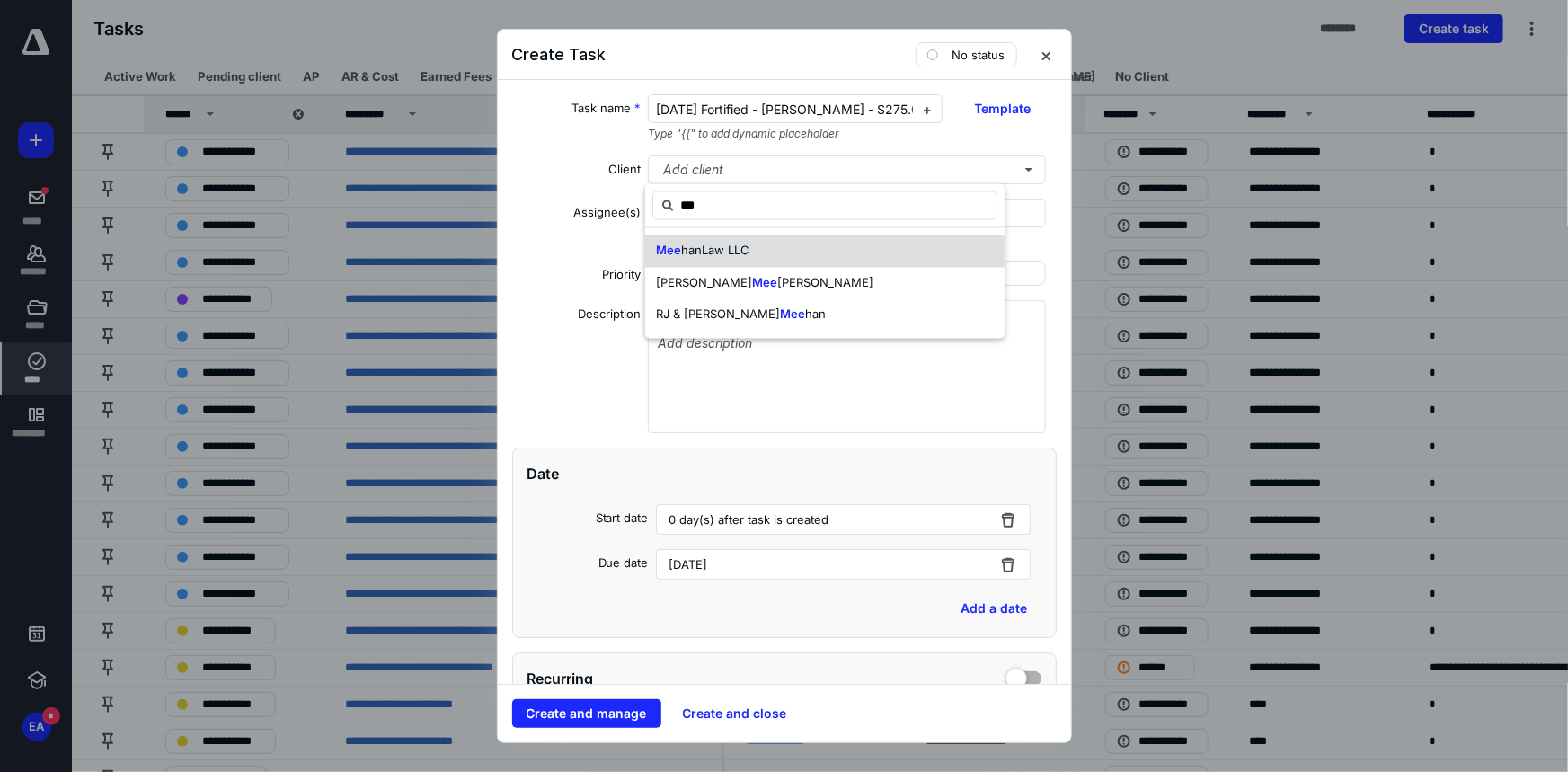 click on "Mee hanLaw LLC" at bounding box center [825, 252] 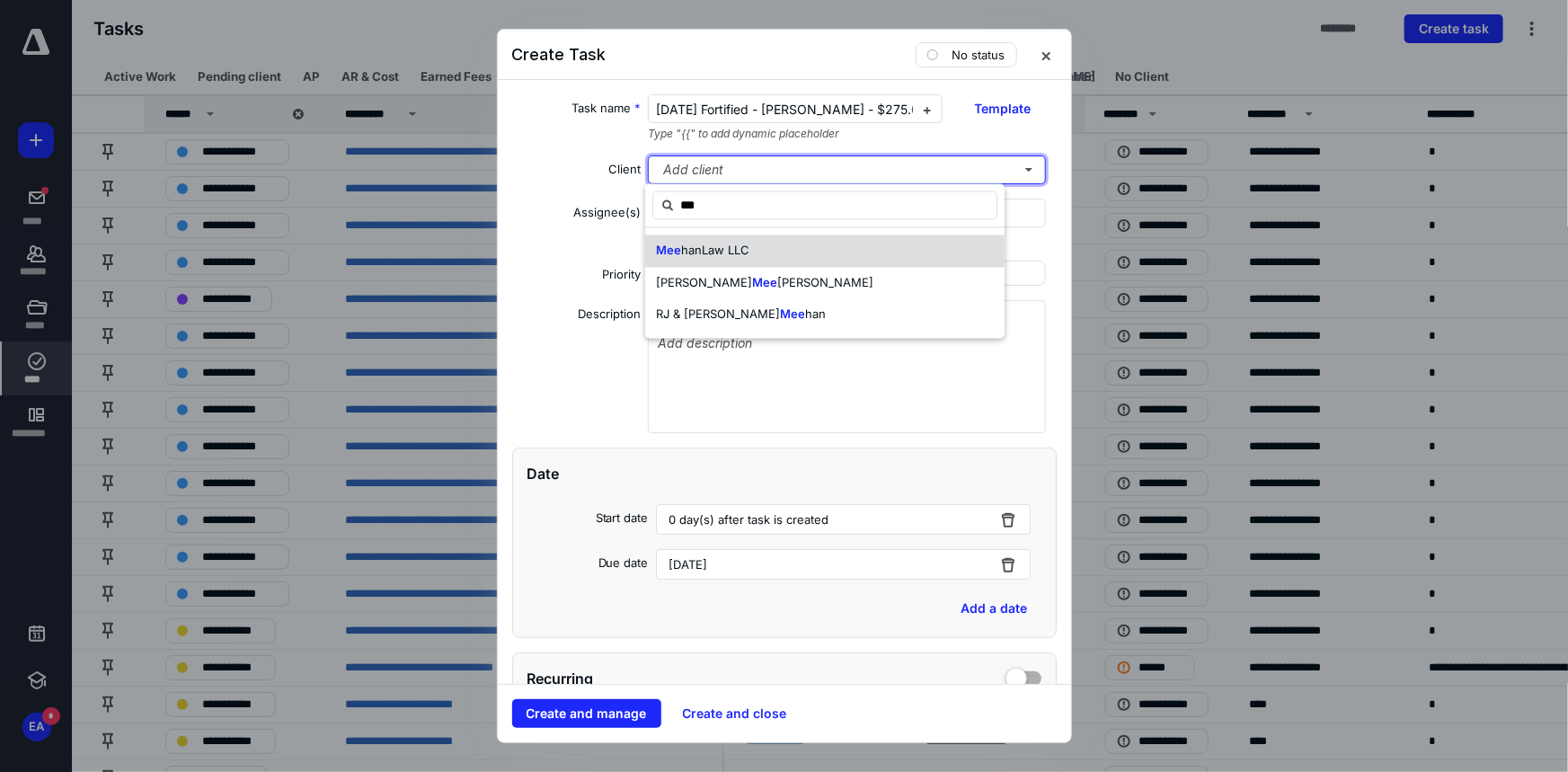 type 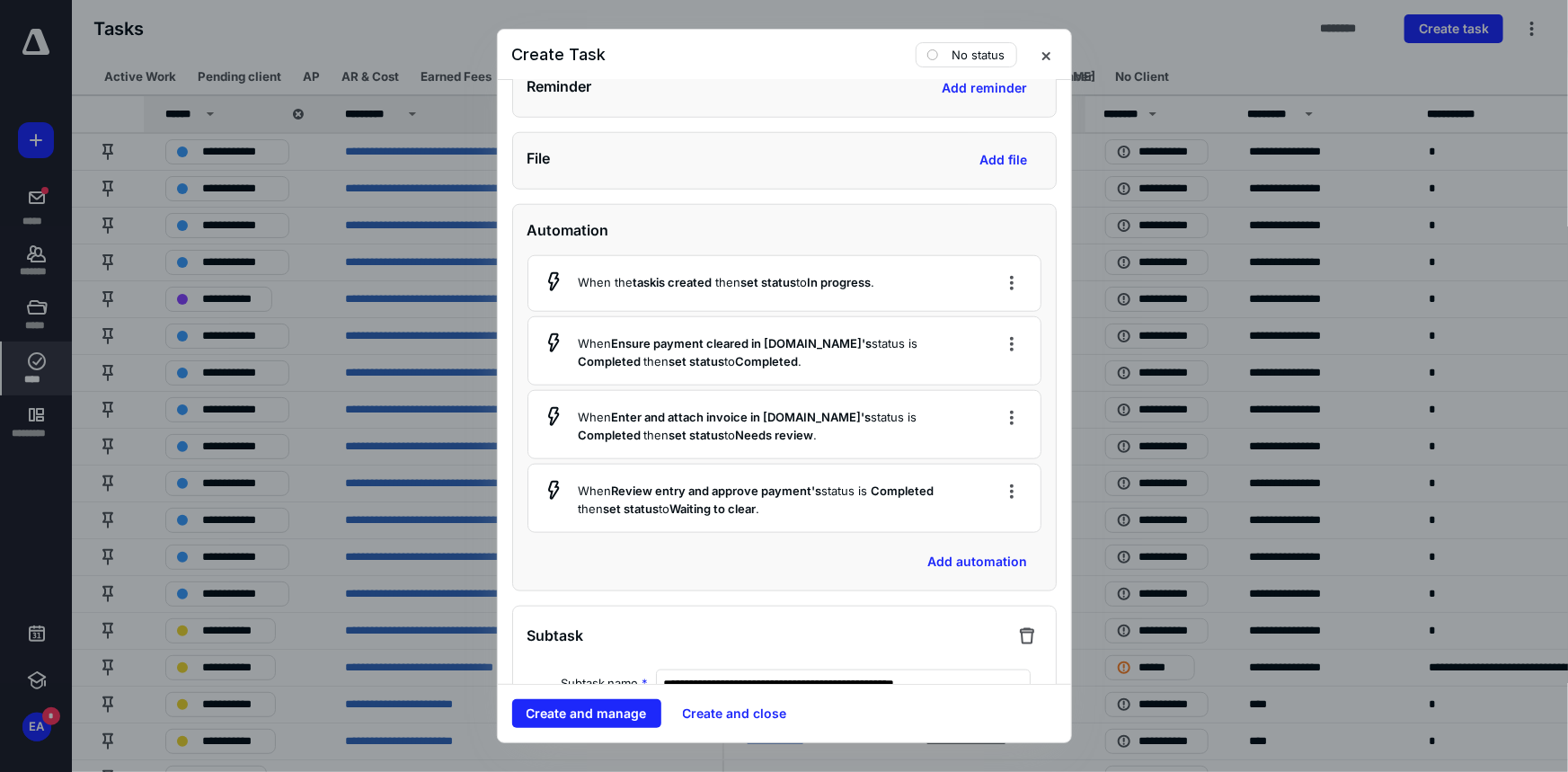 scroll, scrollTop: 572, scrollLeft: 0, axis: vertical 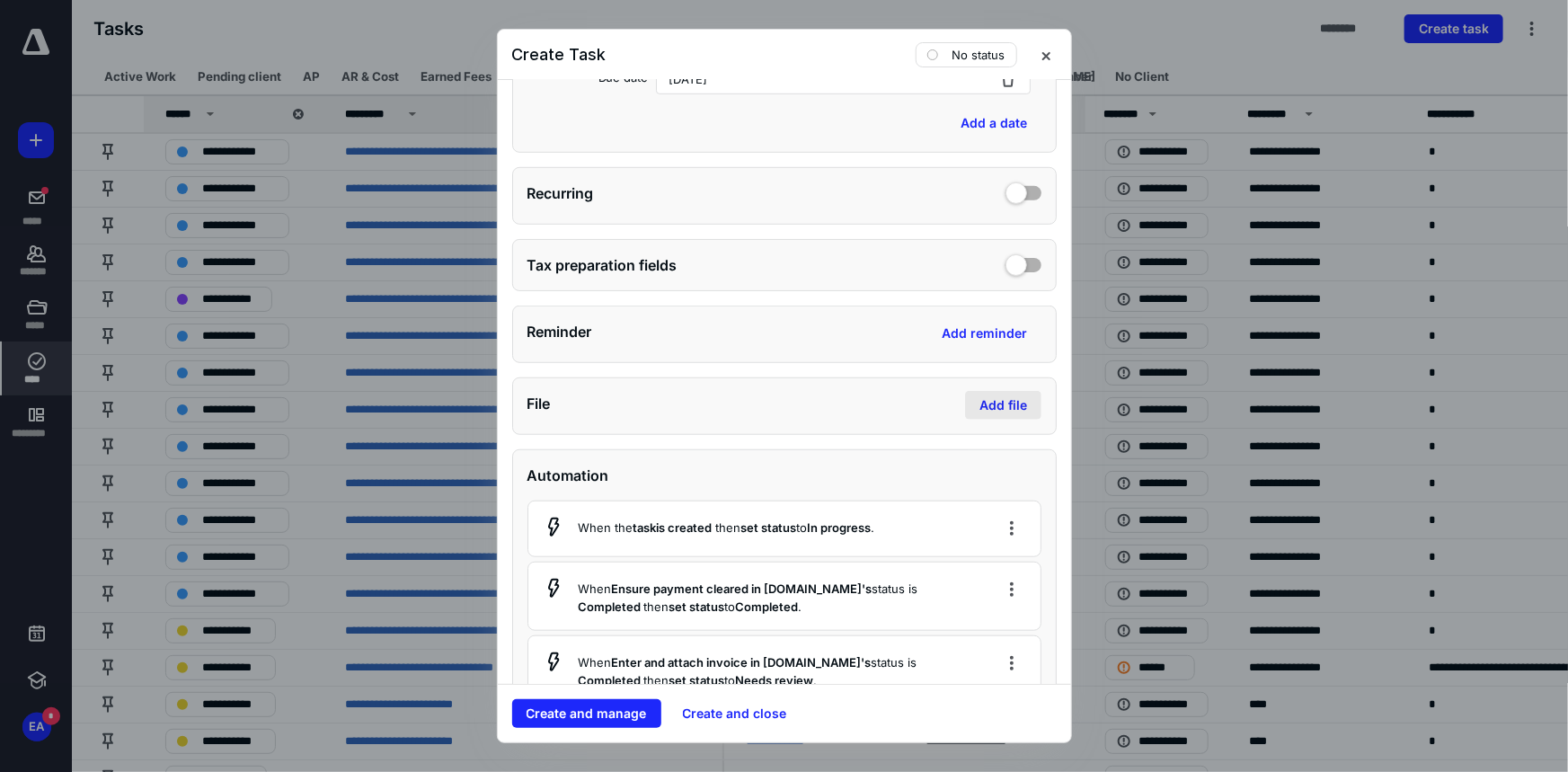 click on "Add file" at bounding box center [1003, 405] 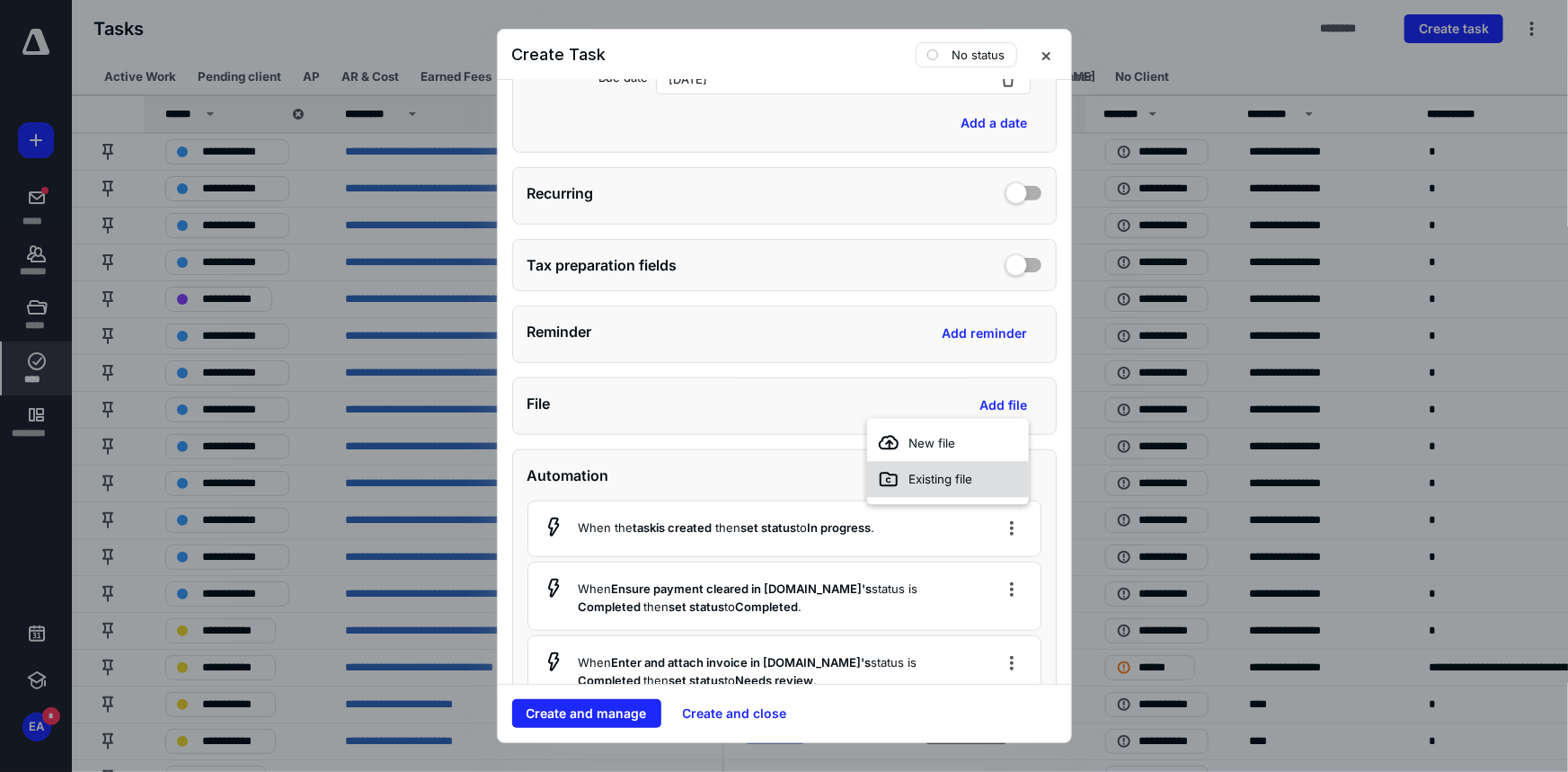click on "Existing file" at bounding box center [940, 479] 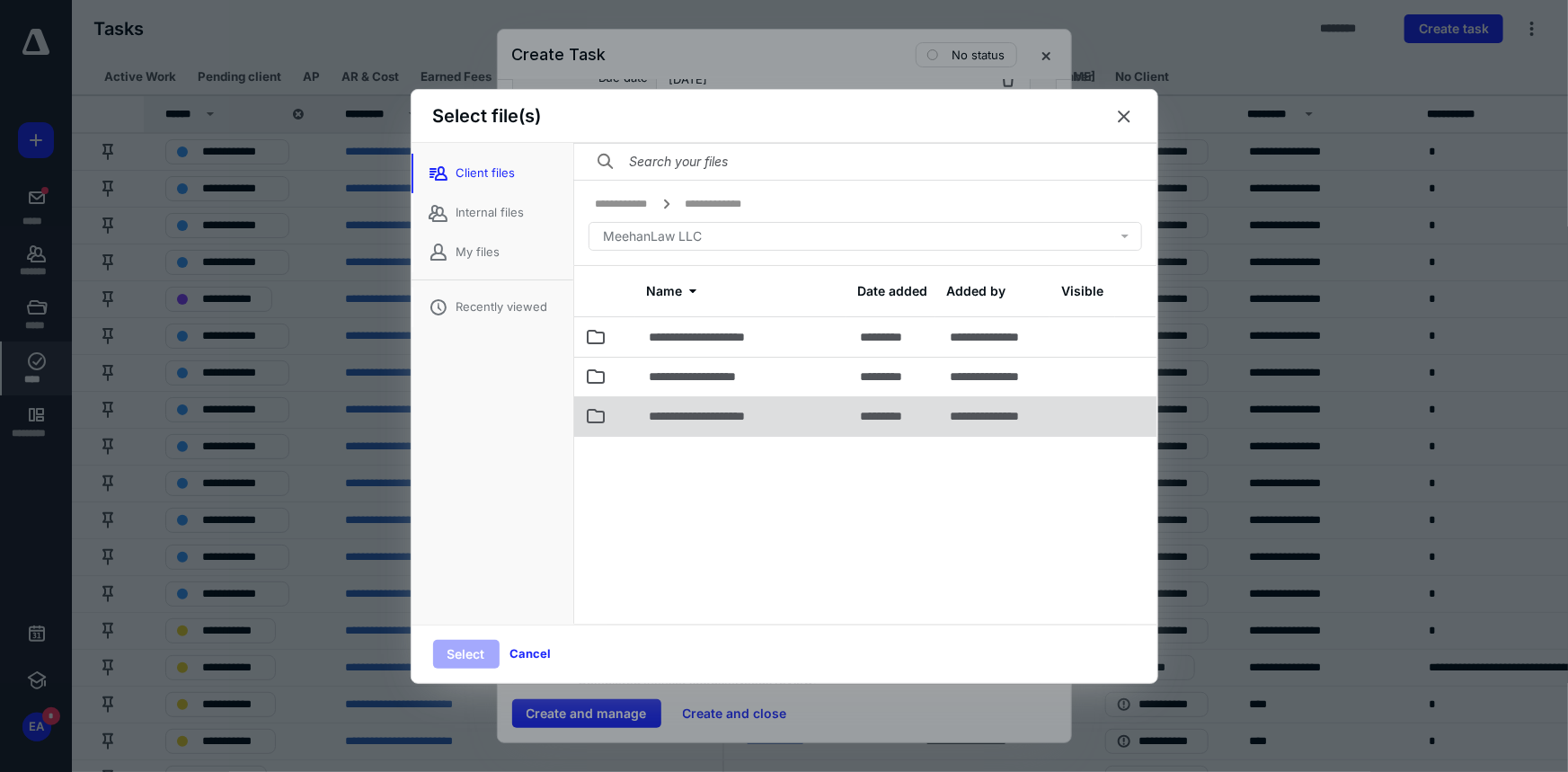 click on "**********" at bounding box center (744, 416) 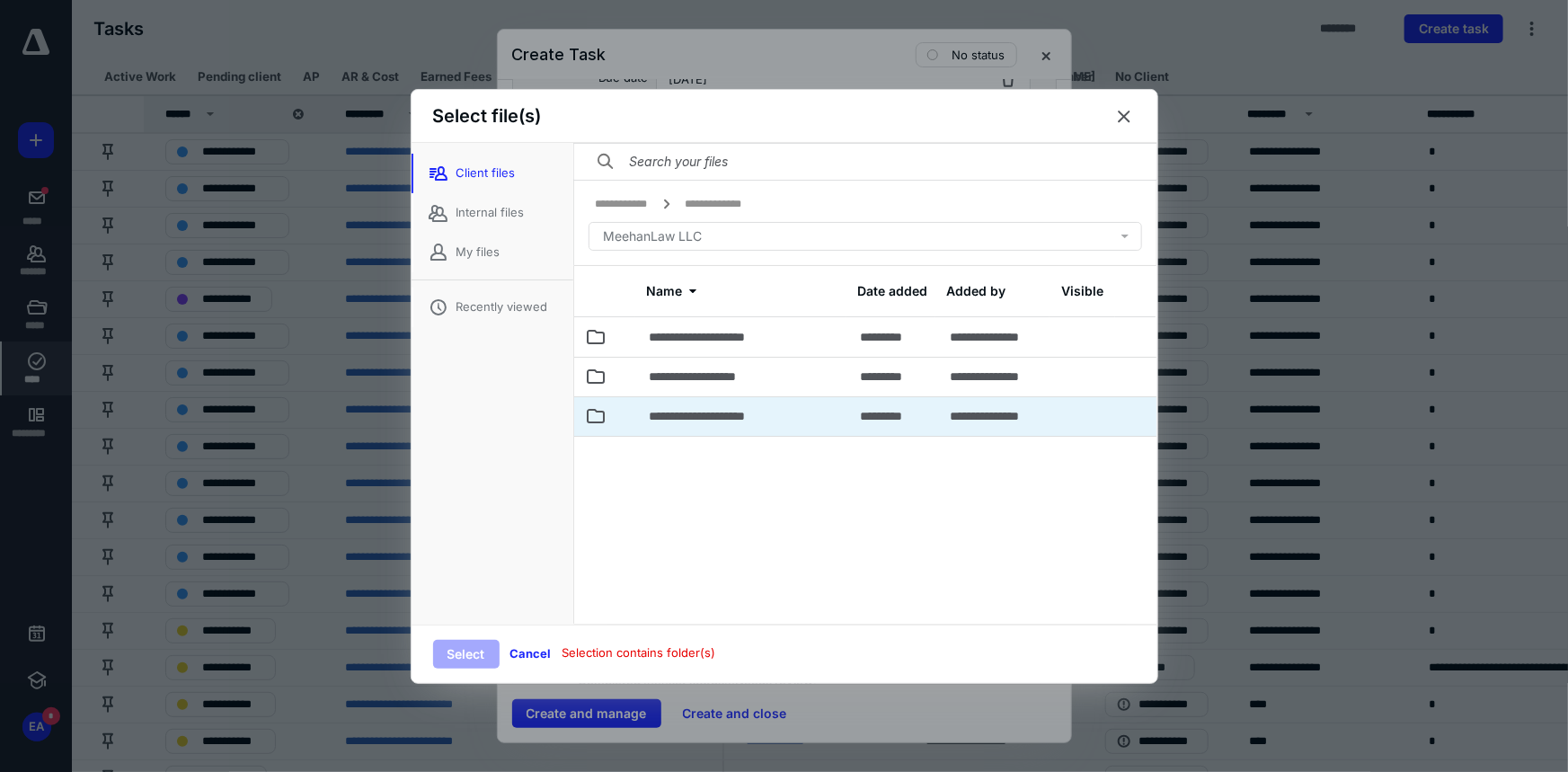 click on "**********" at bounding box center (744, 416) 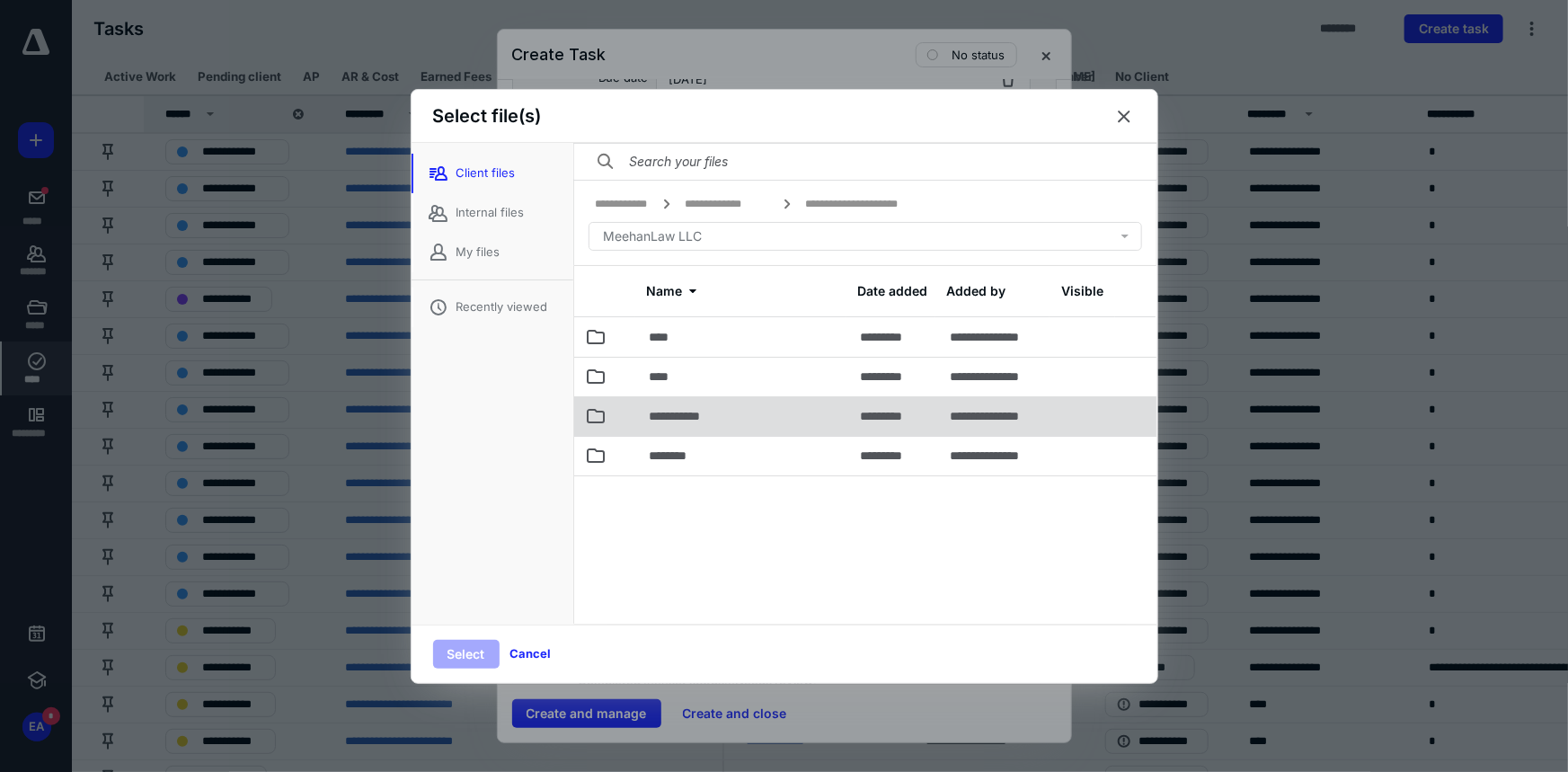 click on "**********" at bounding box center [744, 416] 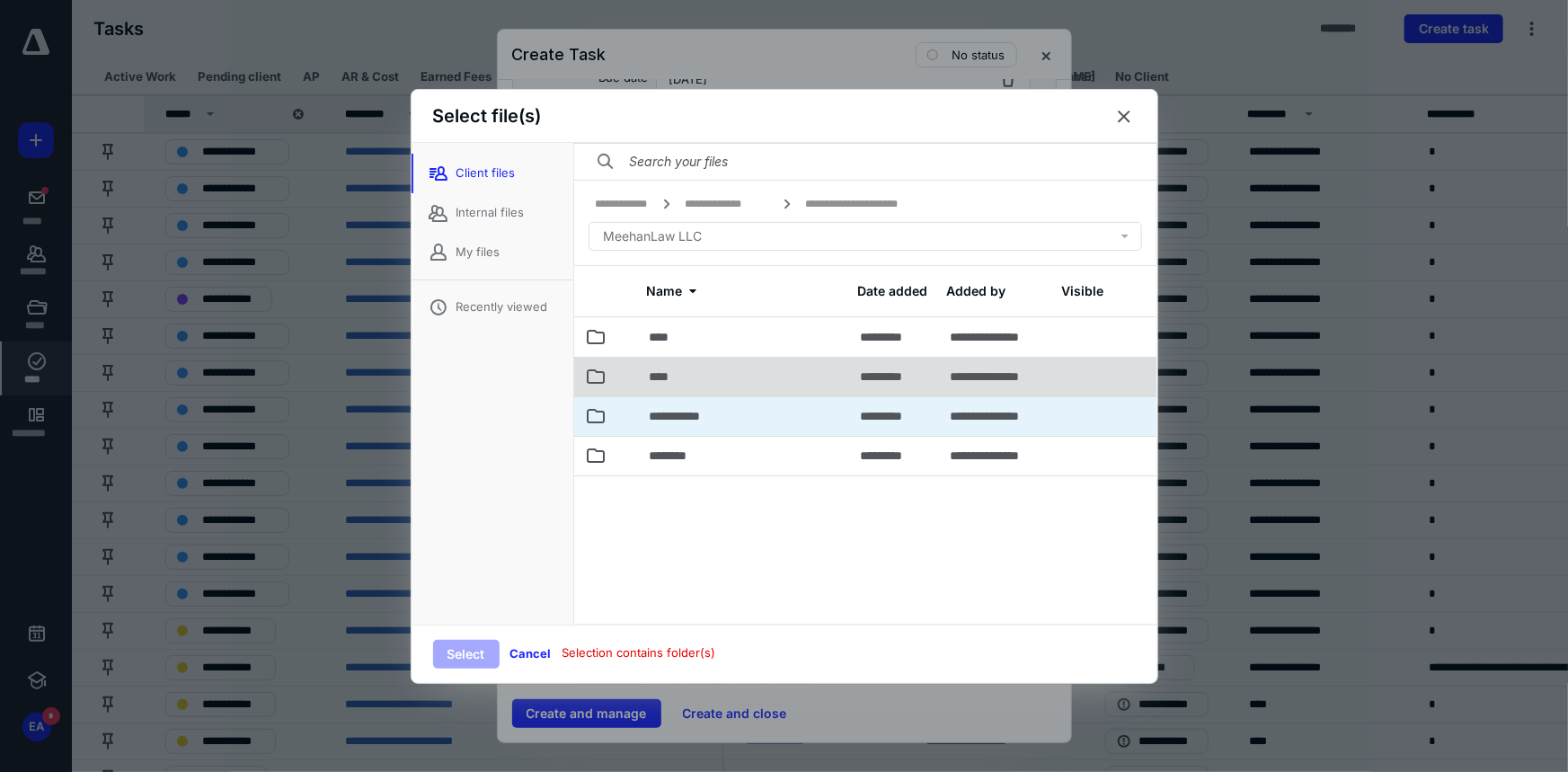 click on "****" at bounding box center (665, 377) 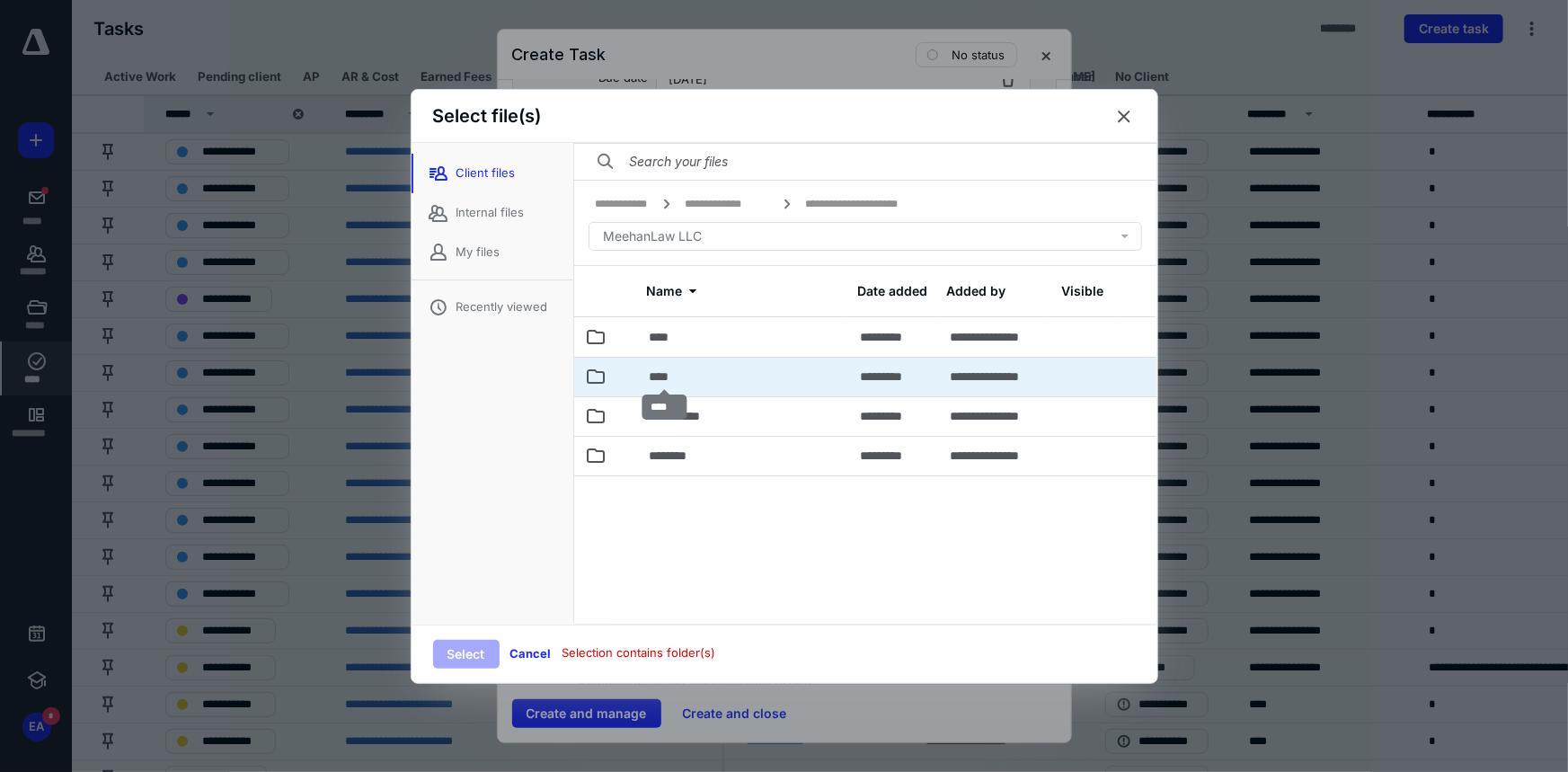 click on "****" at bounding box center (665, 377) 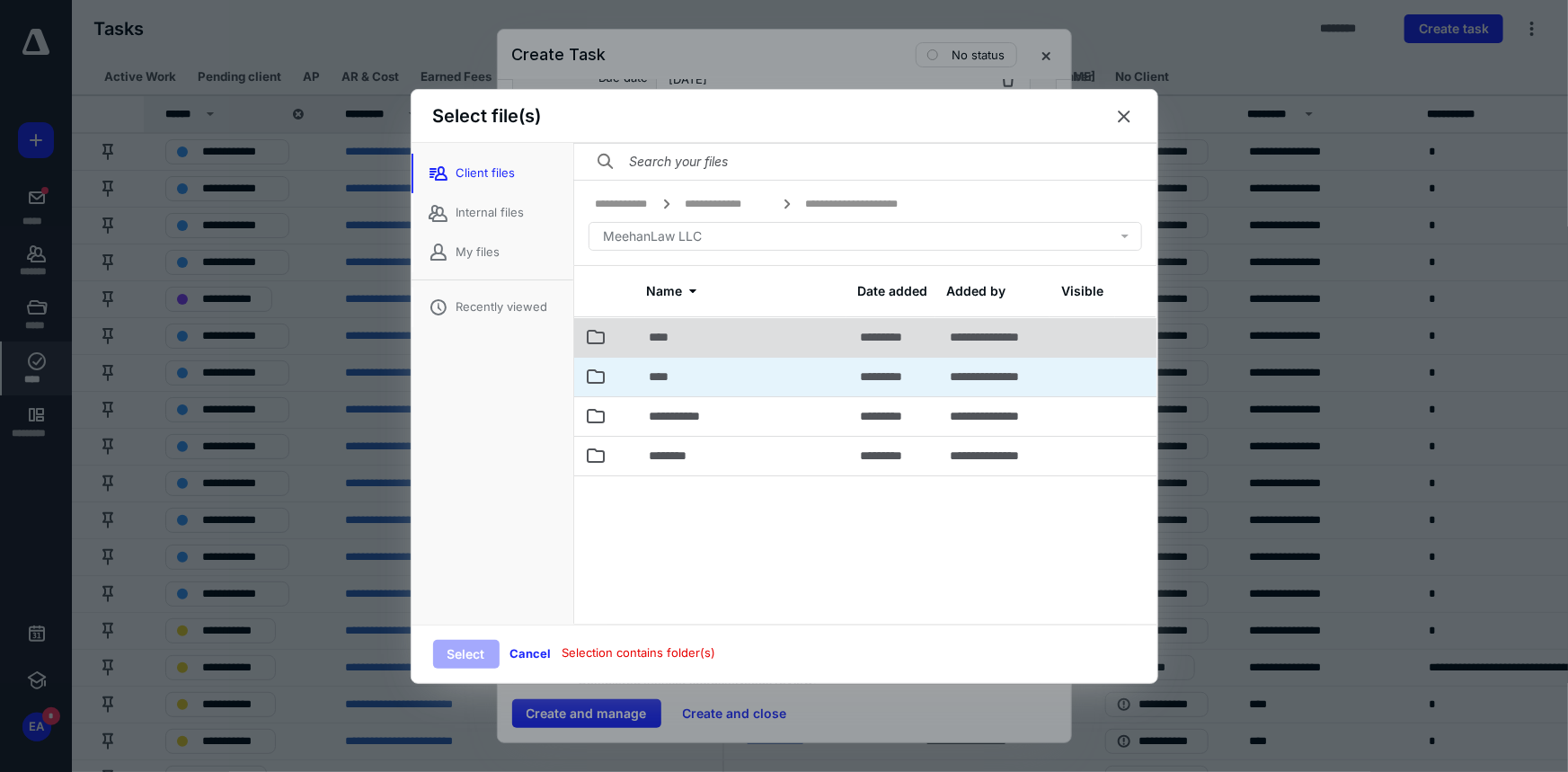 click on "****" at bounding box center (665, 368) 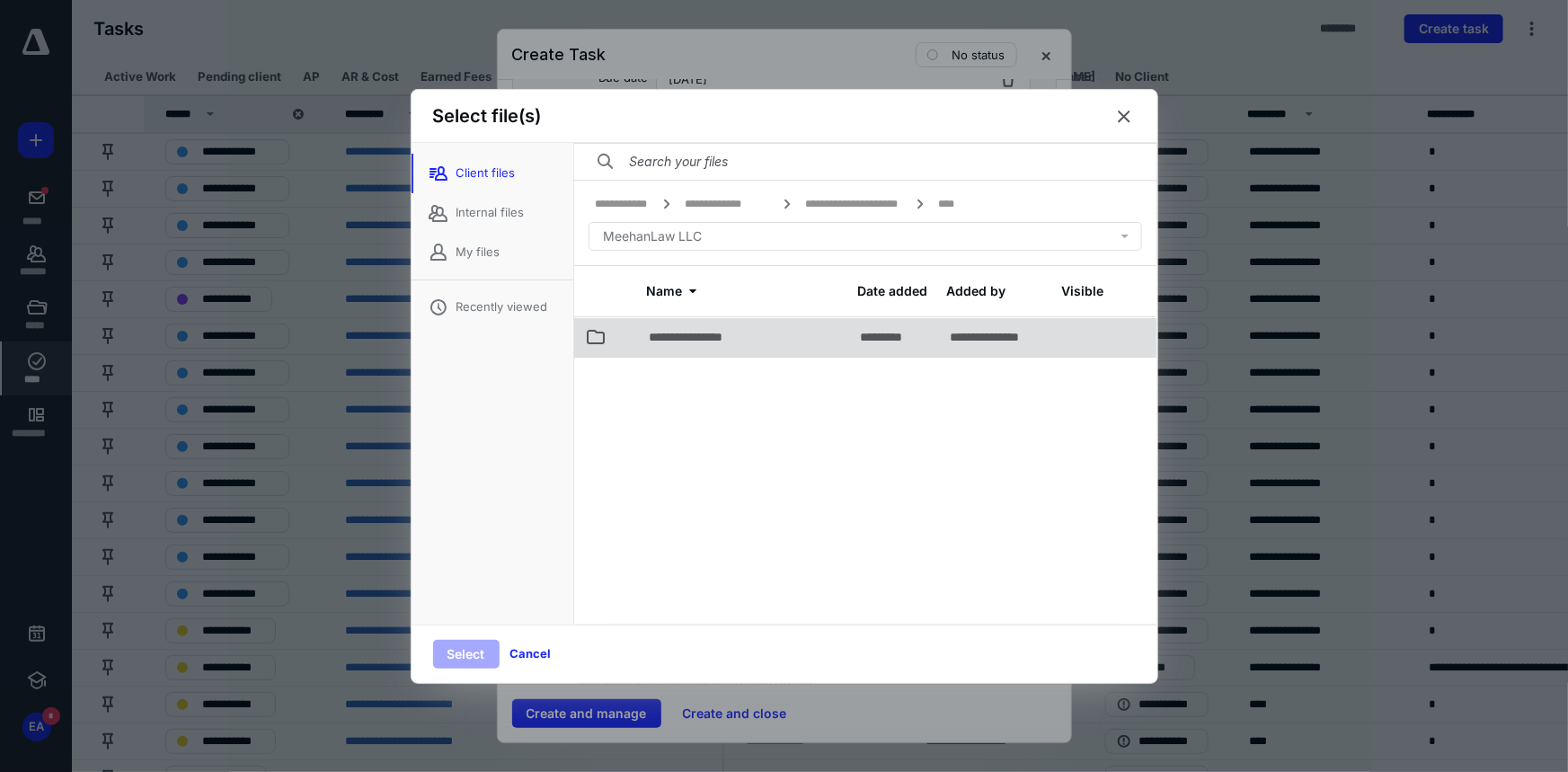 click on "**********" at bounding box center (703, 337) 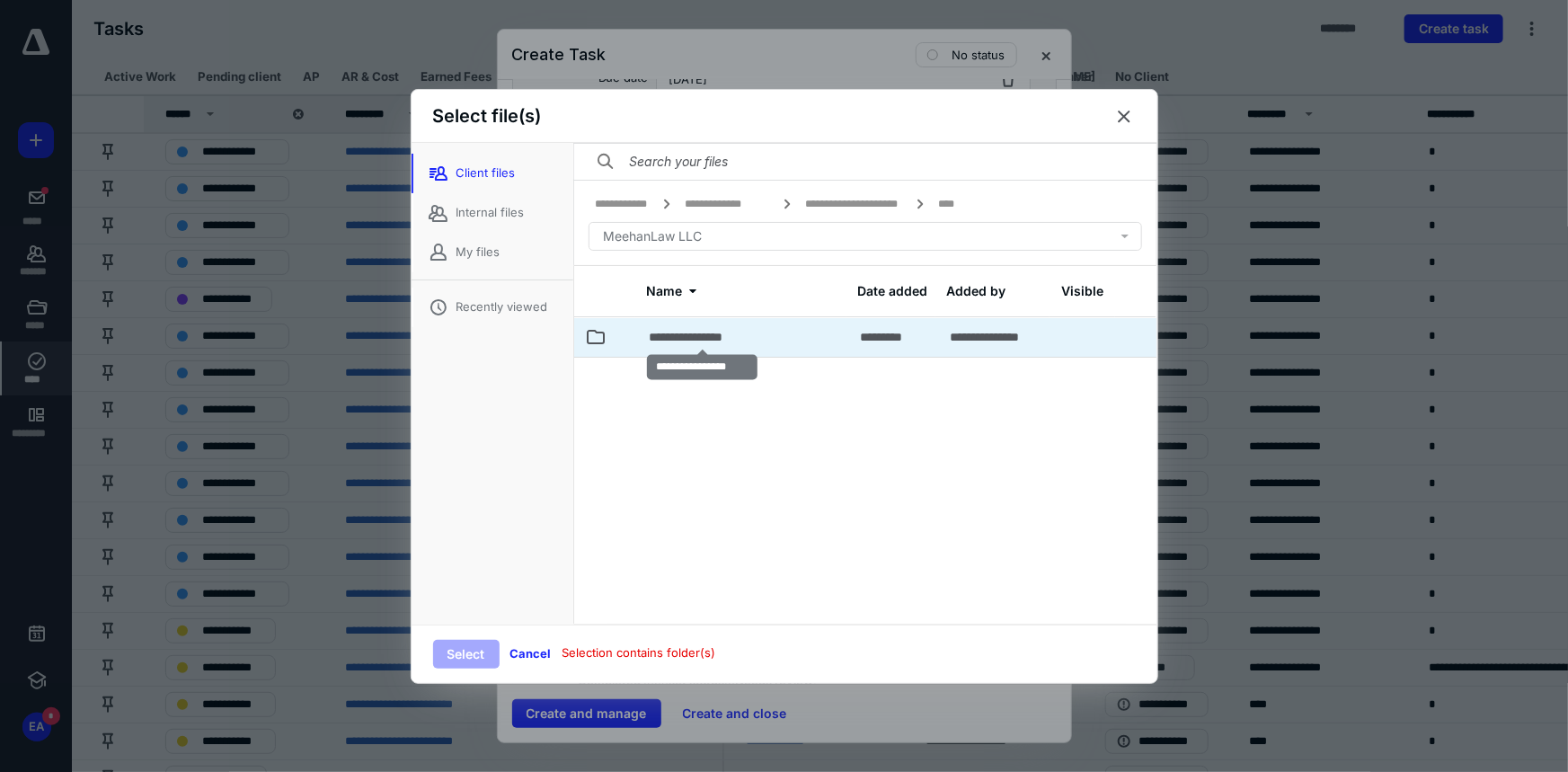 click on "**********" at bounding box center (703, 337) 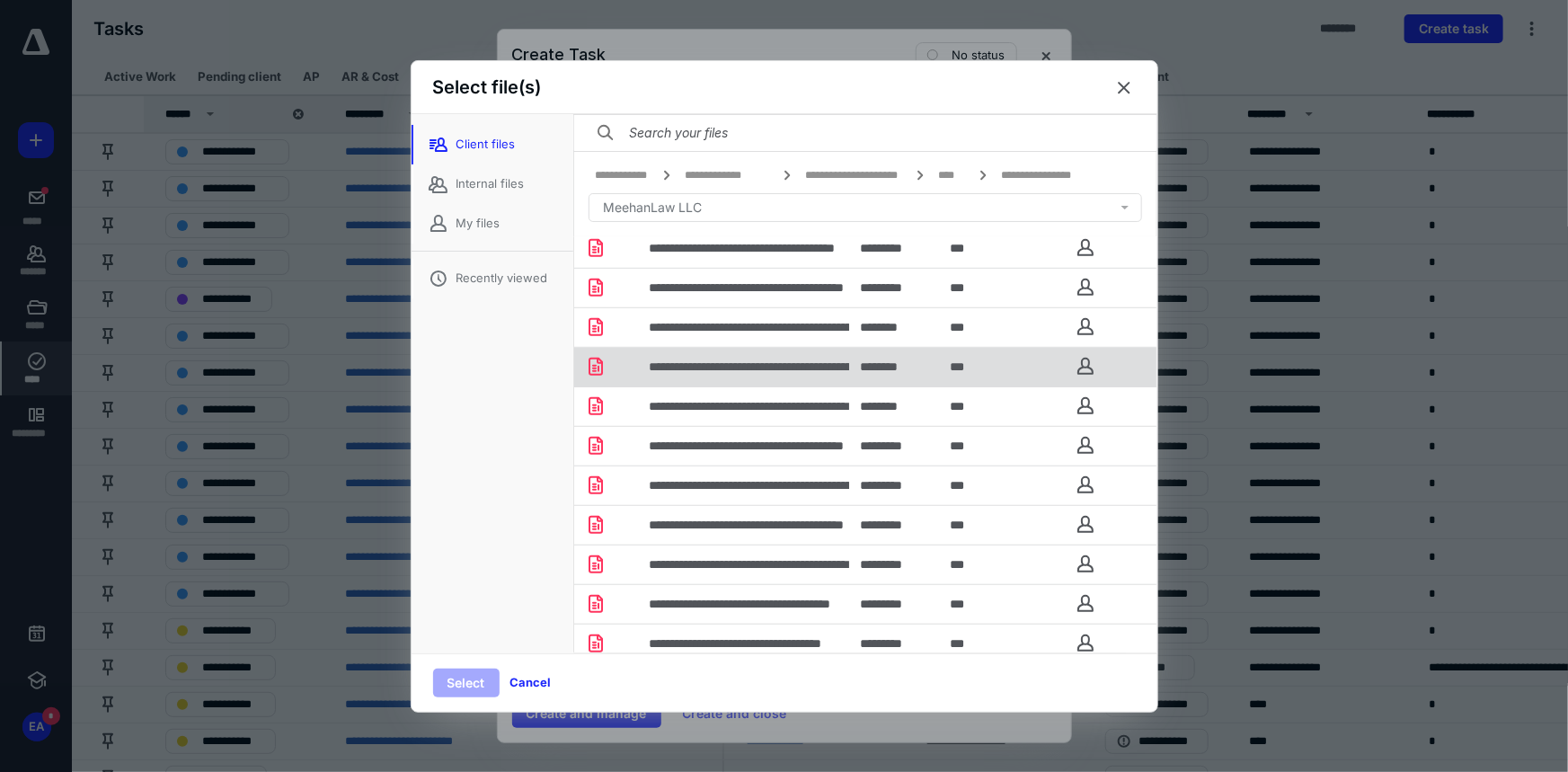 scroll, scrollTop: 1297, scrollLeft: 0, axis: vertical 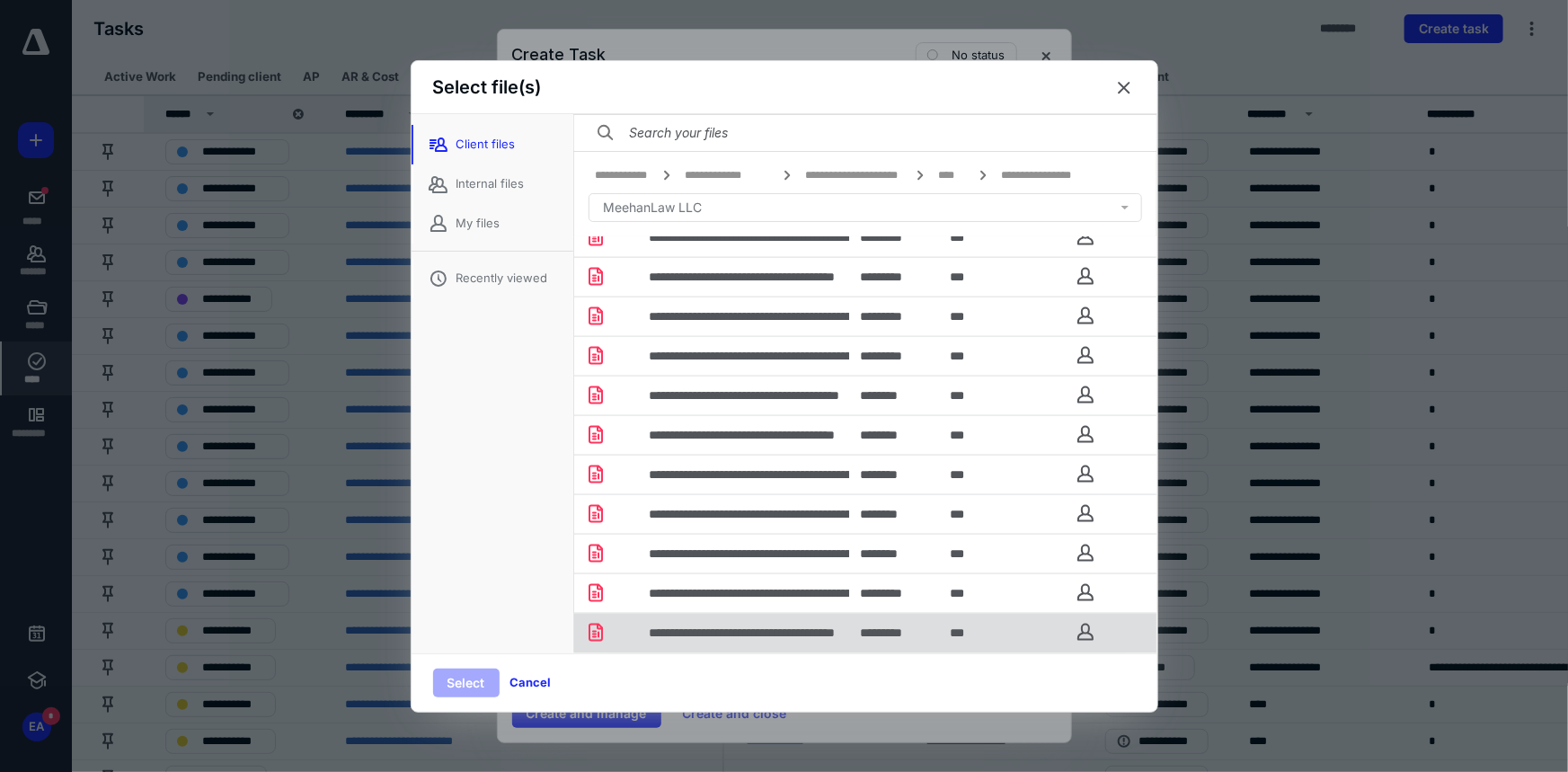 click on "**********" at bounding box center [744, 633] 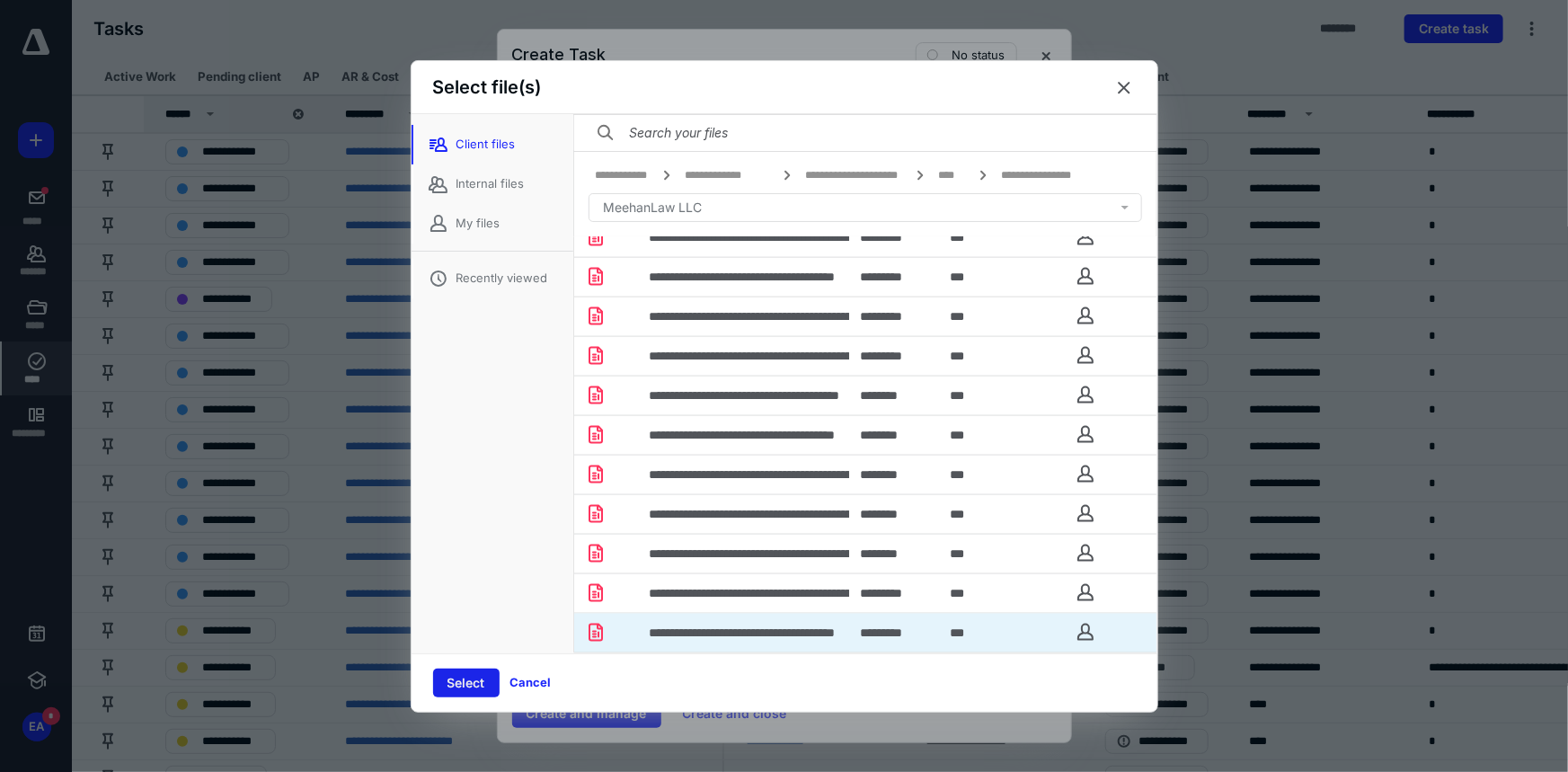 click on "Select" at bounding box center (466, 683) 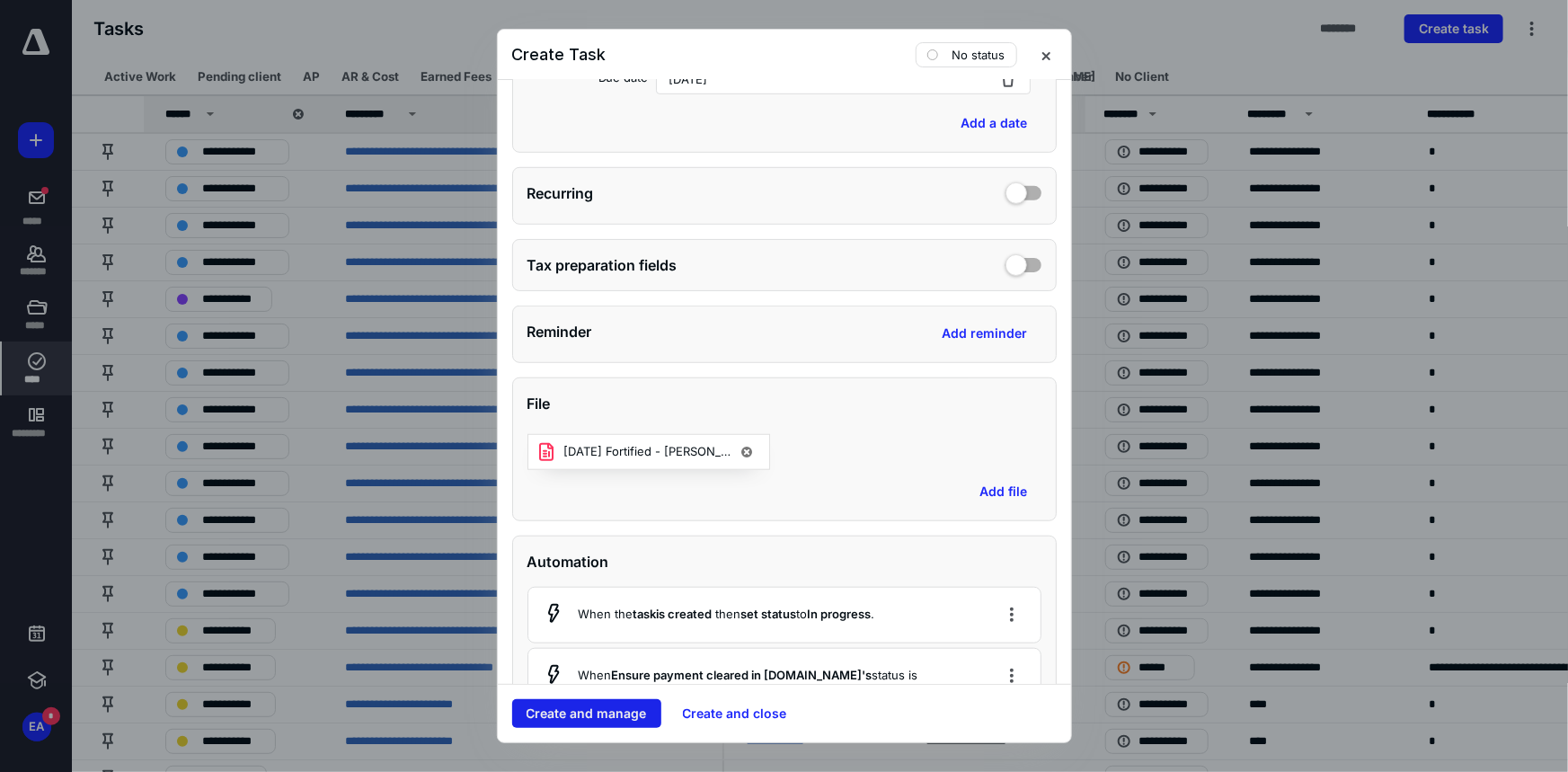 click on "Create and manage" at bounding box center [587, 714] 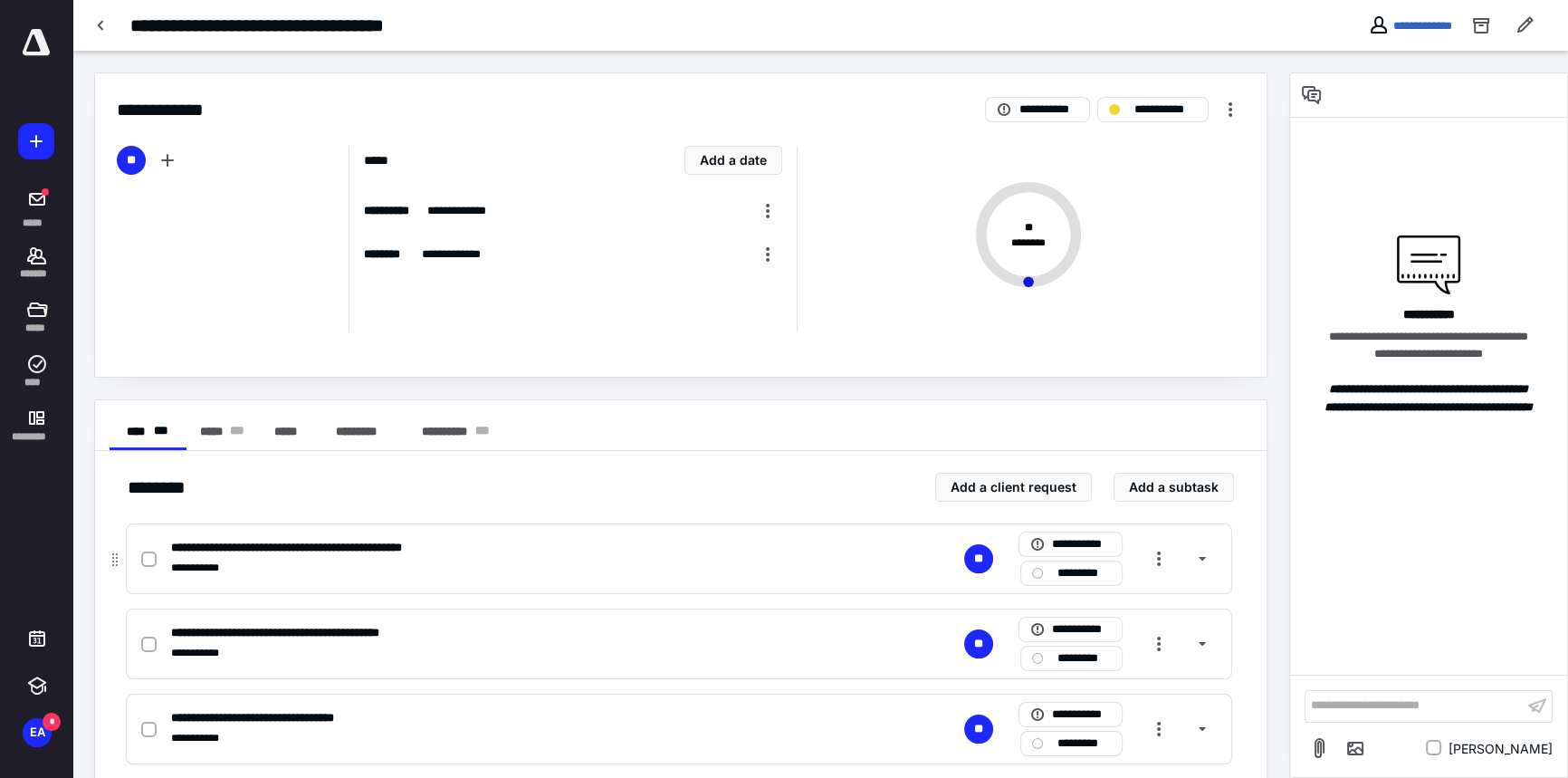 click at bounding box center (148, 560) 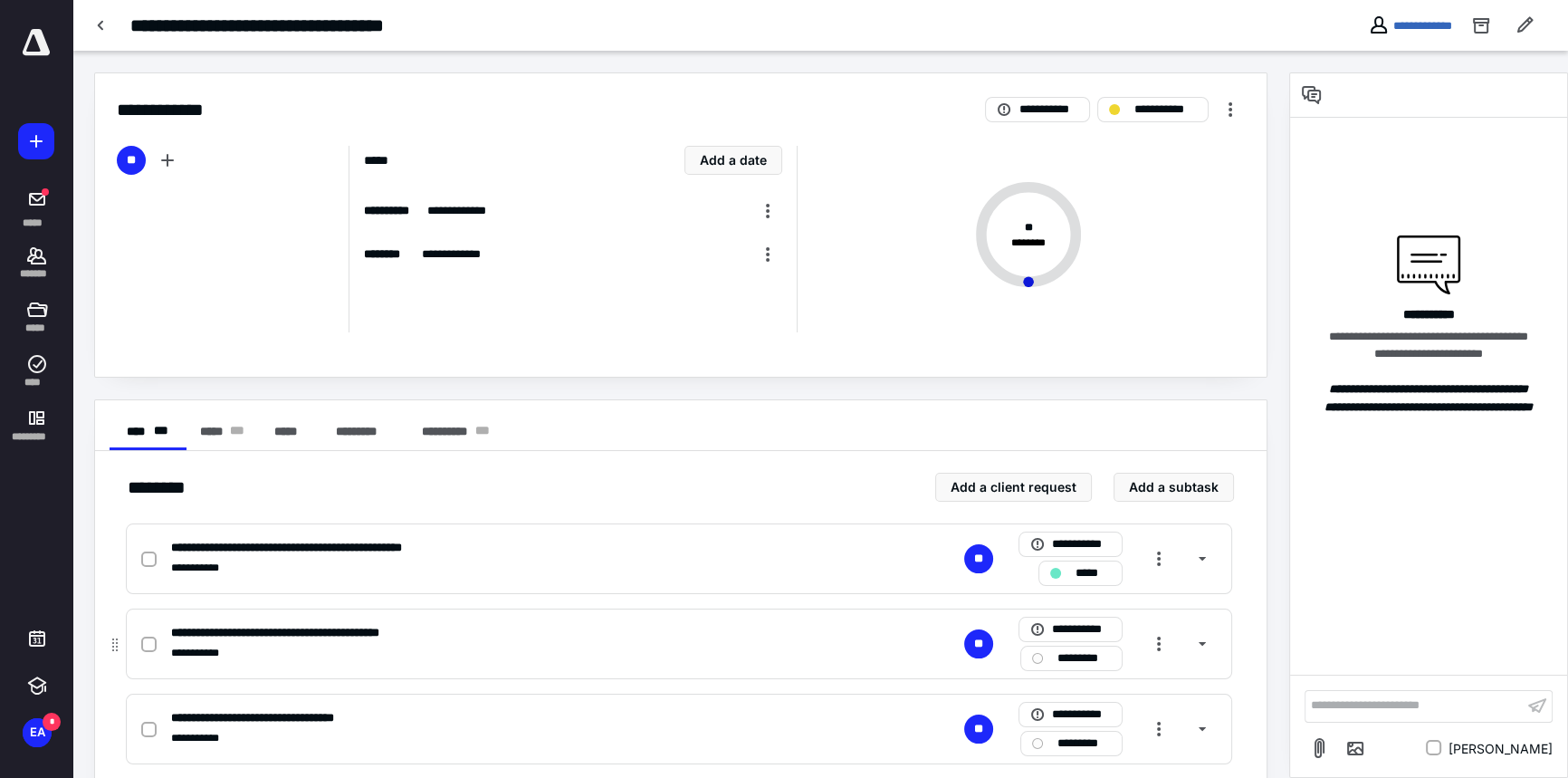 checkbox on "true" 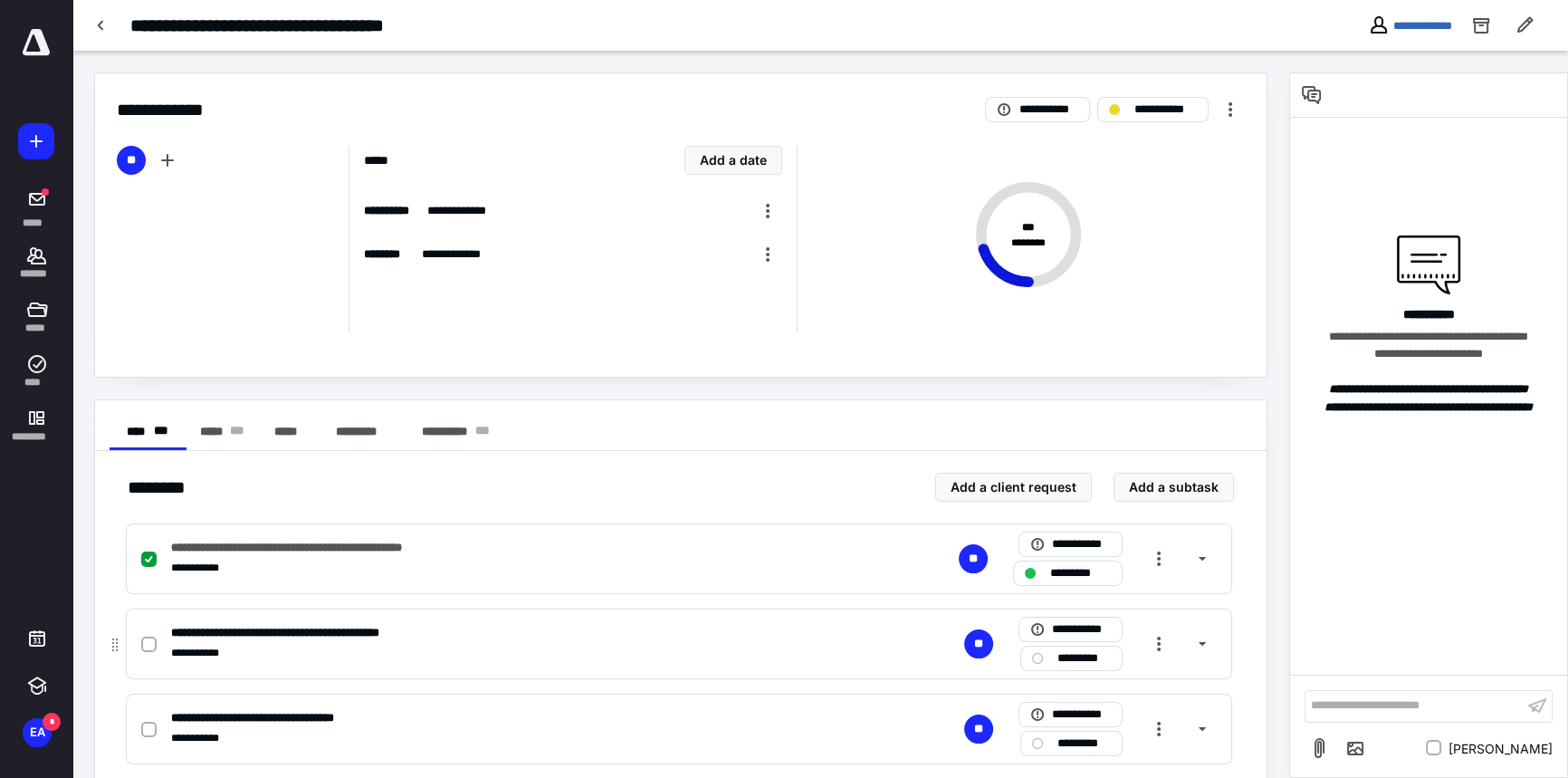 click at bounding box center [152, 643] 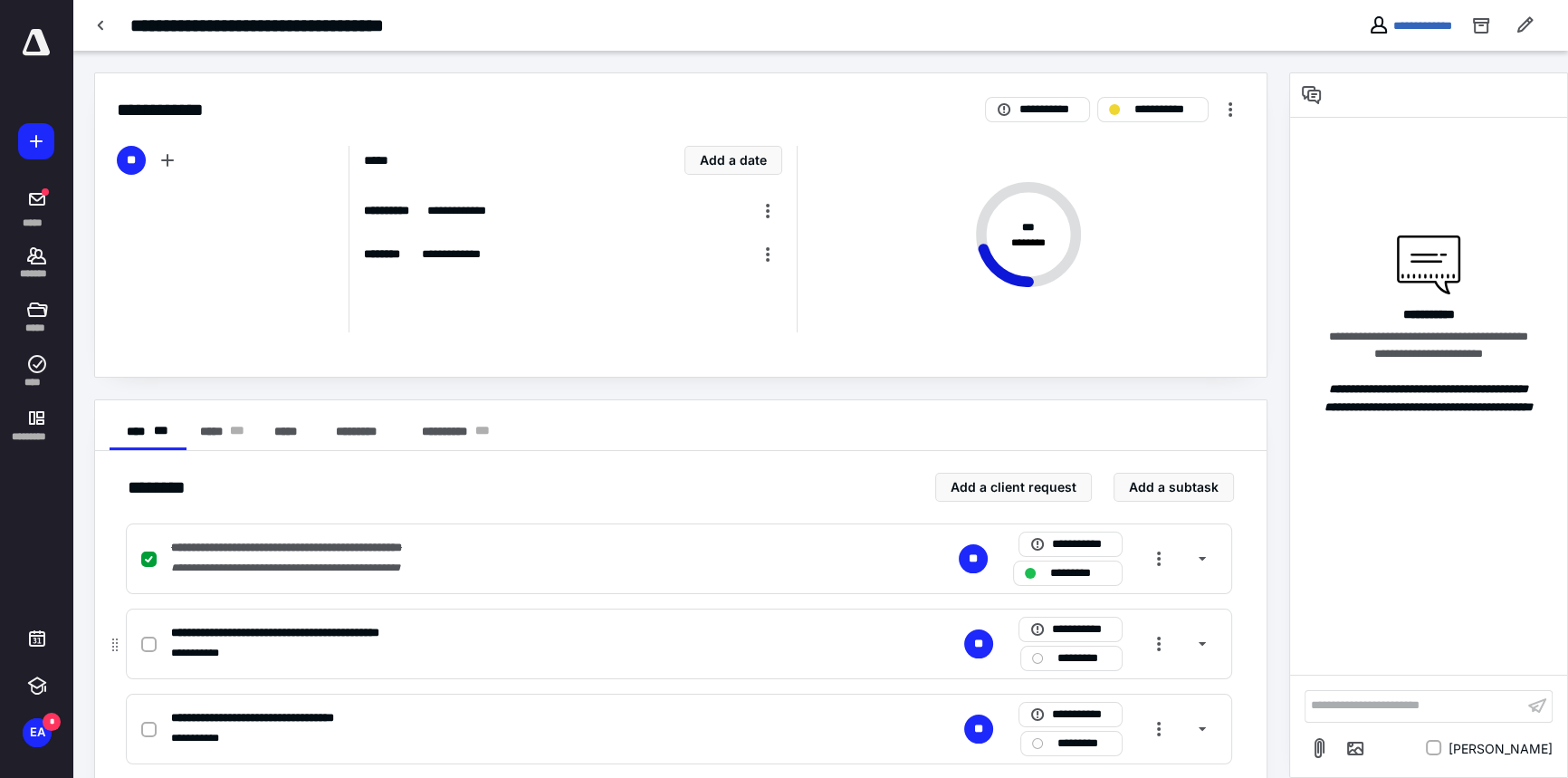 click 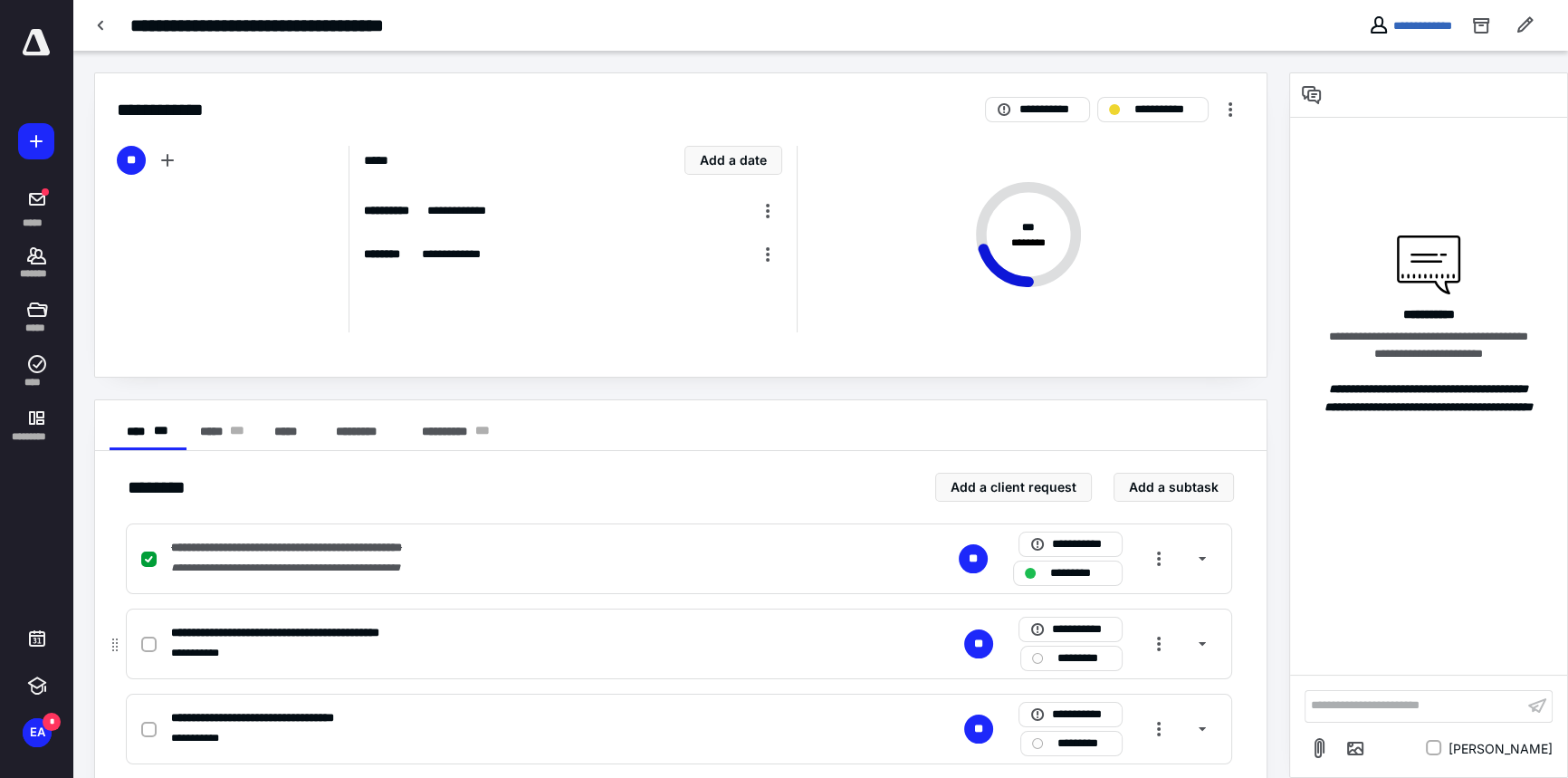 click at bounding box center [148, 645] 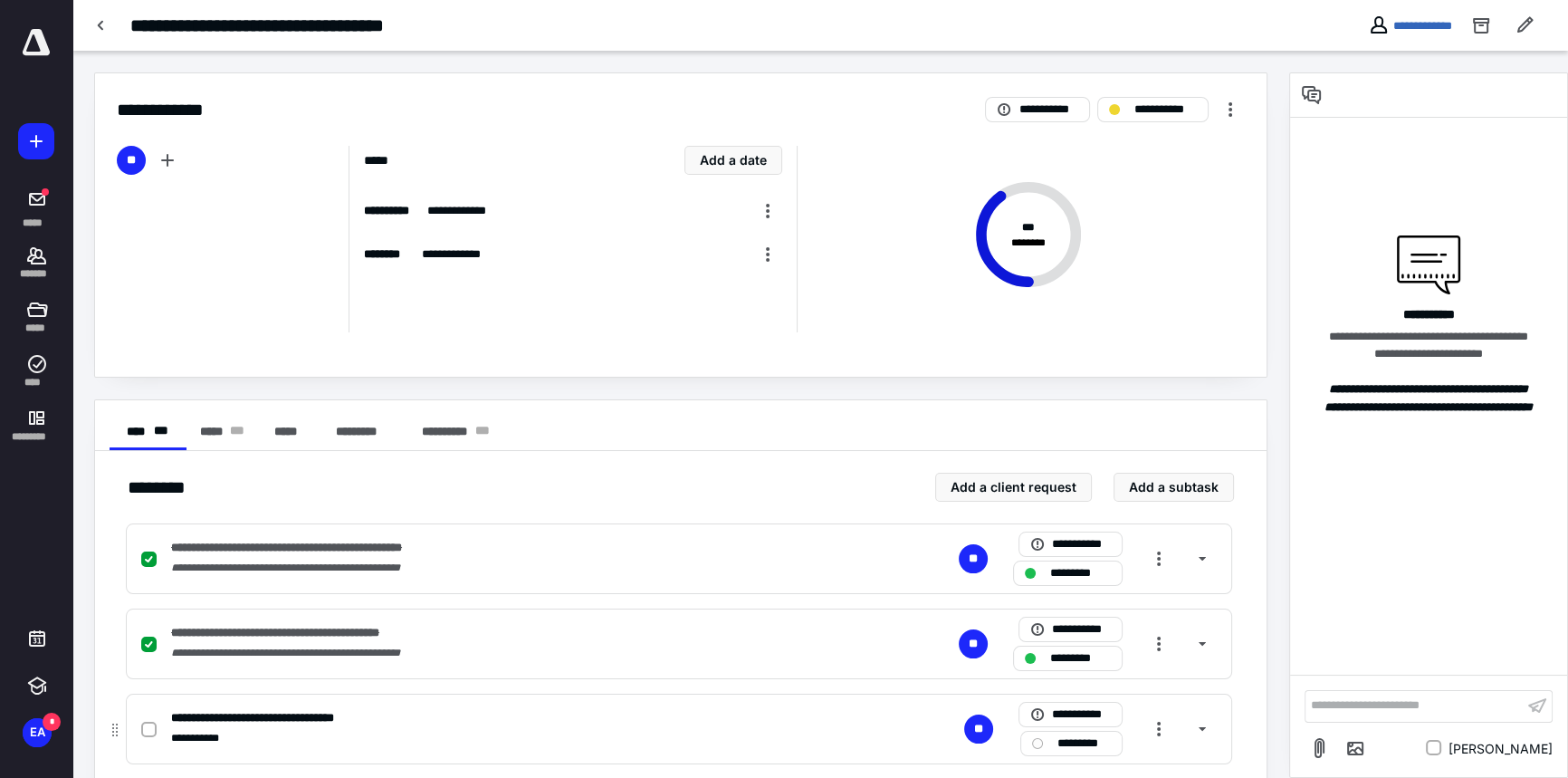 click at bounding box center [148, 730] 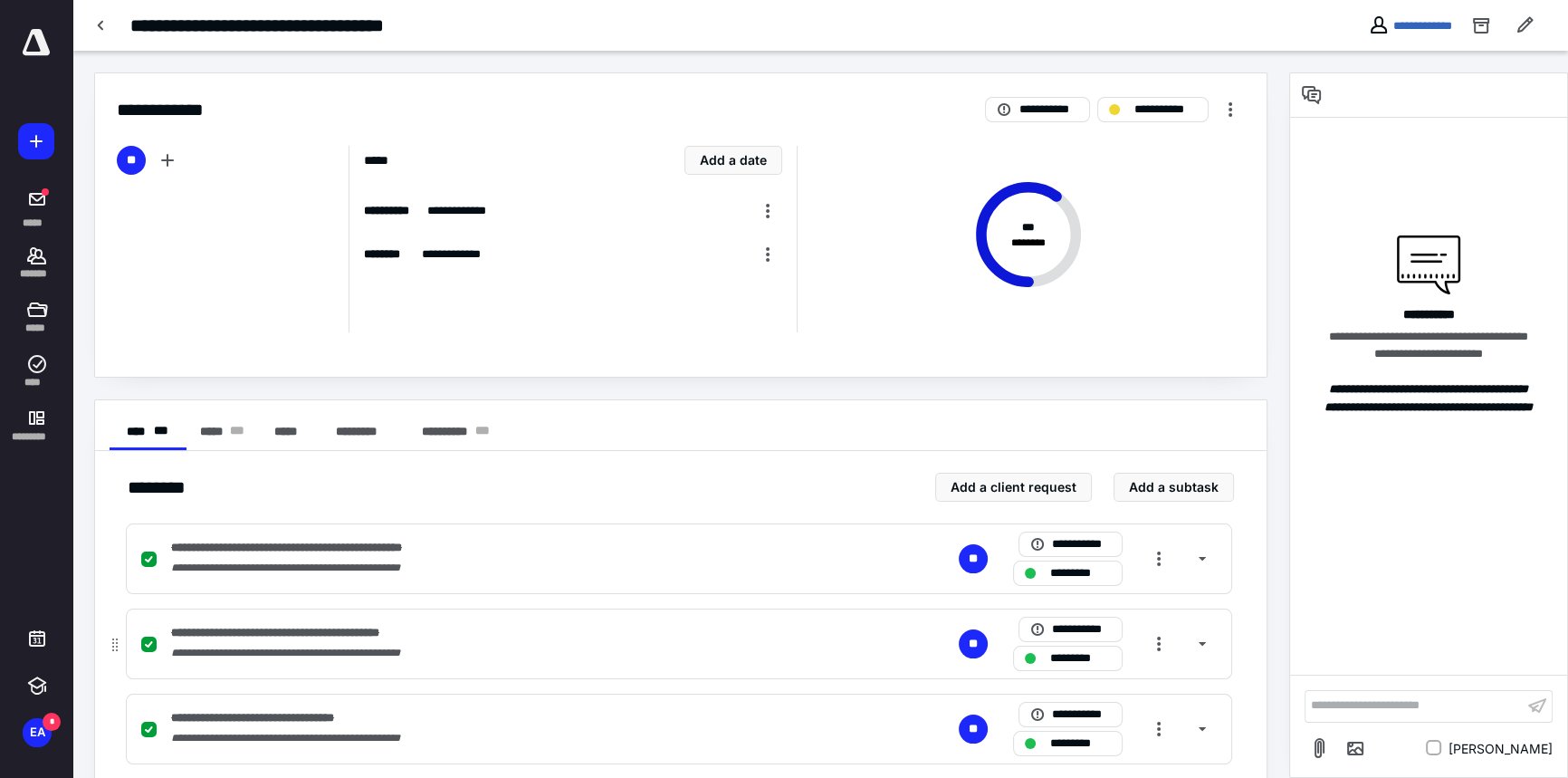 checkbox on "false" 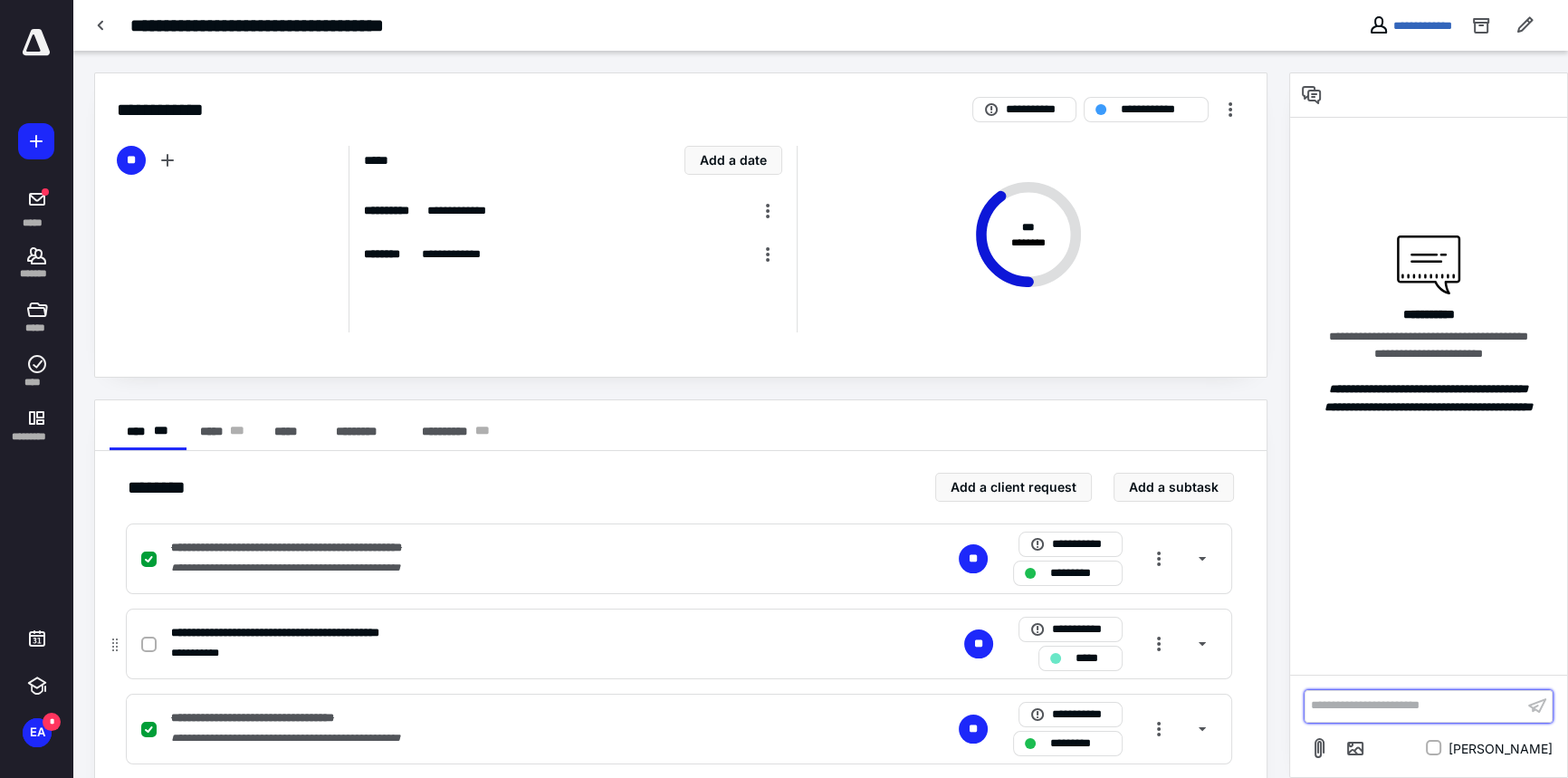 click on "**********" at bounding box center [1414, 706] 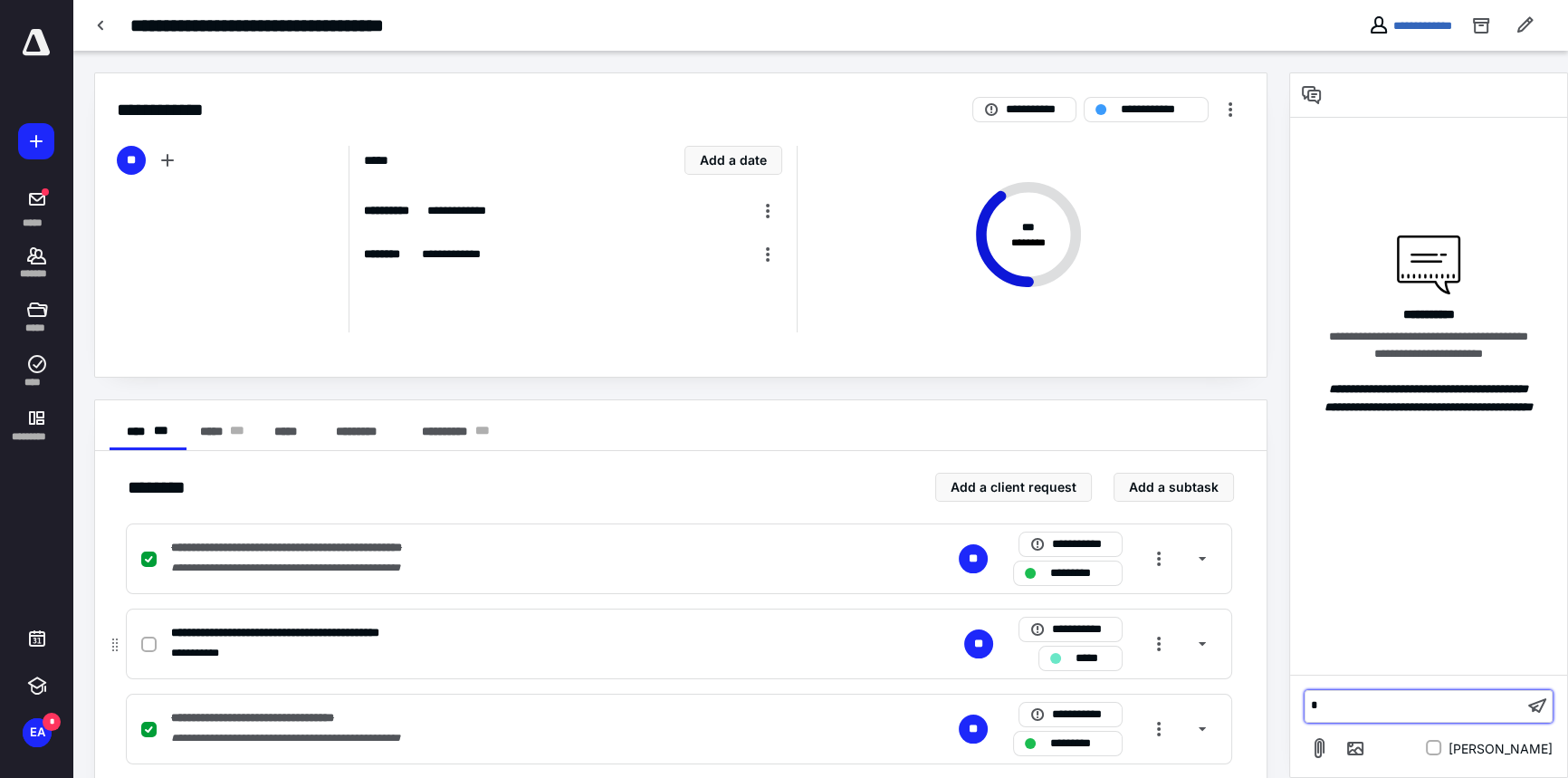 type 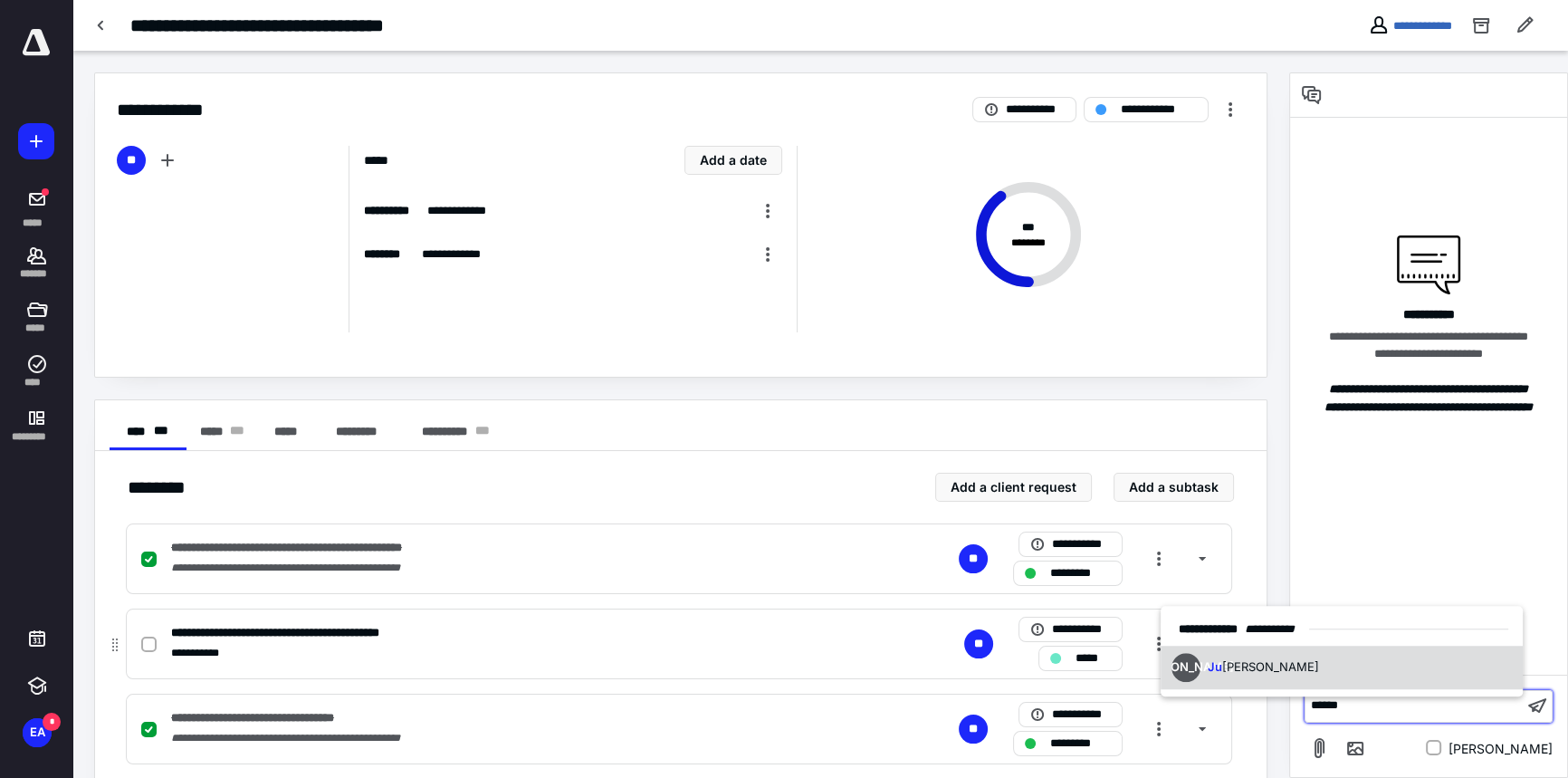 click on "[PERSON_NAME] [PERSON_NAME]" at bounding box center [1342, 668] 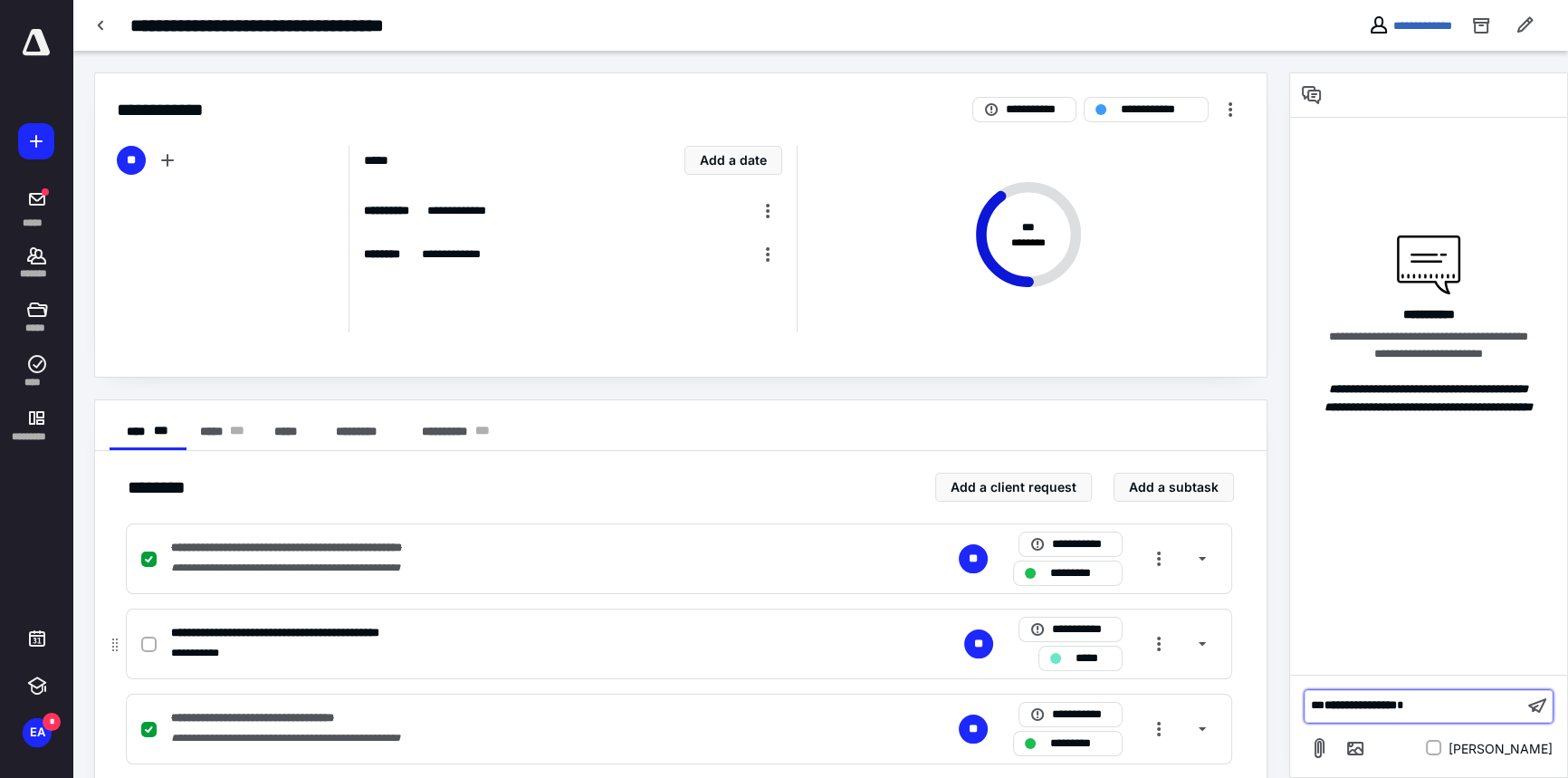 click on "**********" at bounding box center [1414, 706] 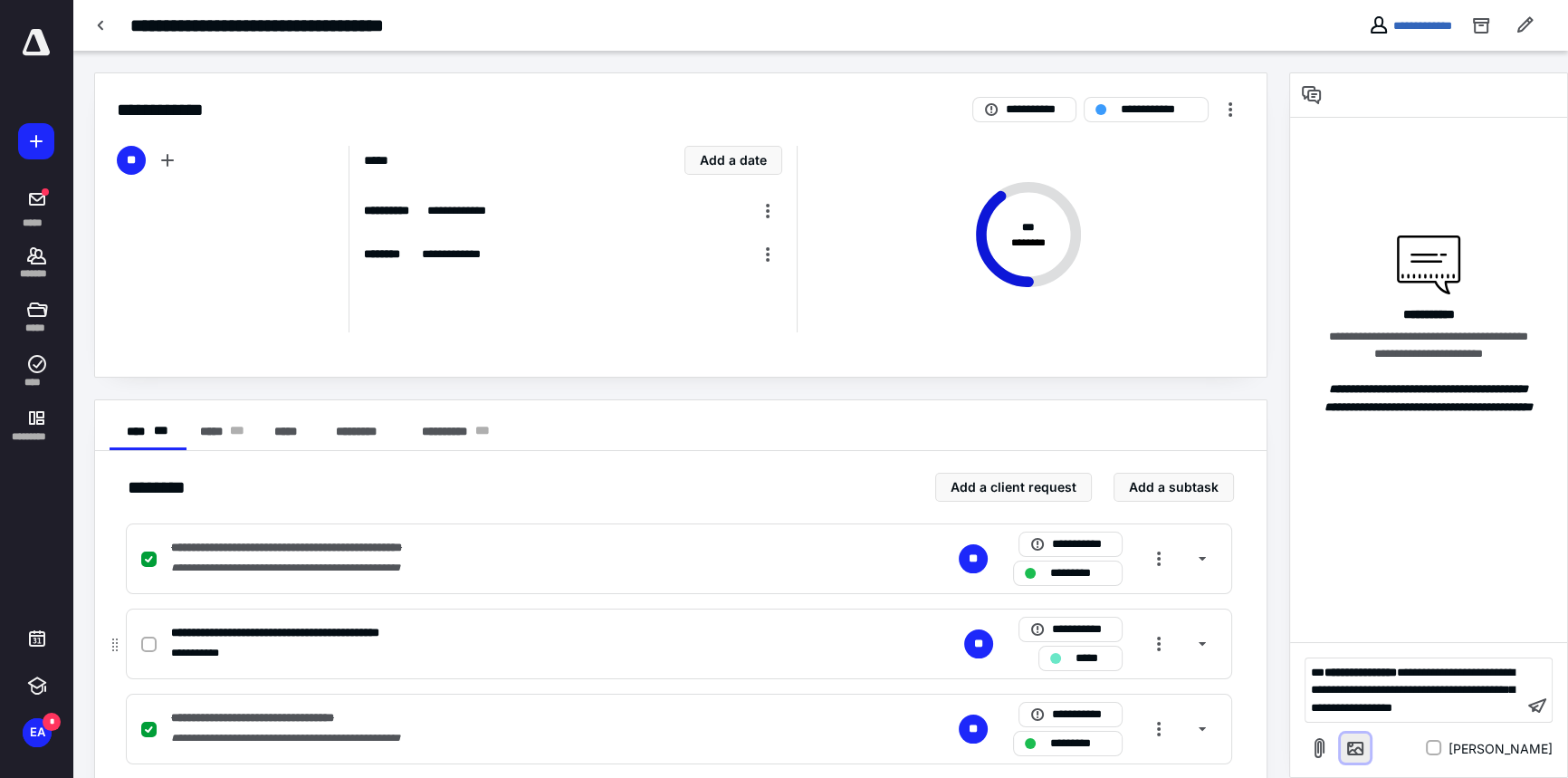 click at bounding box center [1355, 748] 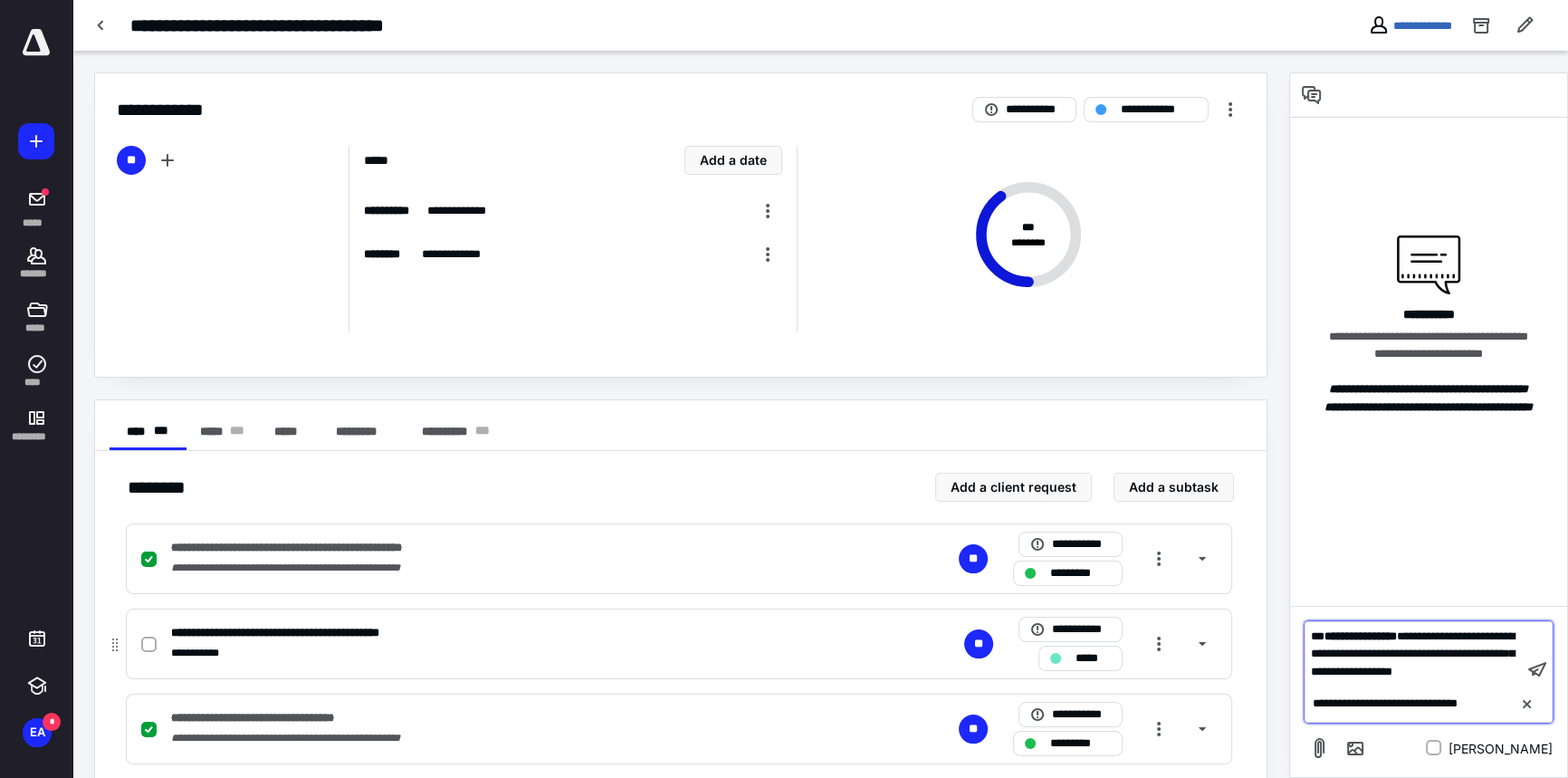 click at bounding box center [1537, 669] 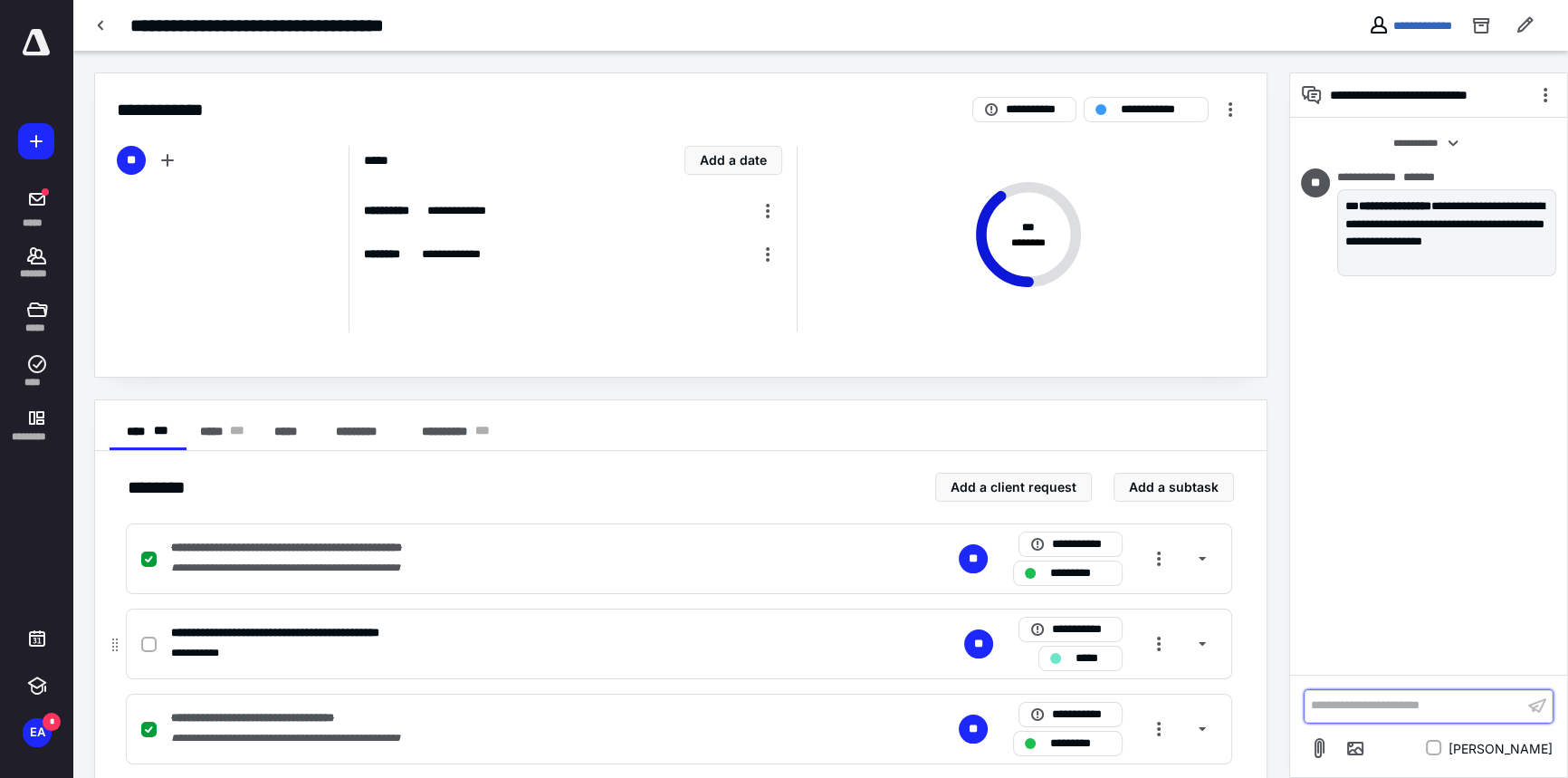 type 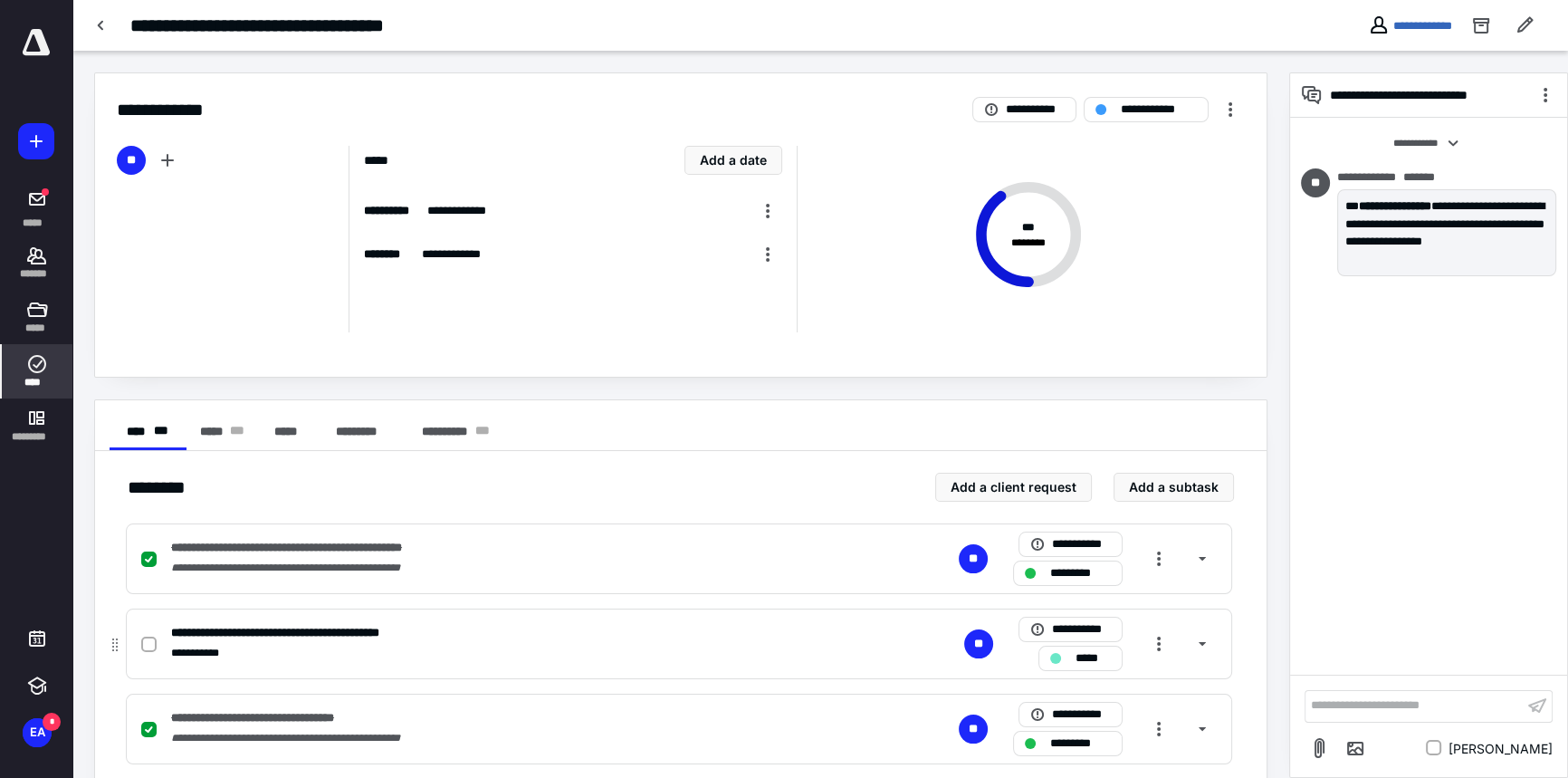 click on "****" at bounding box center (37, 371) 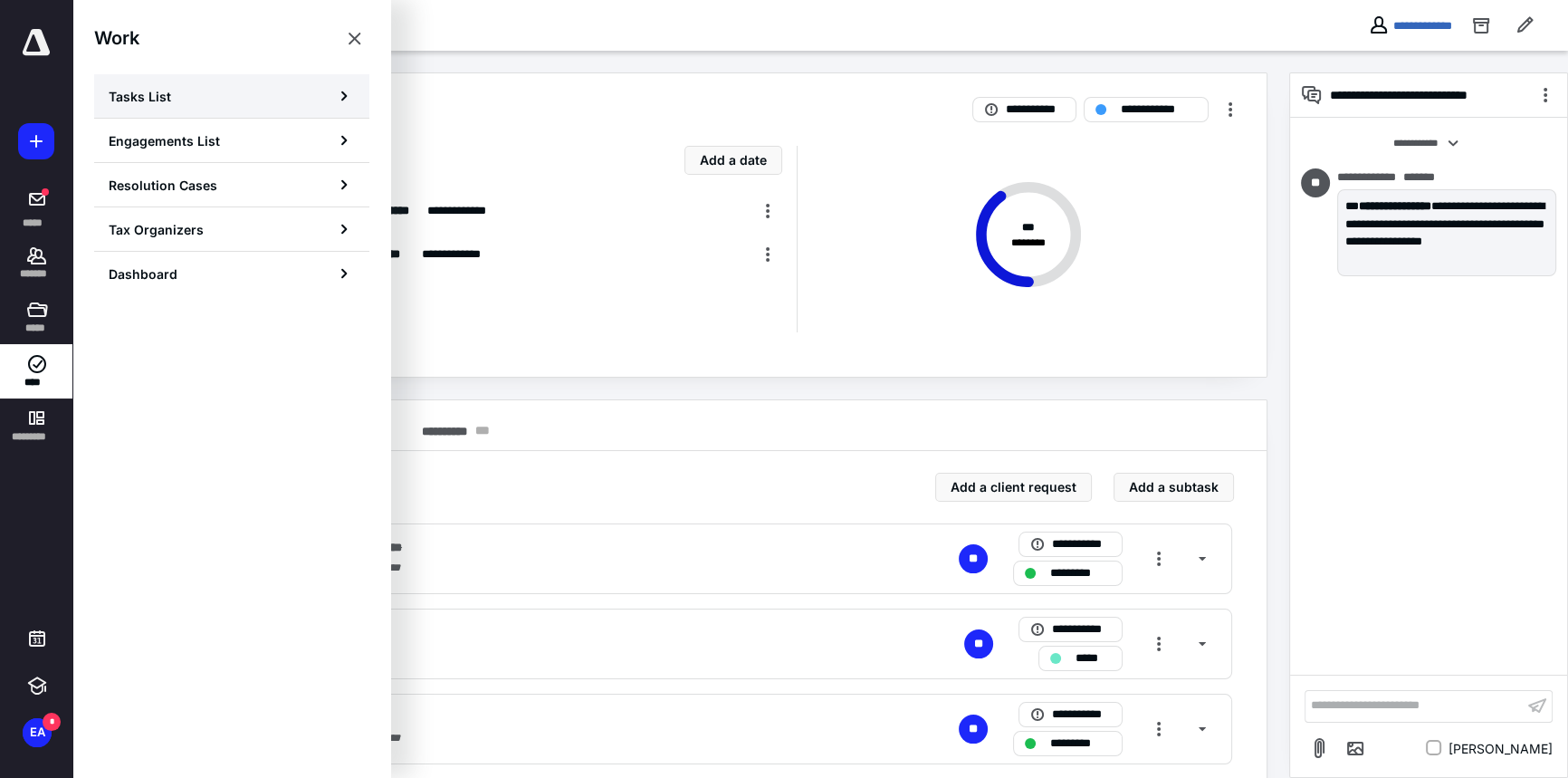 click on "Tasks List" at bounding box center (232, 96) 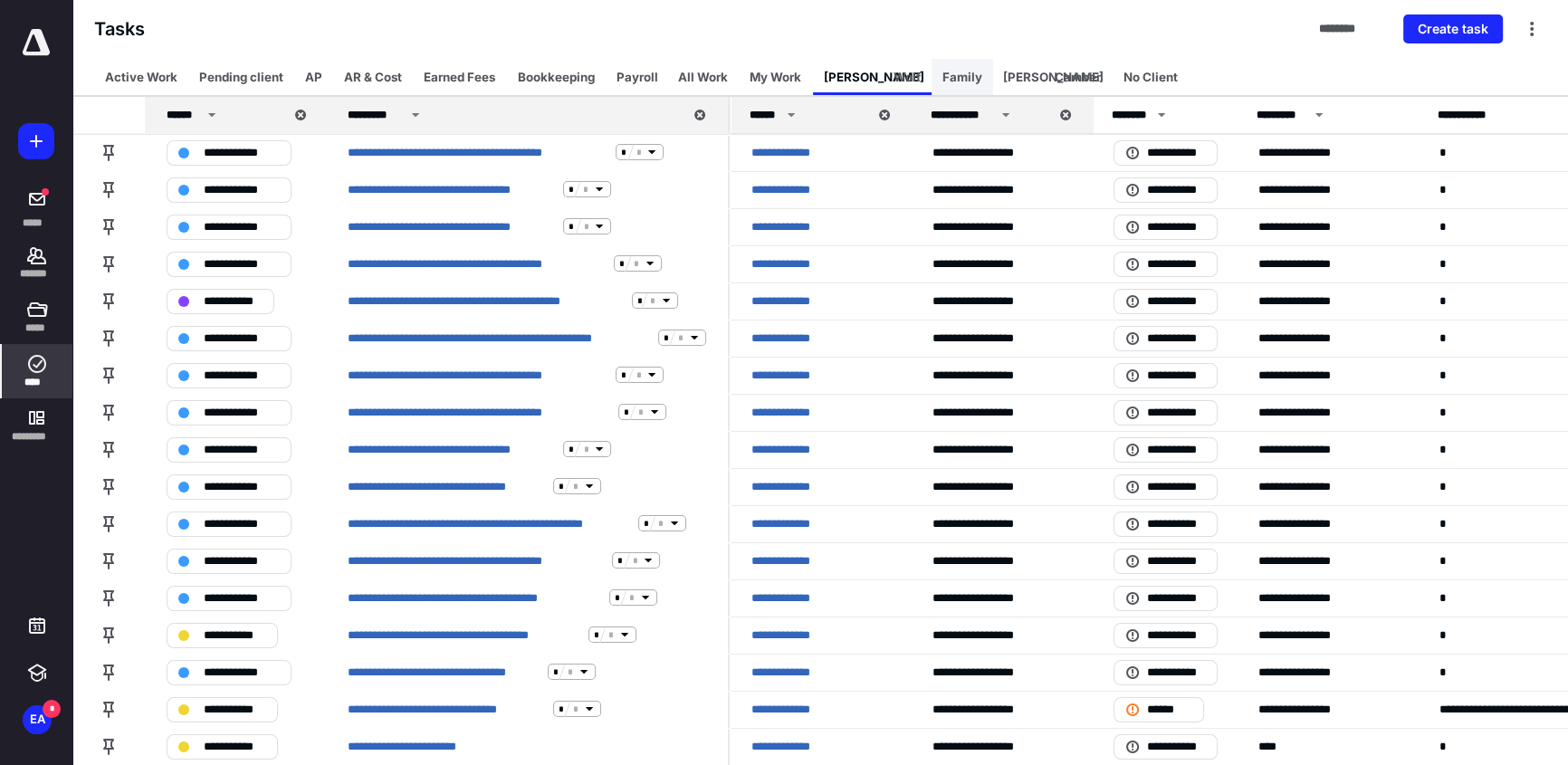 click on "Family" at bounding box center (962, 77) 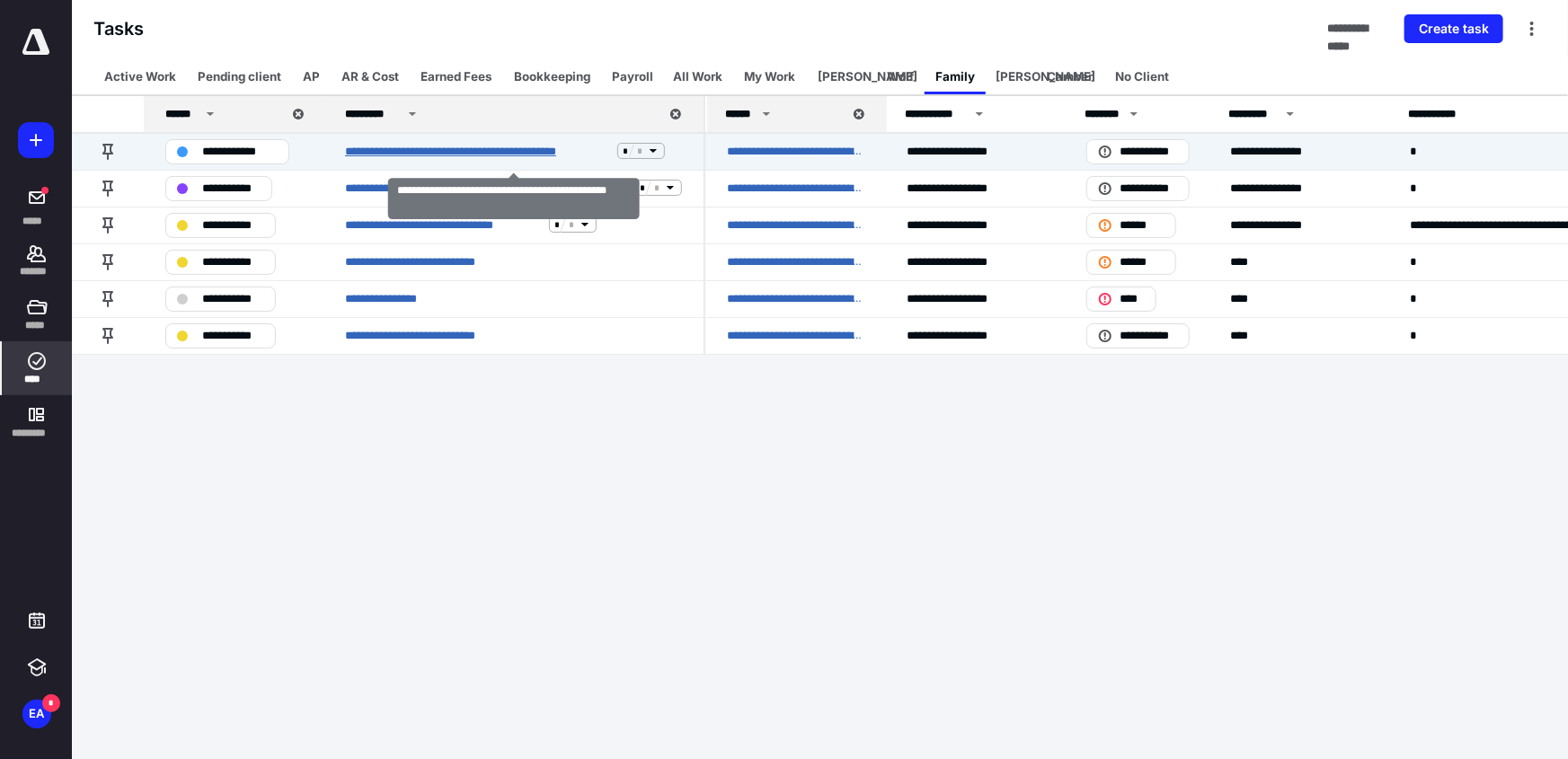 click on "**********" at bounding box center [477, 151] 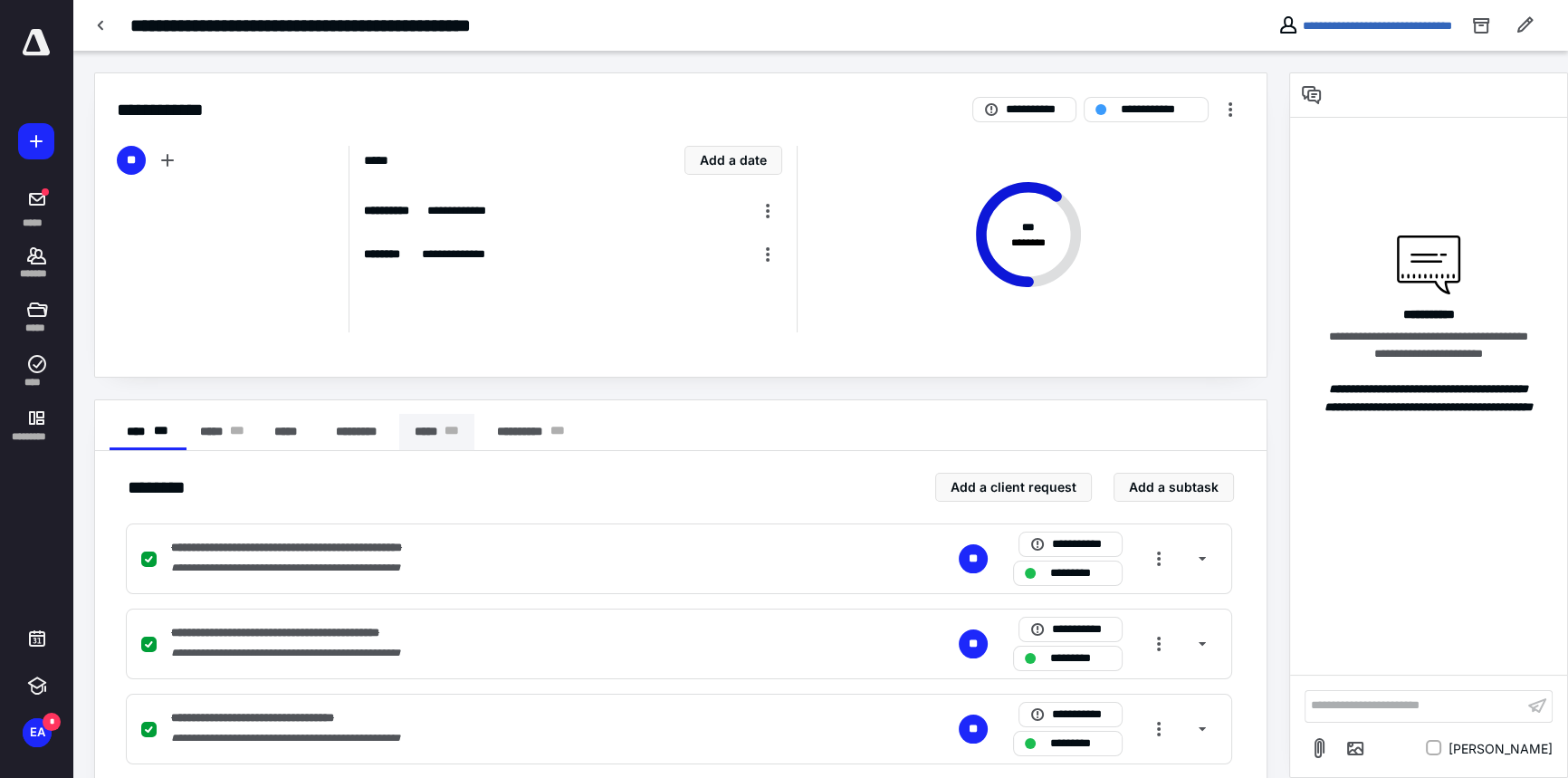 click on "***** * * *" at bounding box center (436, 432) 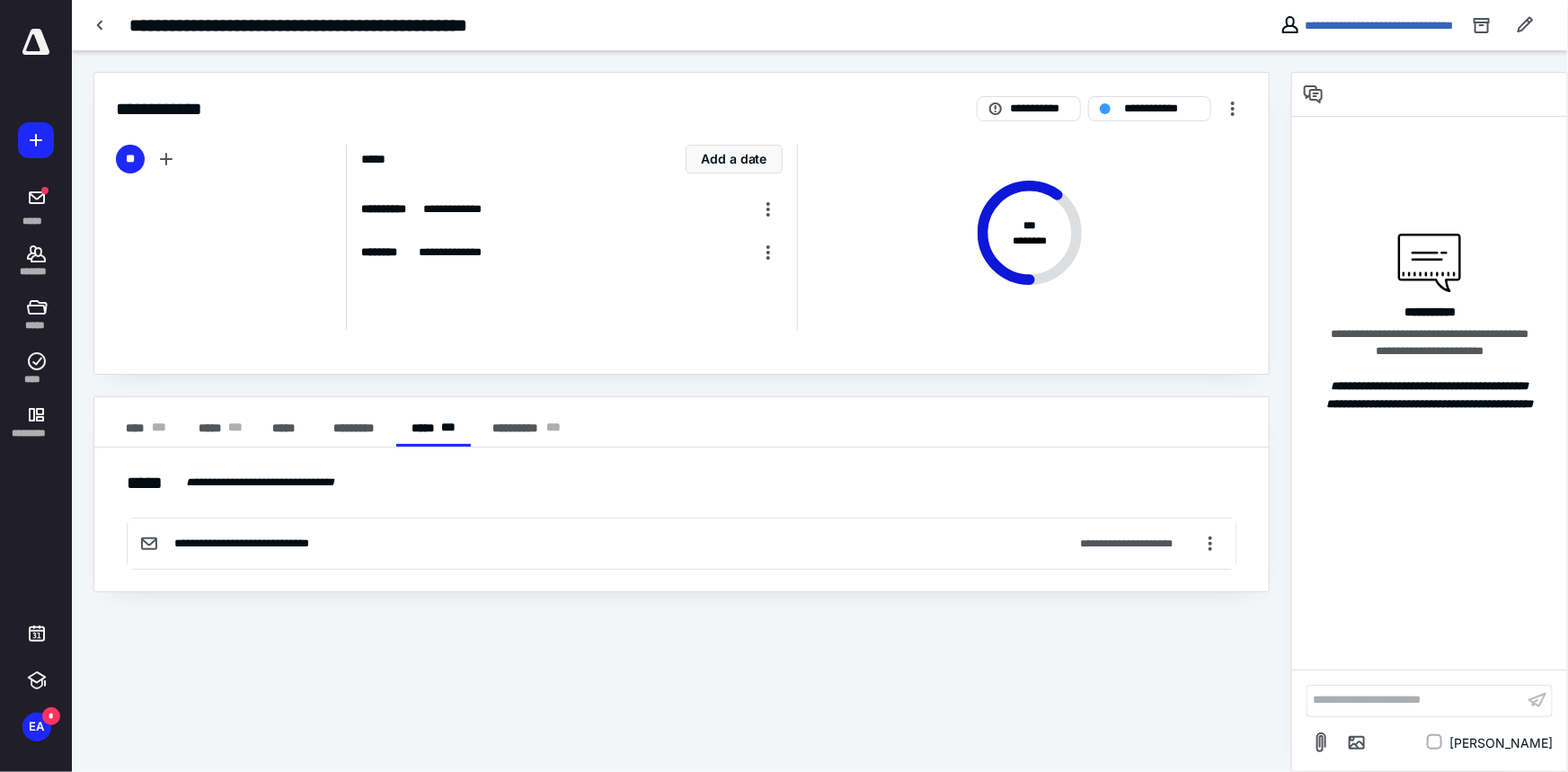 type 